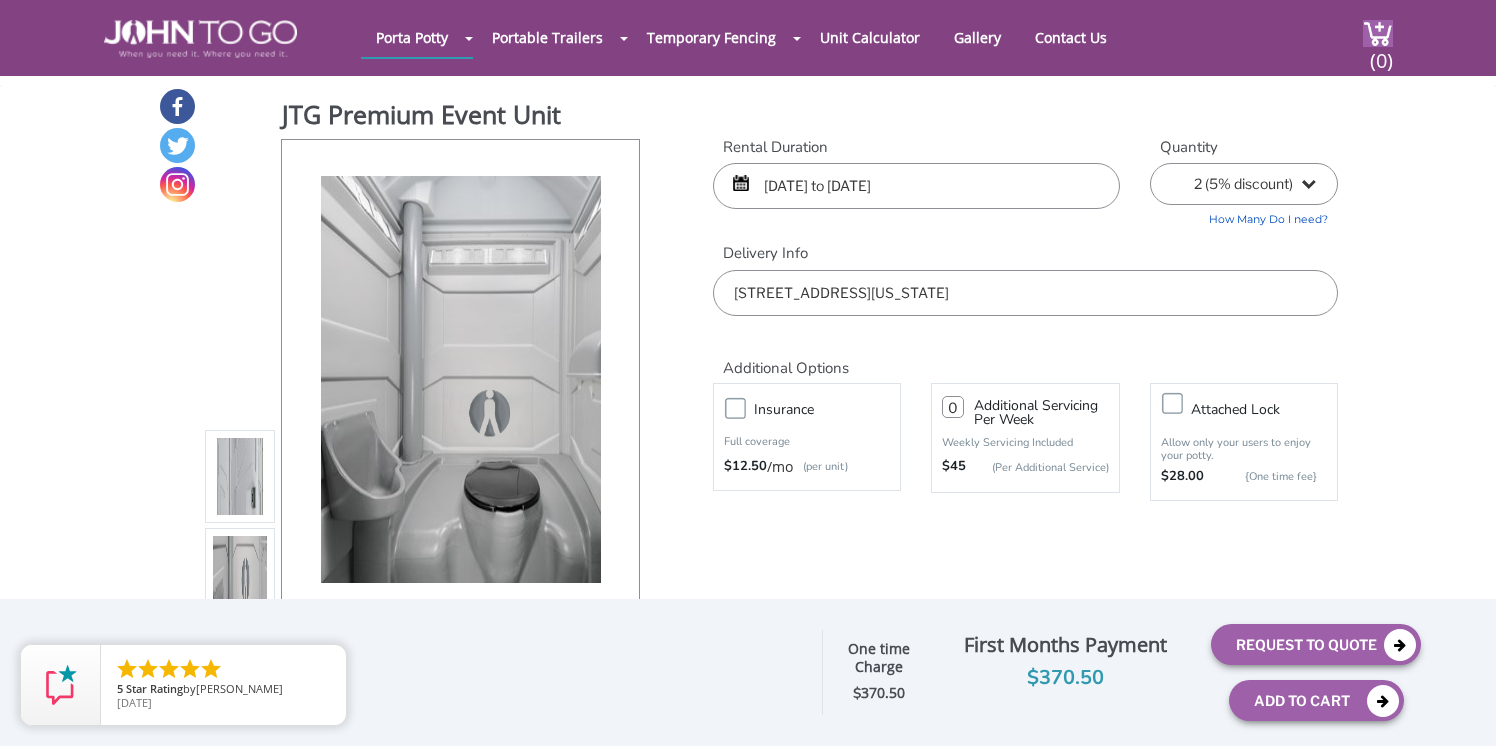 select on "2" 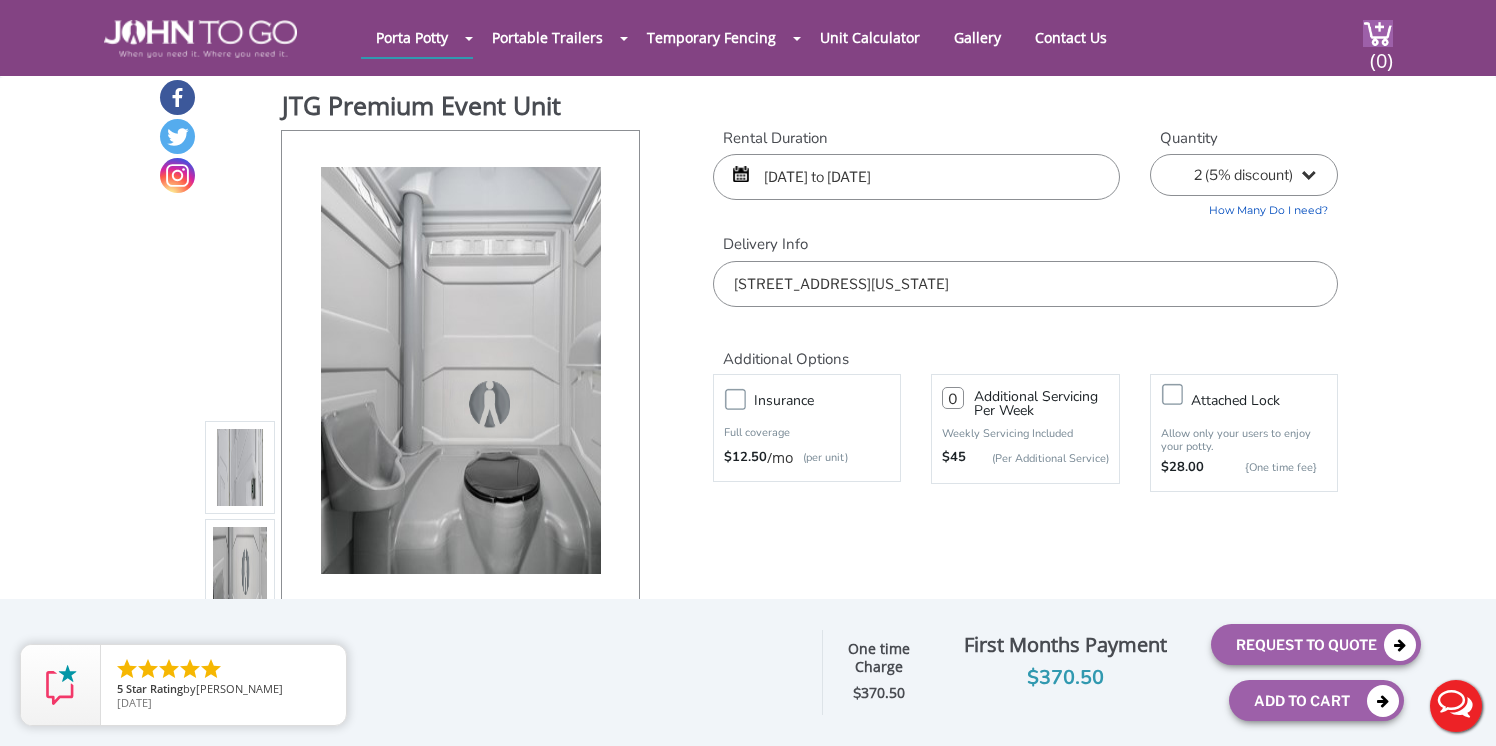 scroll, scrollTop: 0, scrollLeft: 0, axis: both 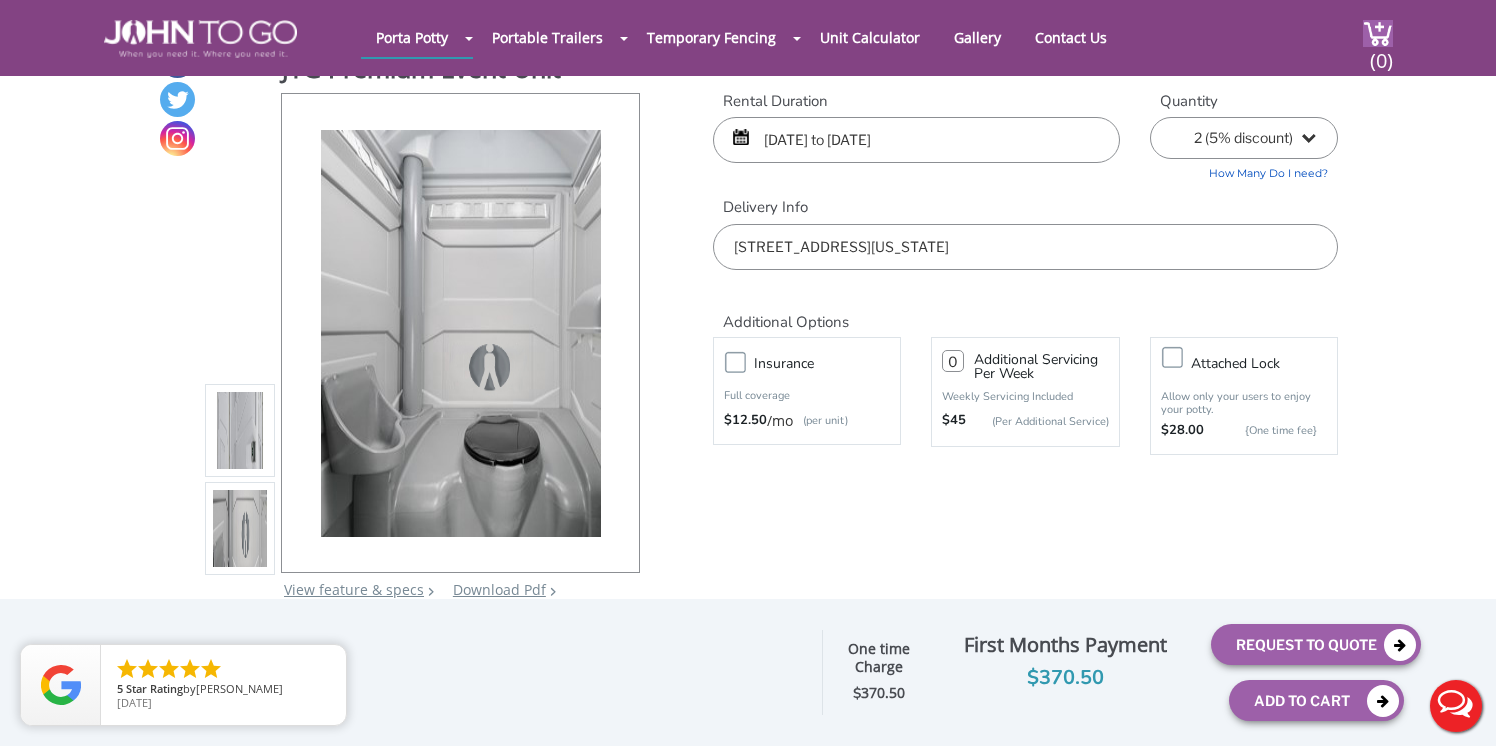 click on "How Many Do I need?" at bounding box center [1244, 170] 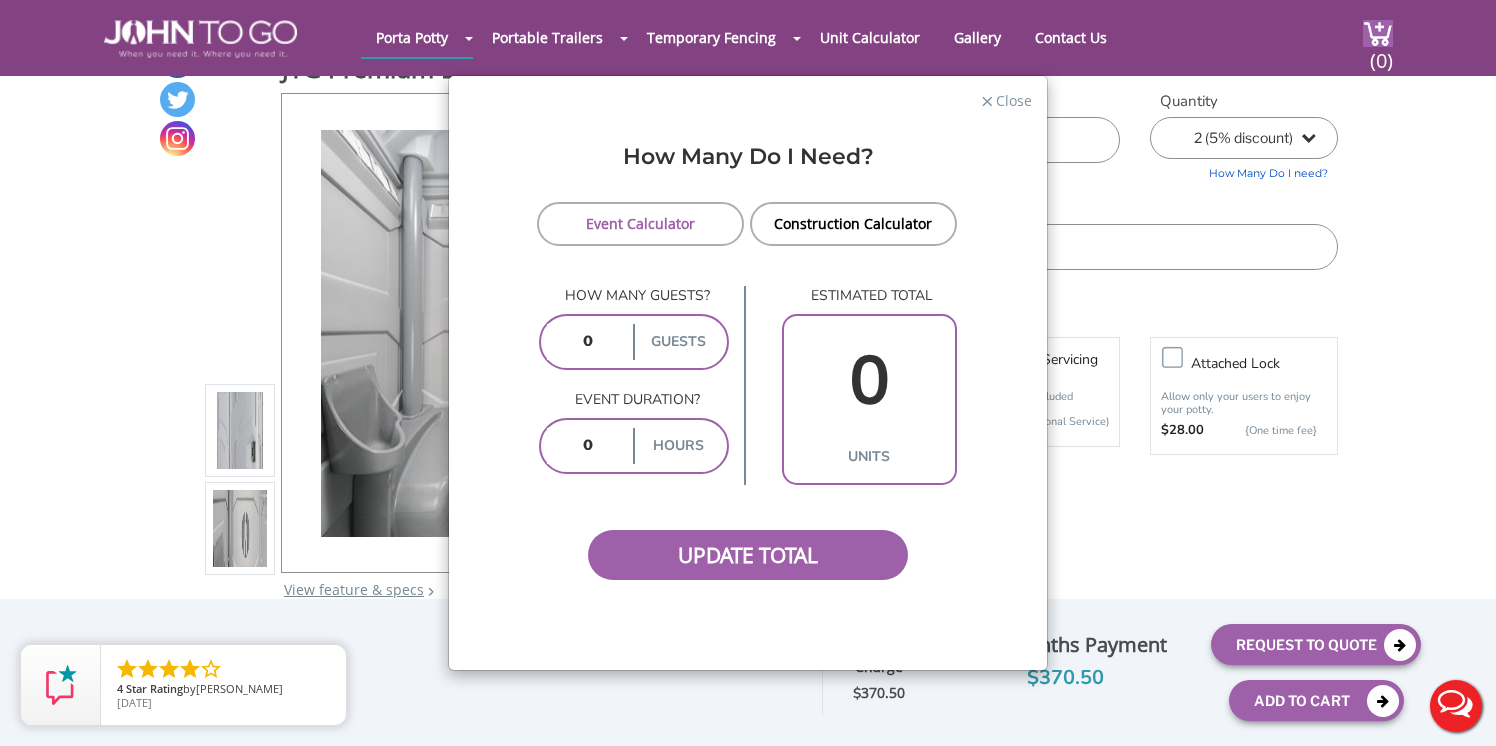 drag, startPoint x: 600, startPoint y: 343, endPoint x: 556, endPoint y: 343, distance: 44 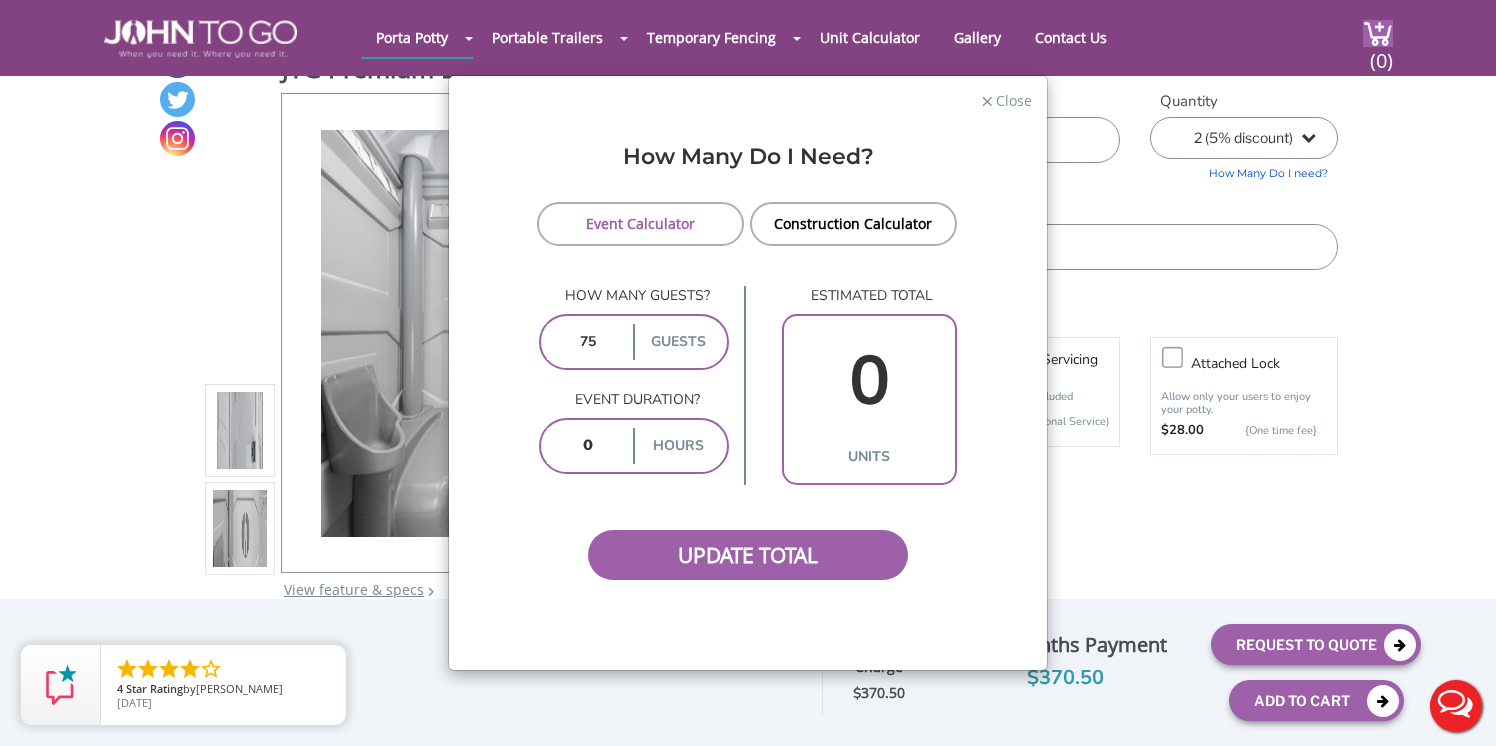 type on "75" 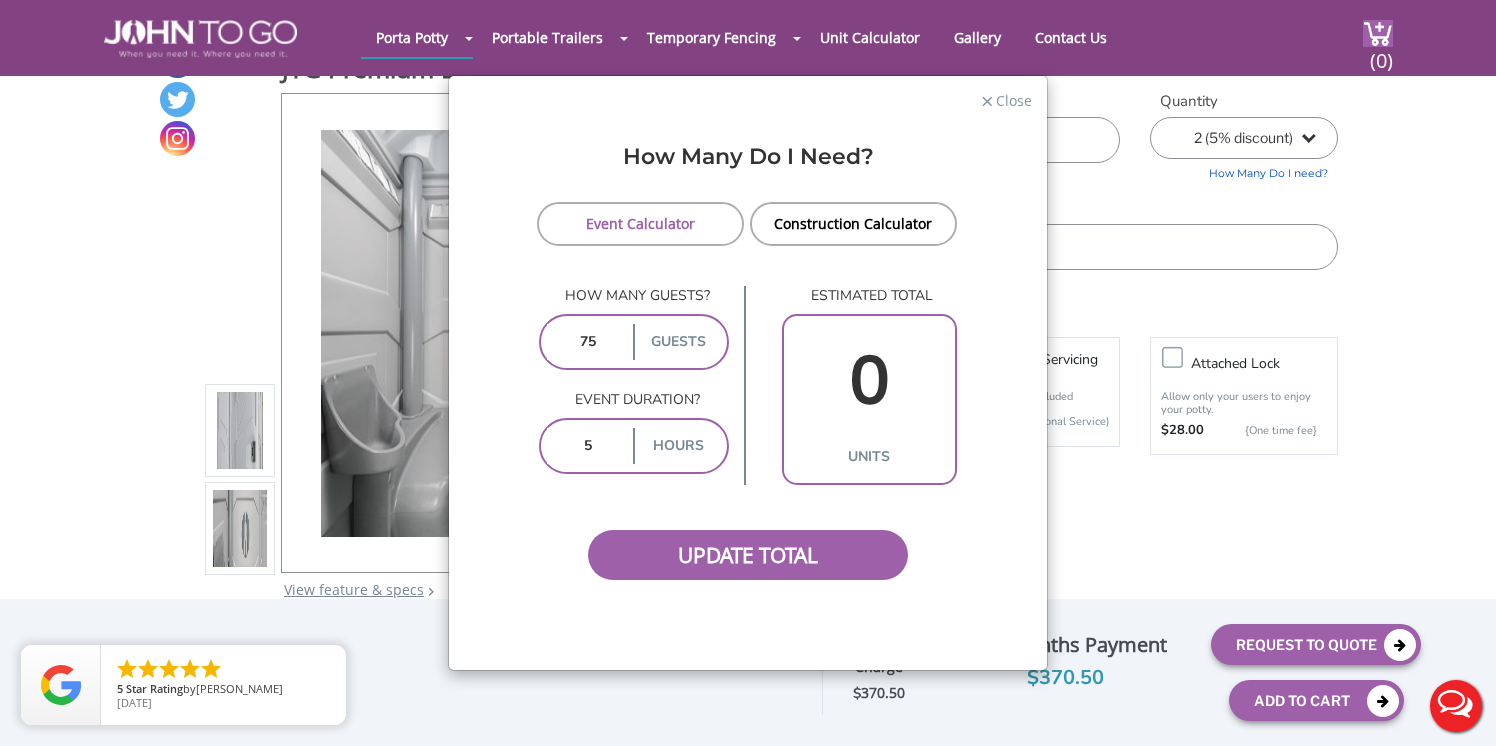 type on "5" 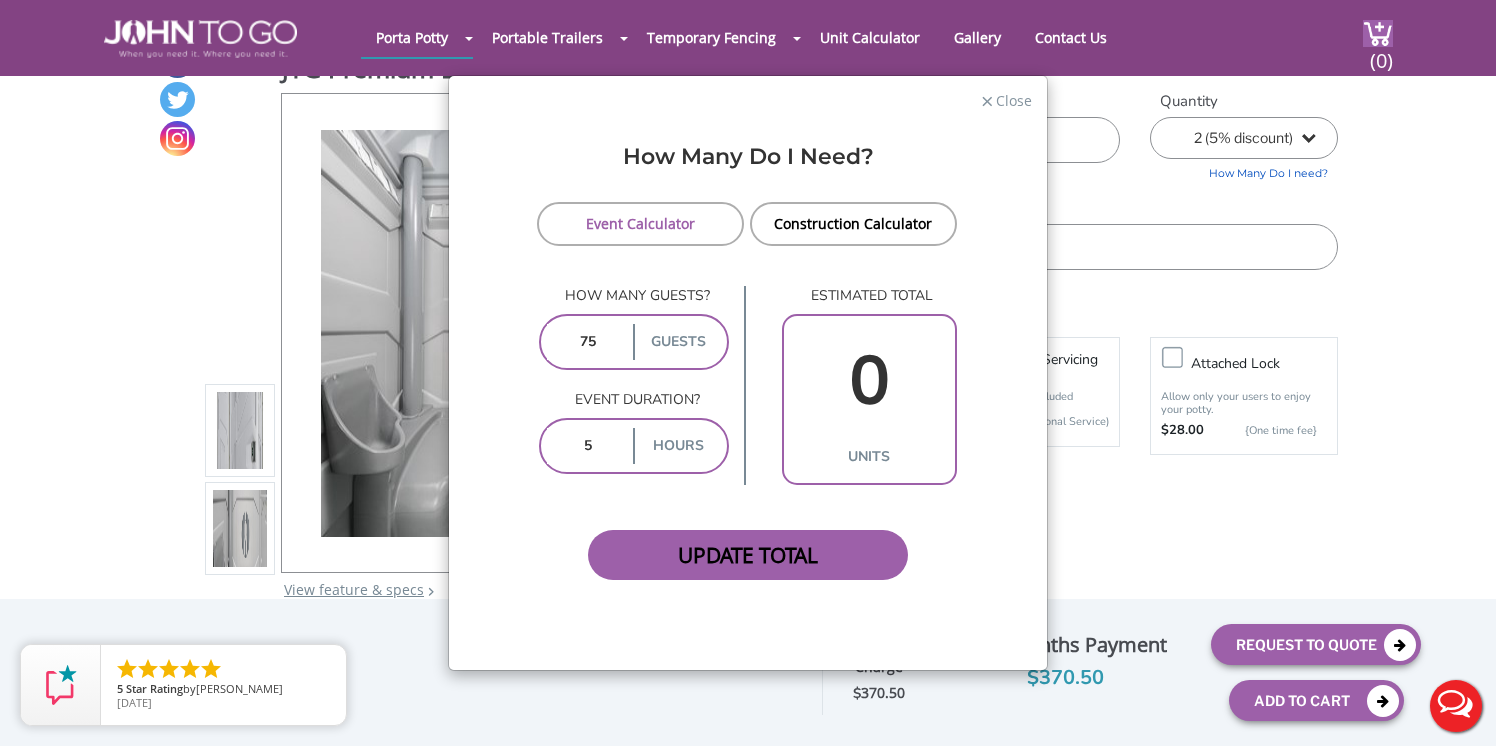 click on "Update Total" at bounding box center (748, 555) 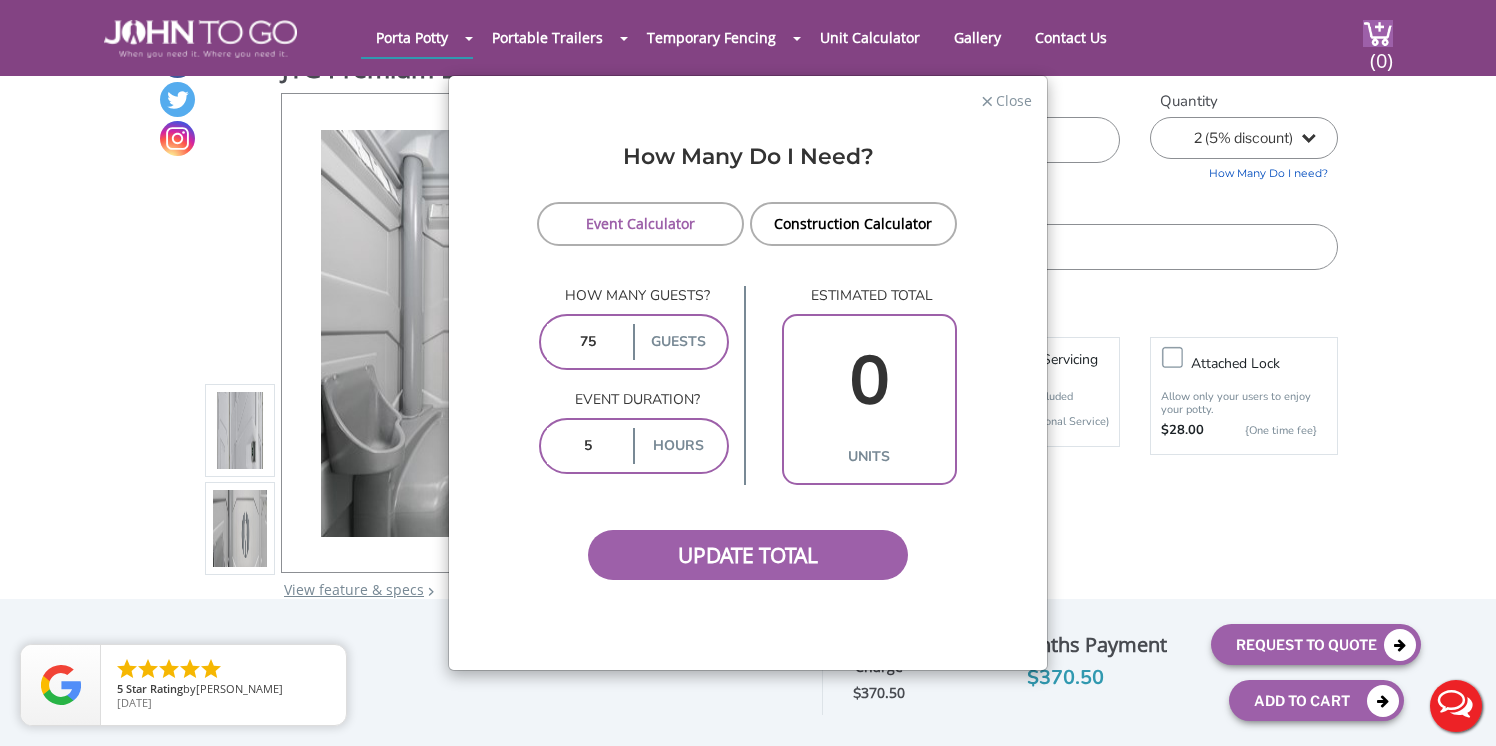 click on "hours" at bounding box center (677, 446) 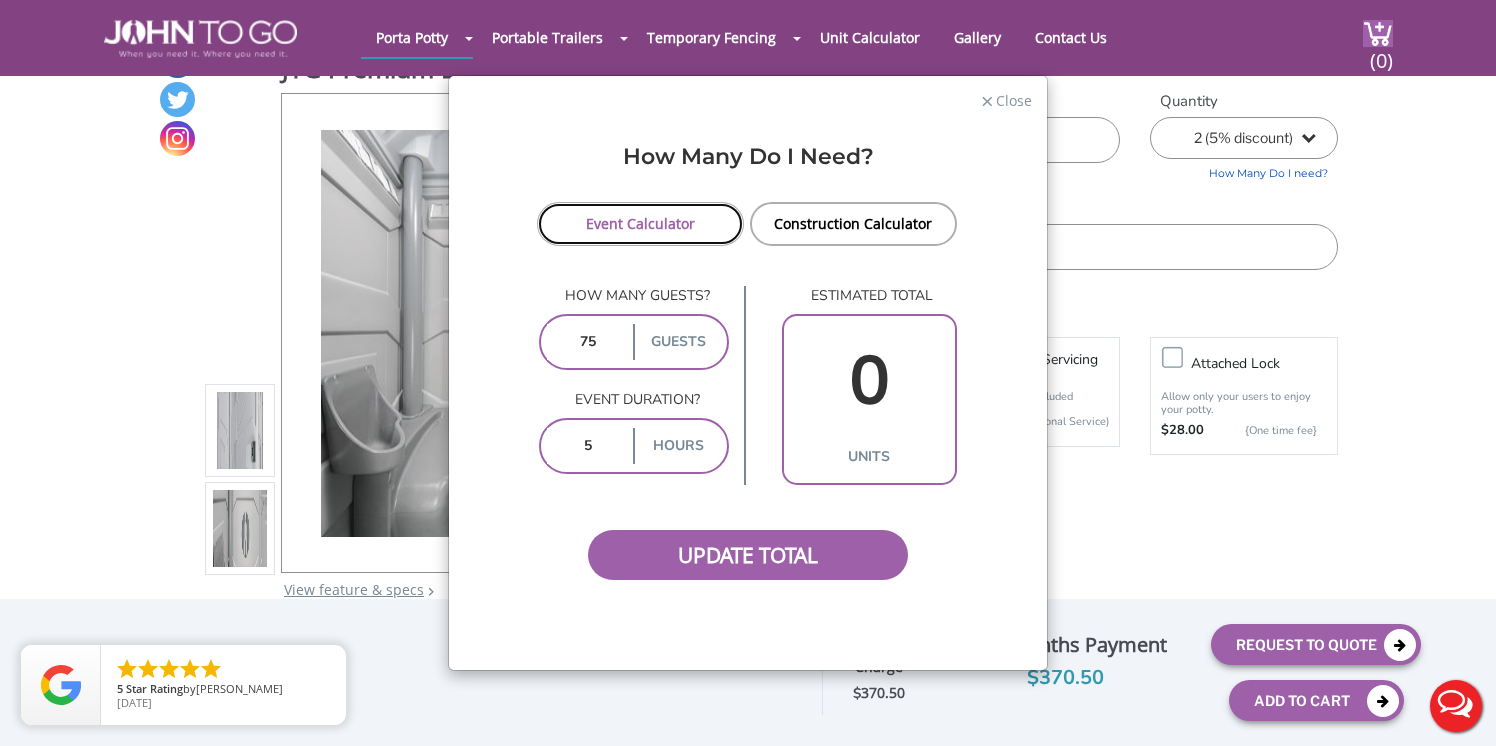 click on "Event Calculator" at bounding box center [640, 224] 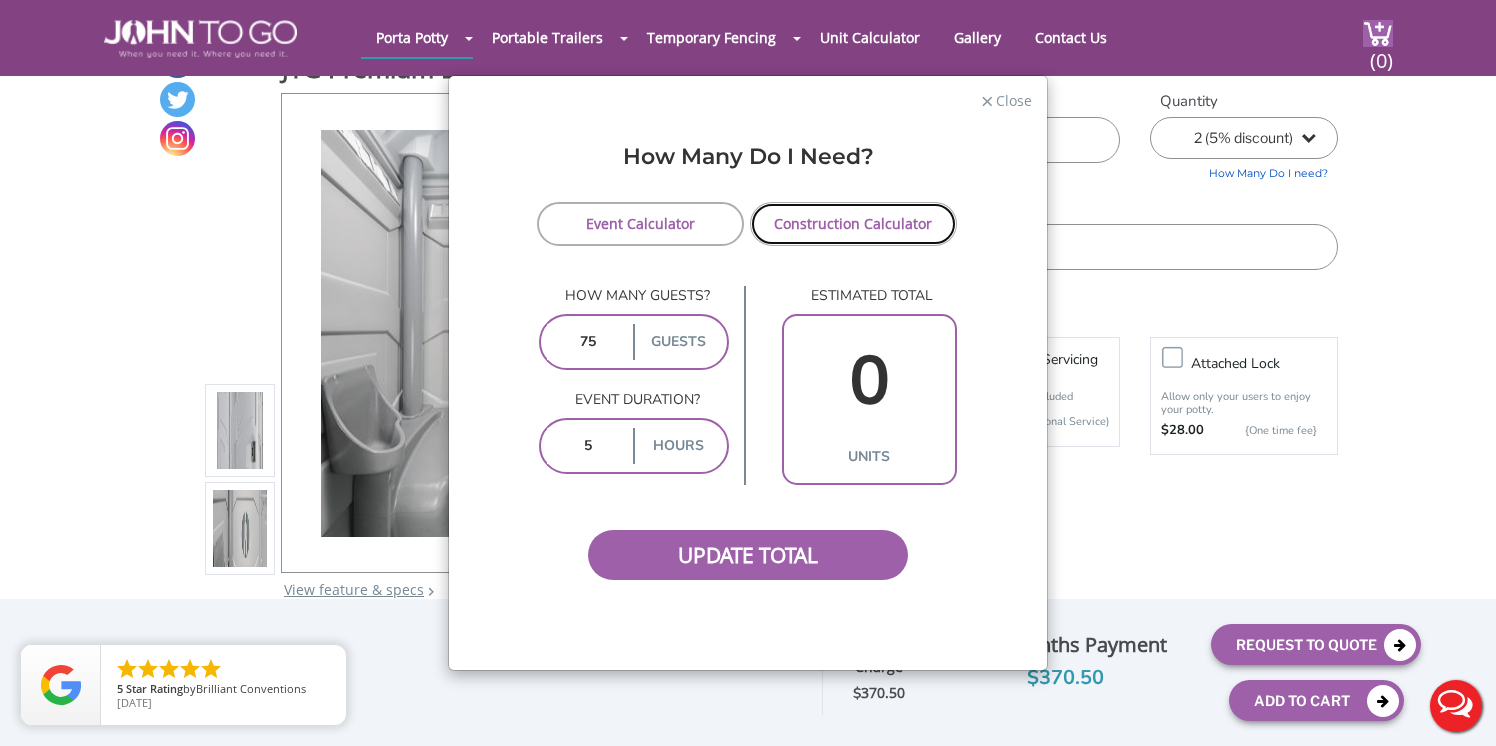 click on "Construction Calculator" at bounding box center (853, 224) 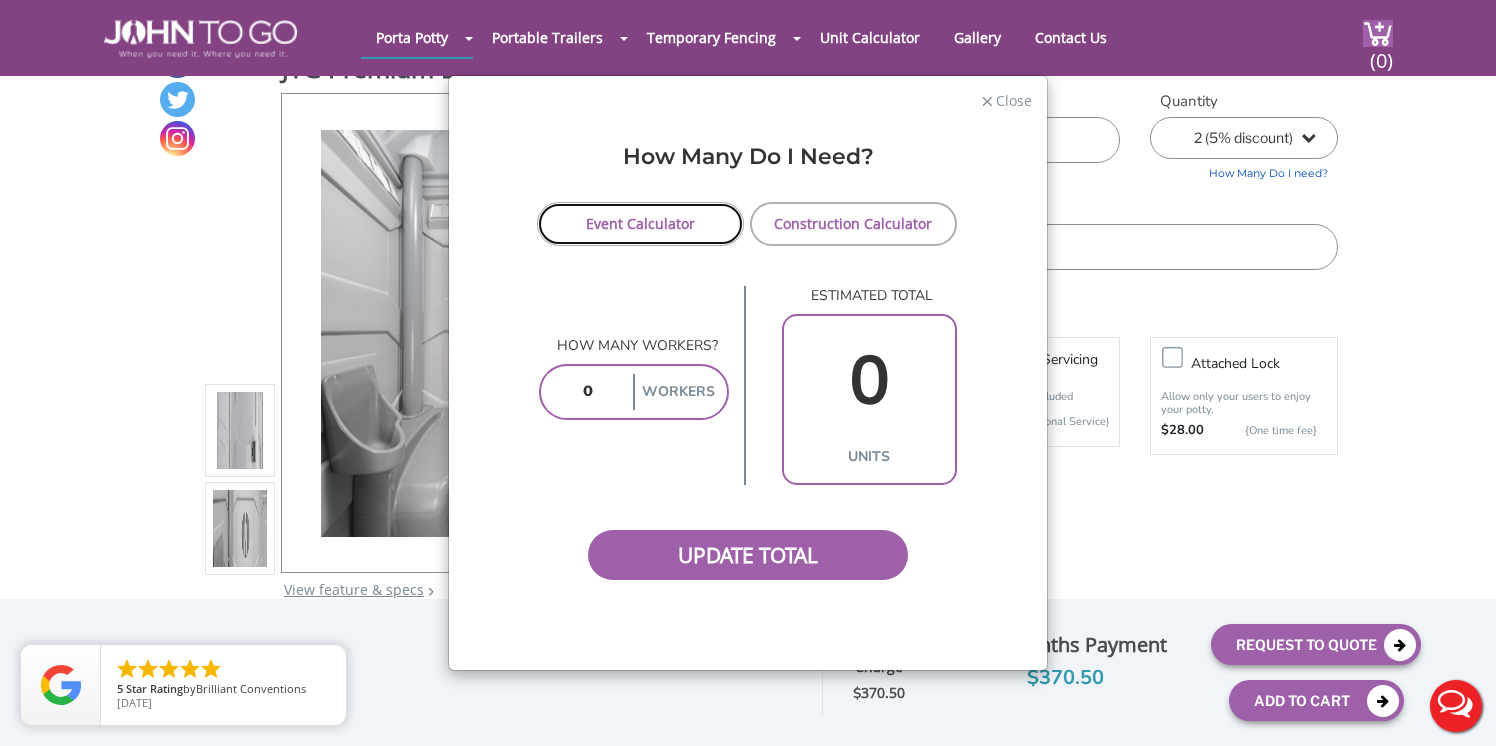 click on "Event Calculator" at bounding box center (640, 224) 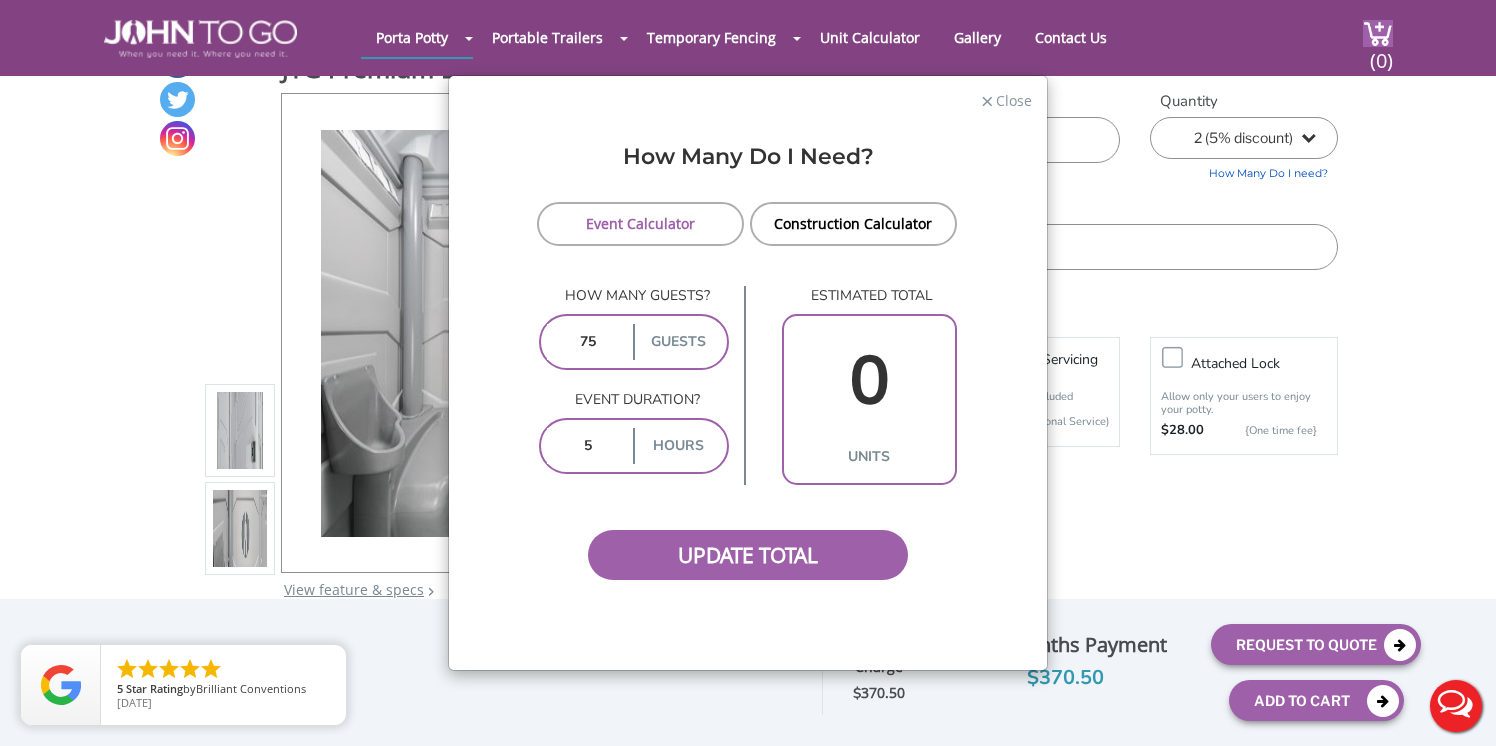 click on "guests" at bounding box center [677, 342] 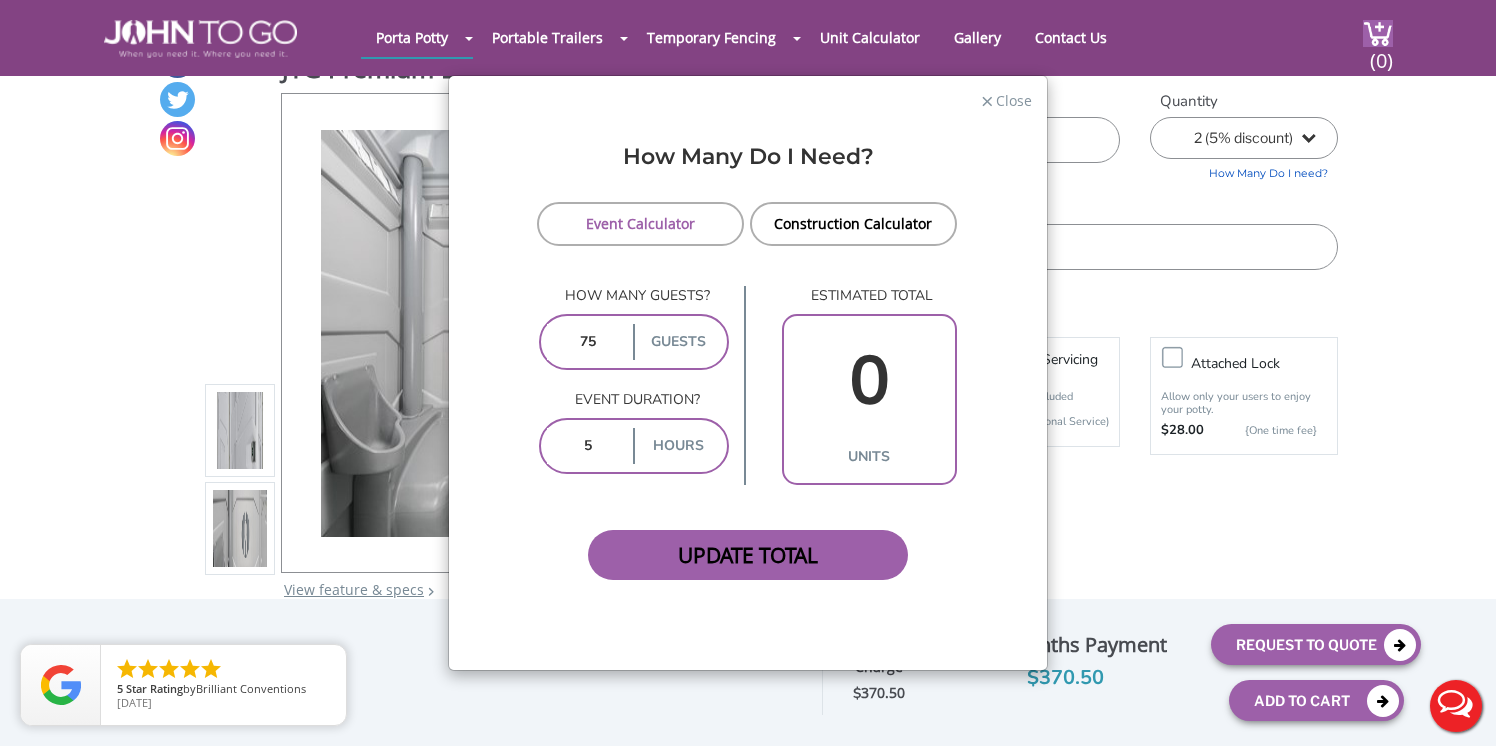 click on "Update Total" at bounding box center (748, 555) 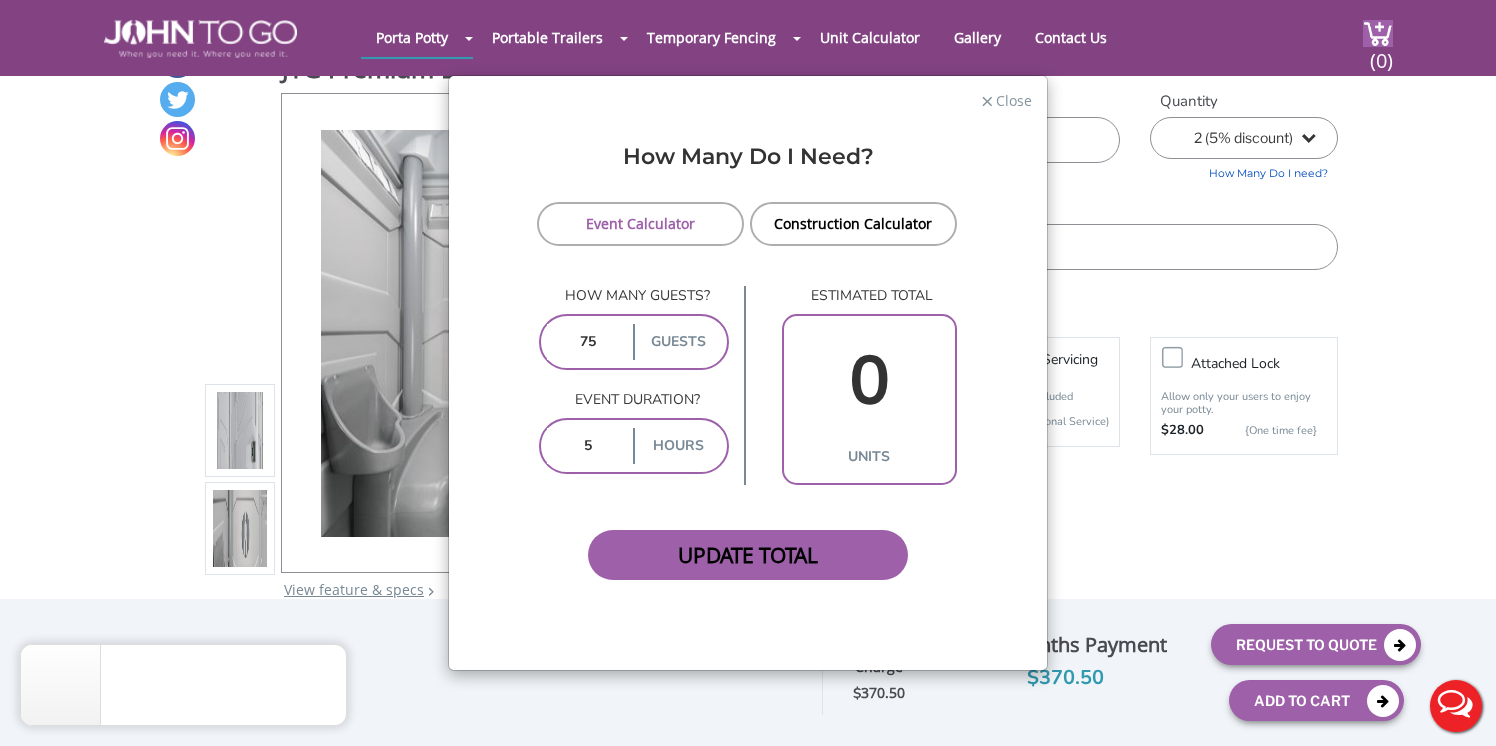 click on "Update Total" at bounding box center (748, 555) 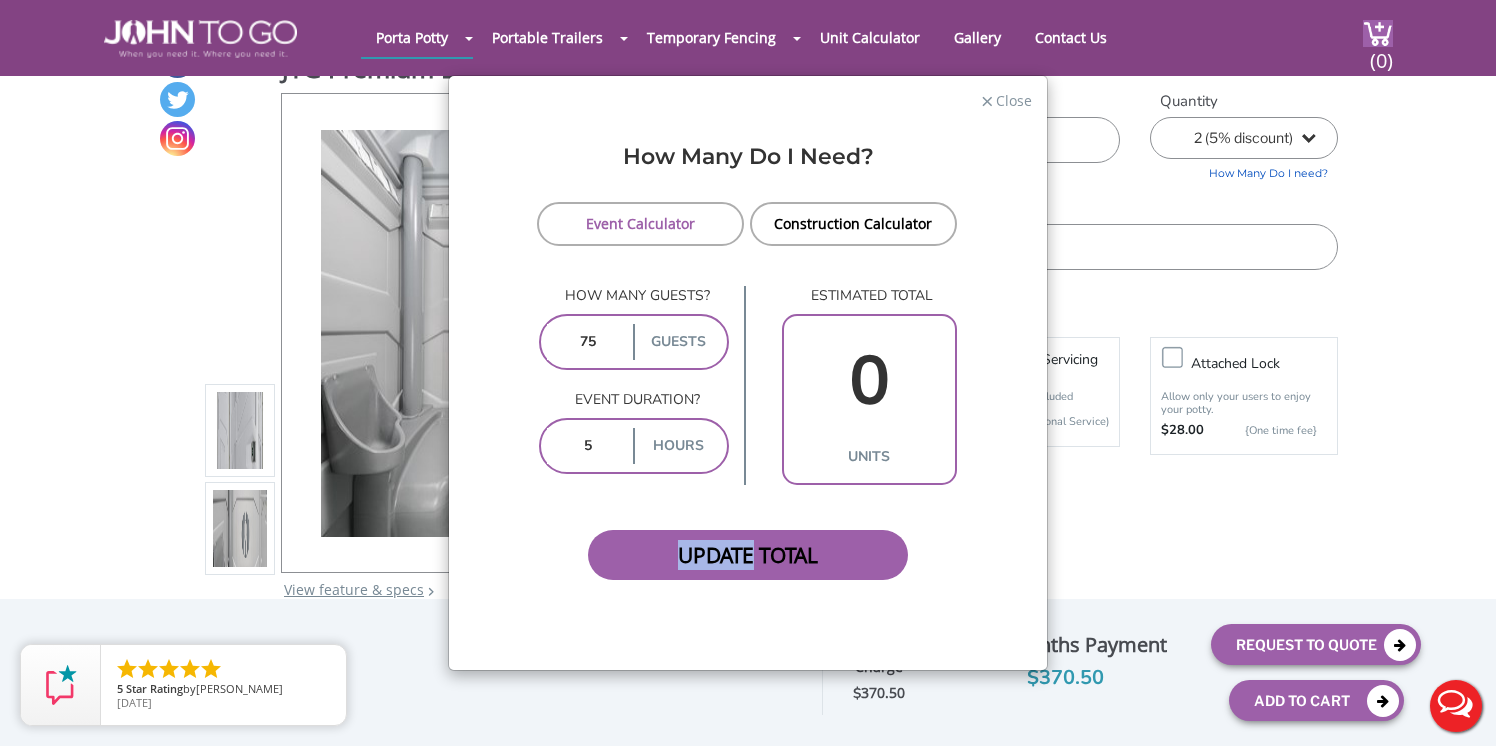 click on "Update Total" at bounding box center (748, 555) 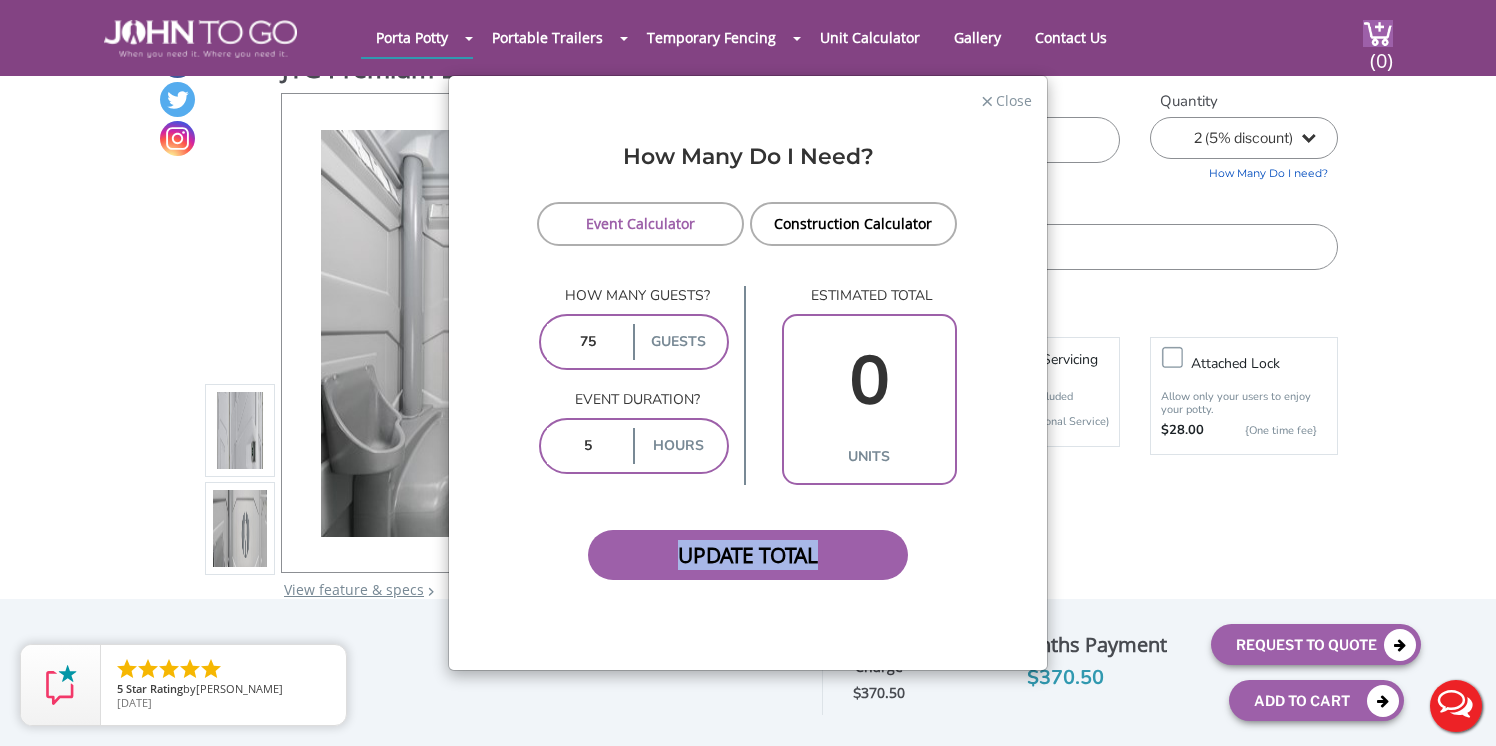 click on "Update Total" at bounding box center [748, 555] 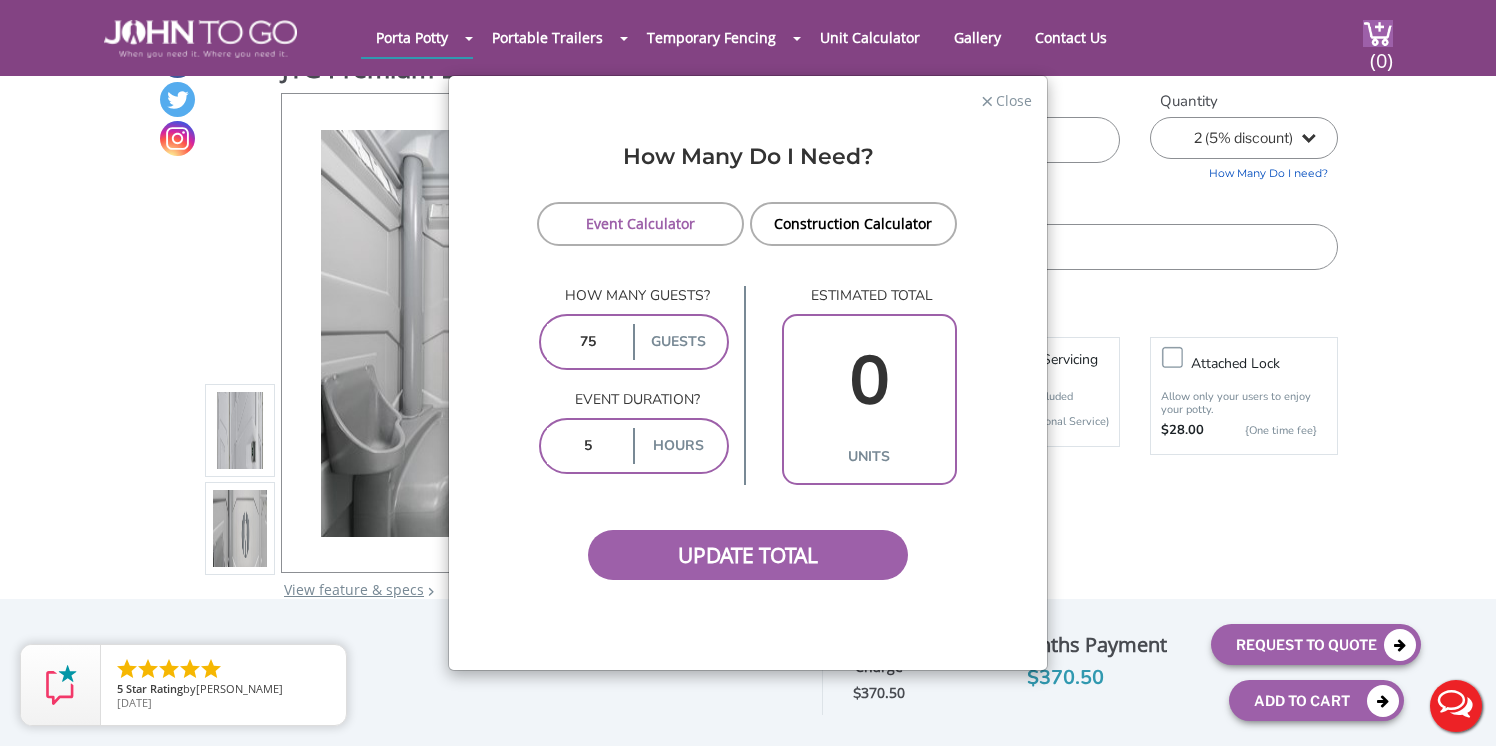 click on "0" at bounding box center (869, 381) 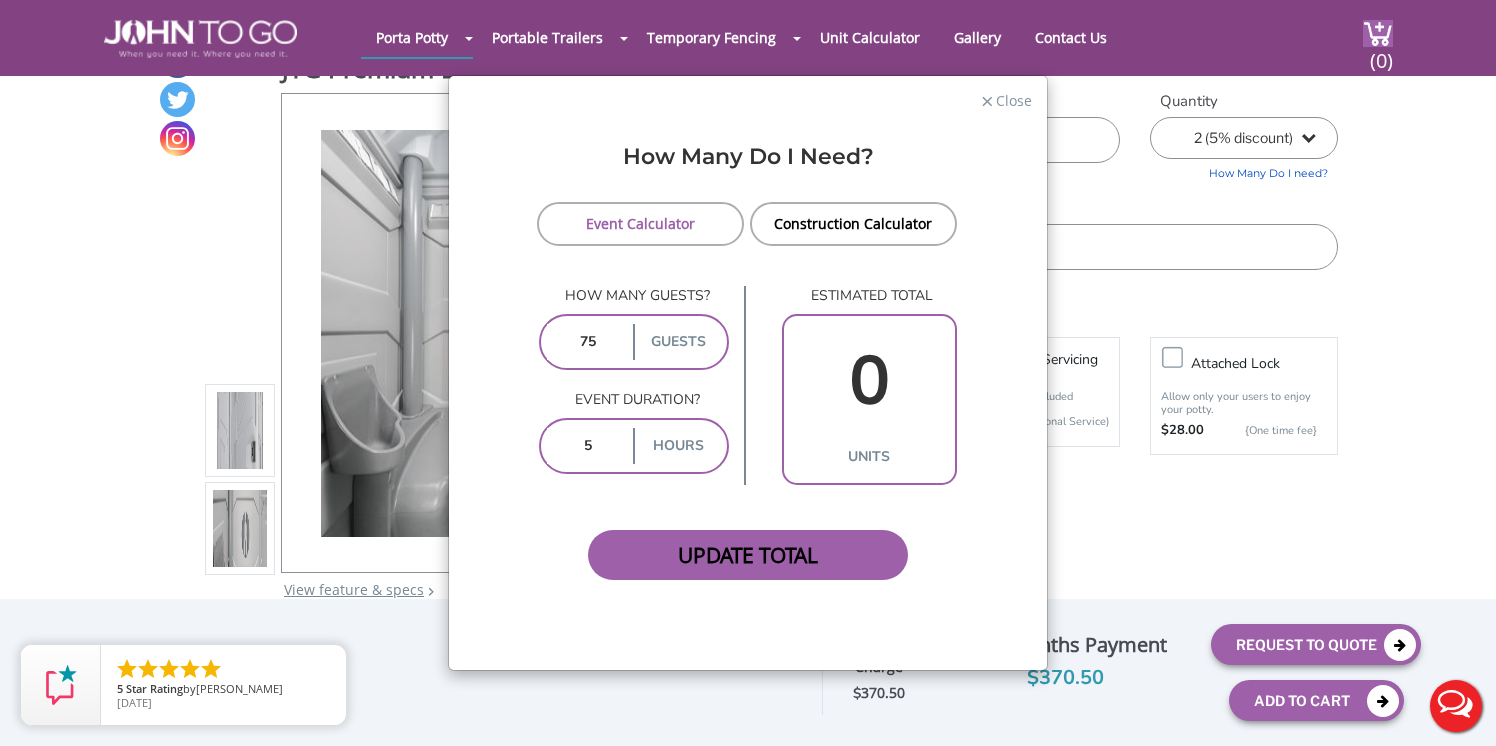 click on "Update Total" at bounding box center [748, 555] 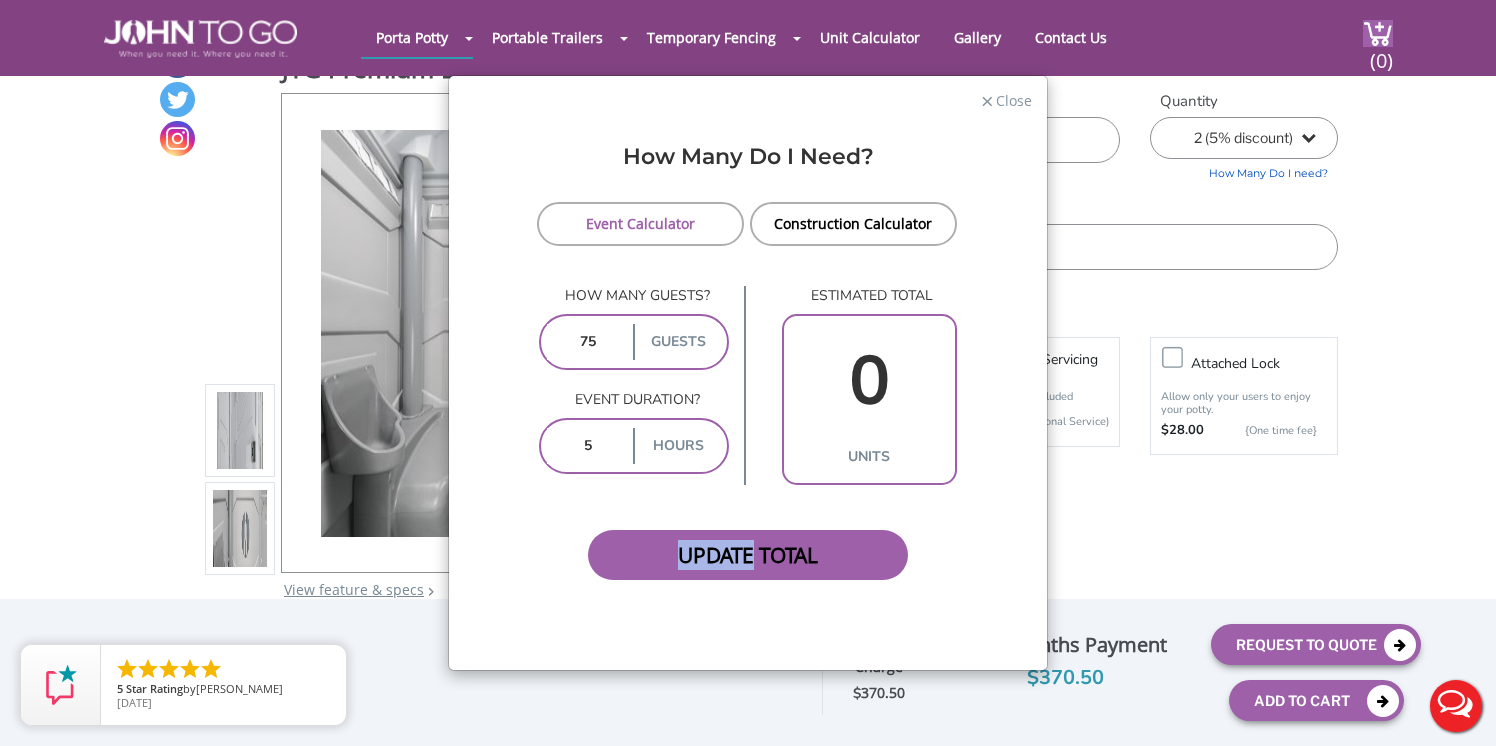 click on "Update Total" at bounding box center (748, 555) 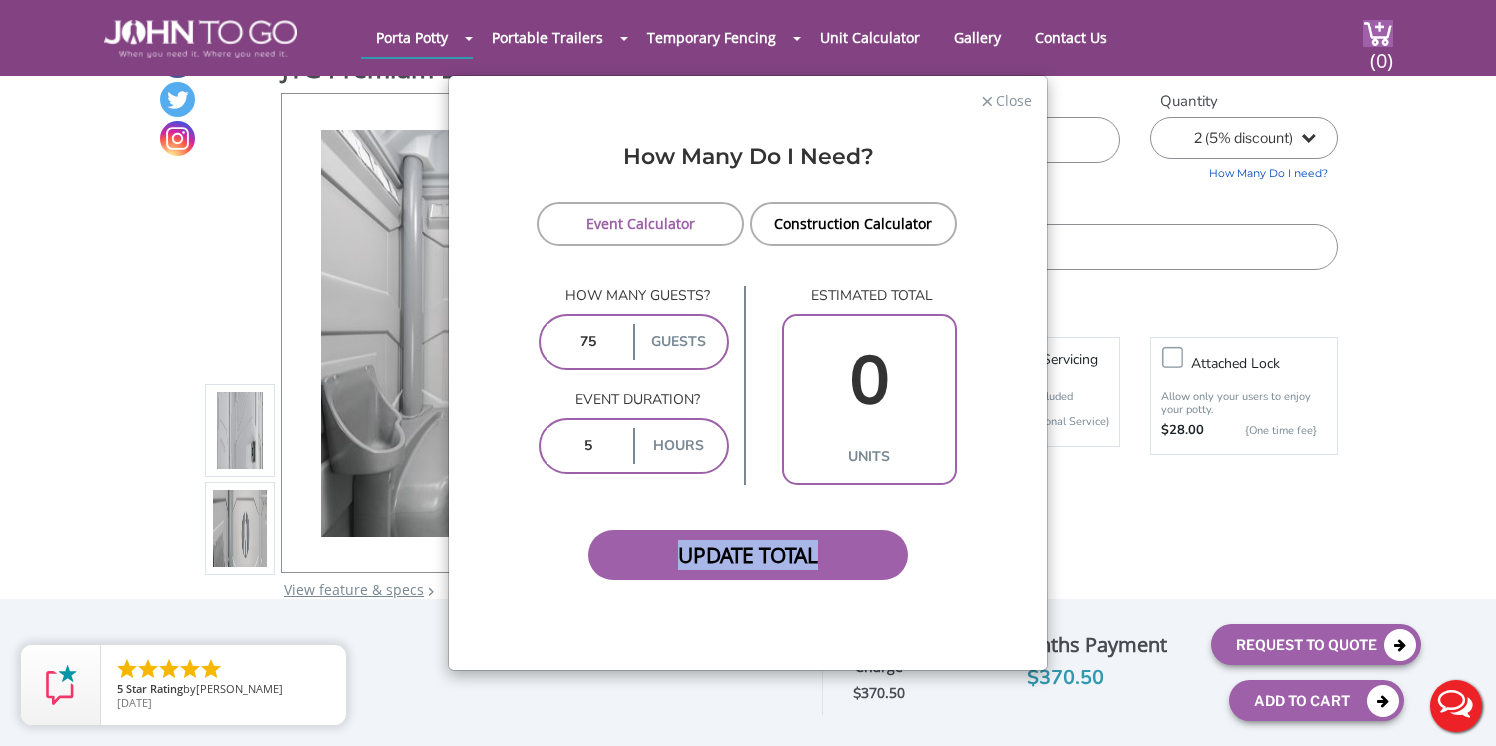 click on "Update Total" at bounding box center (748, 555) 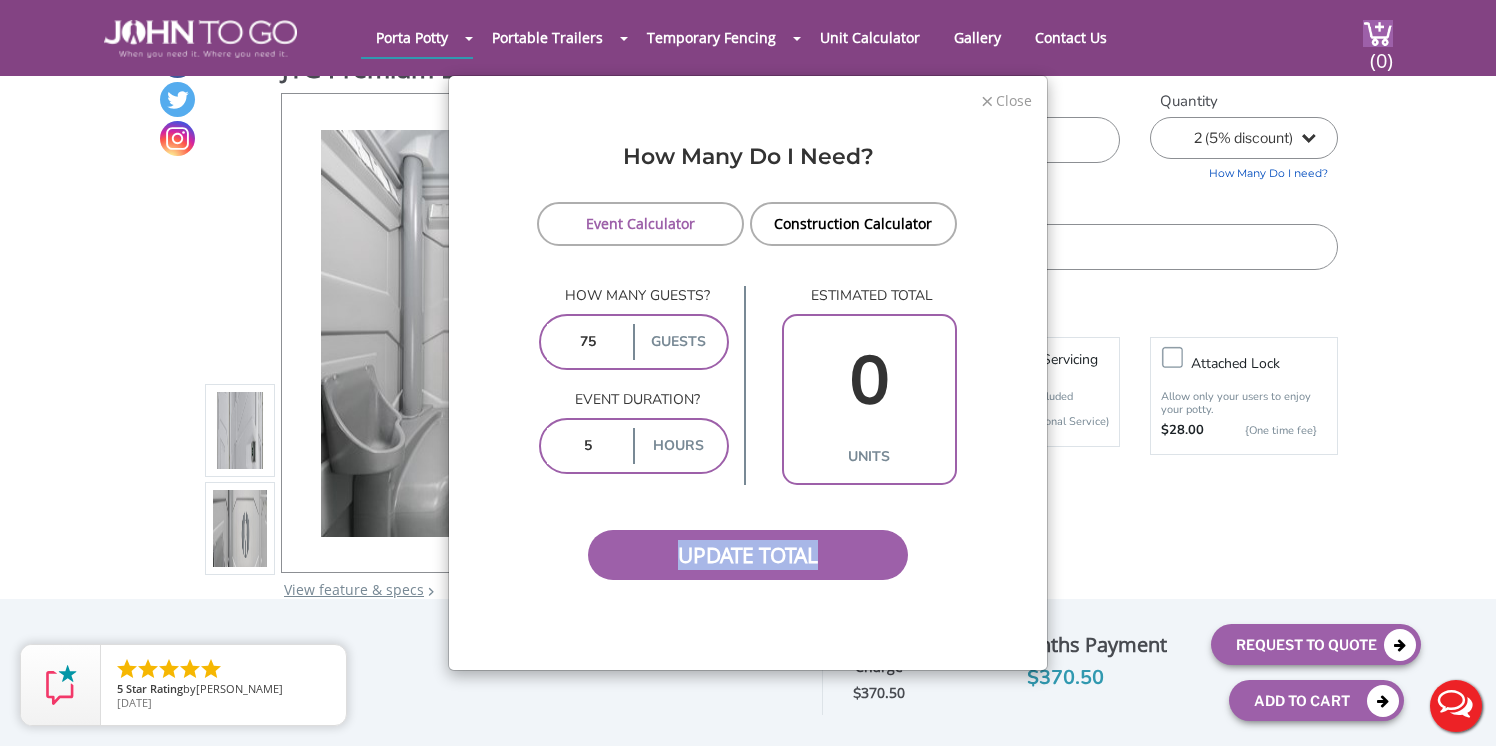 click on "Close" at bounding box center [1013, 98] 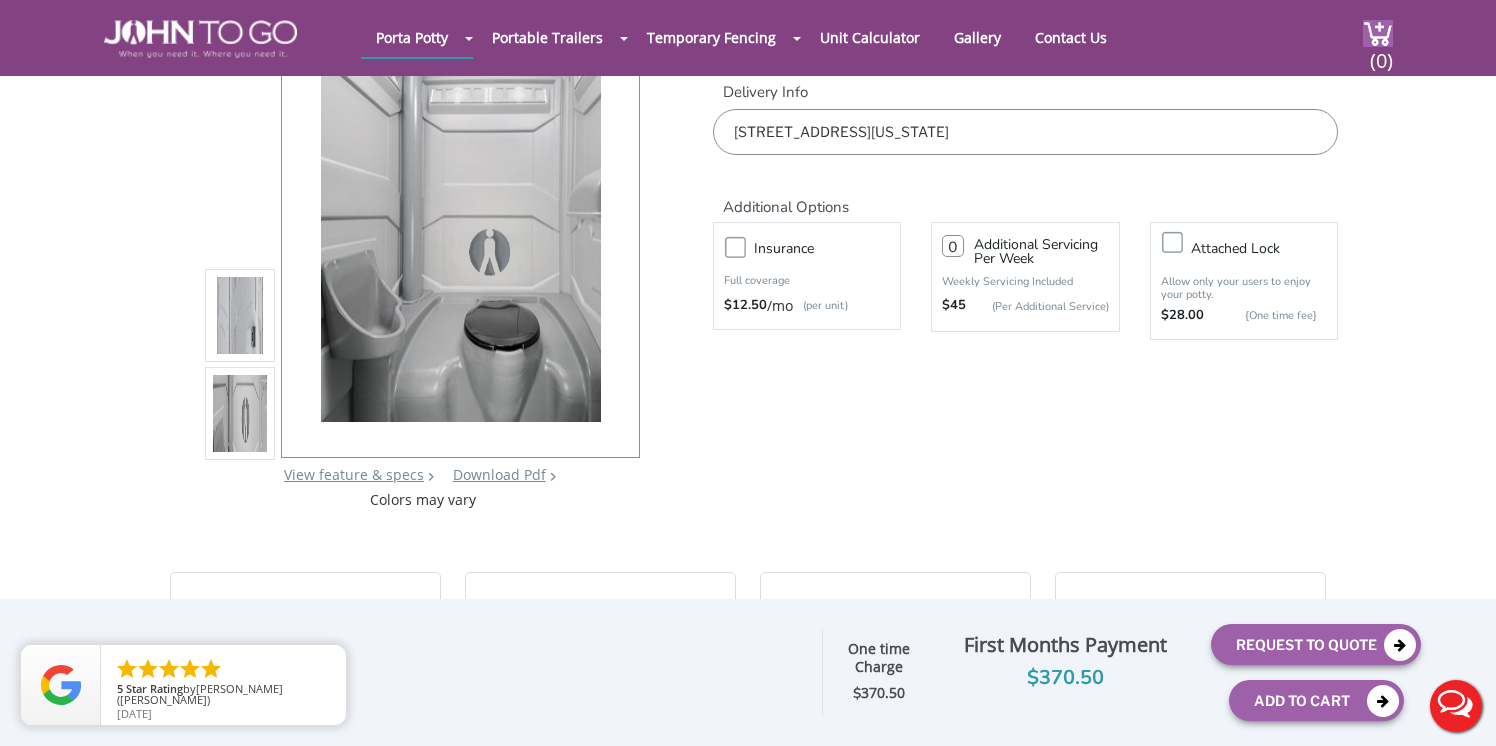 scroll, scrollTop: 43, scrollLeft: 0, axis: vertical 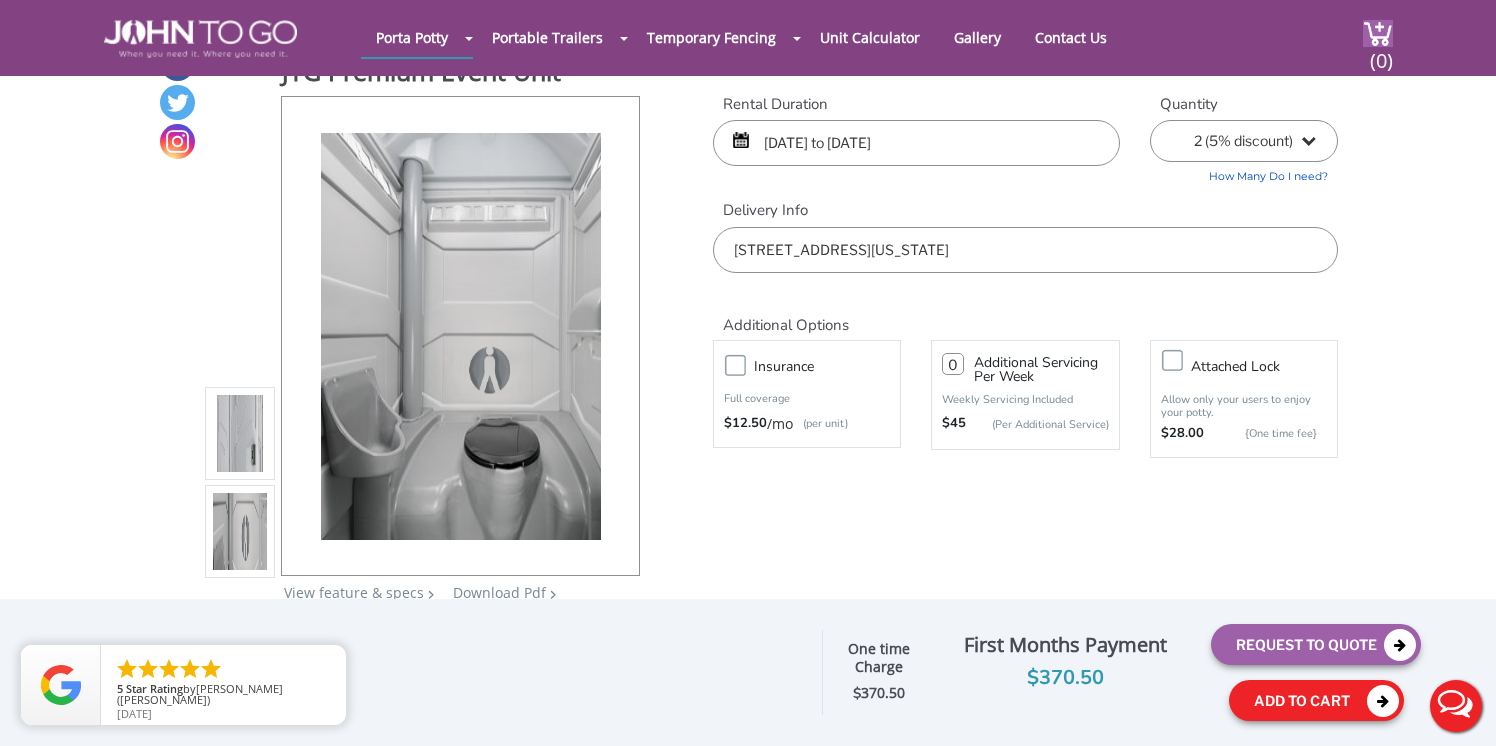 click on "Add To Cart" at bounding box center [1316, 700] 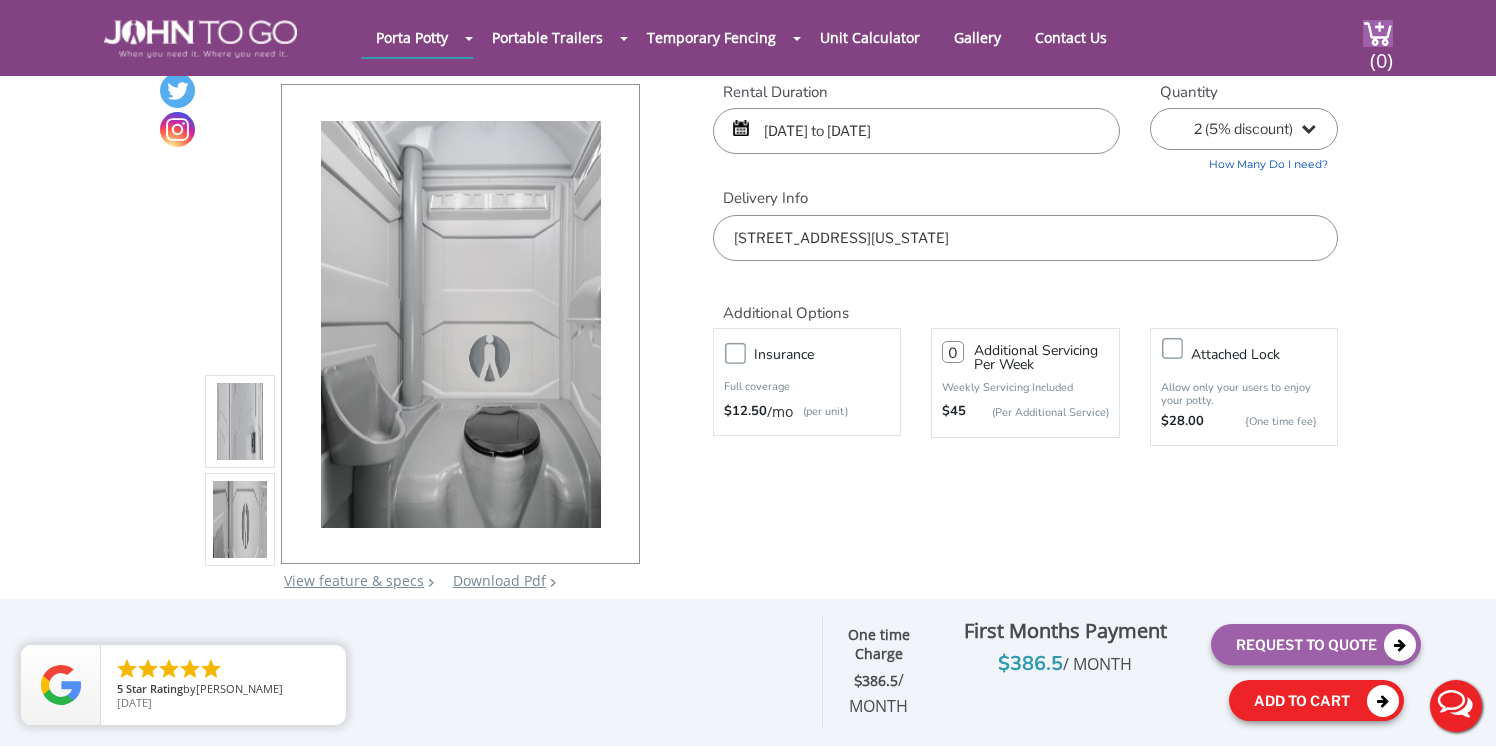 scroll, scrollTop: 53, scrollLeft: 0, axis: vertical 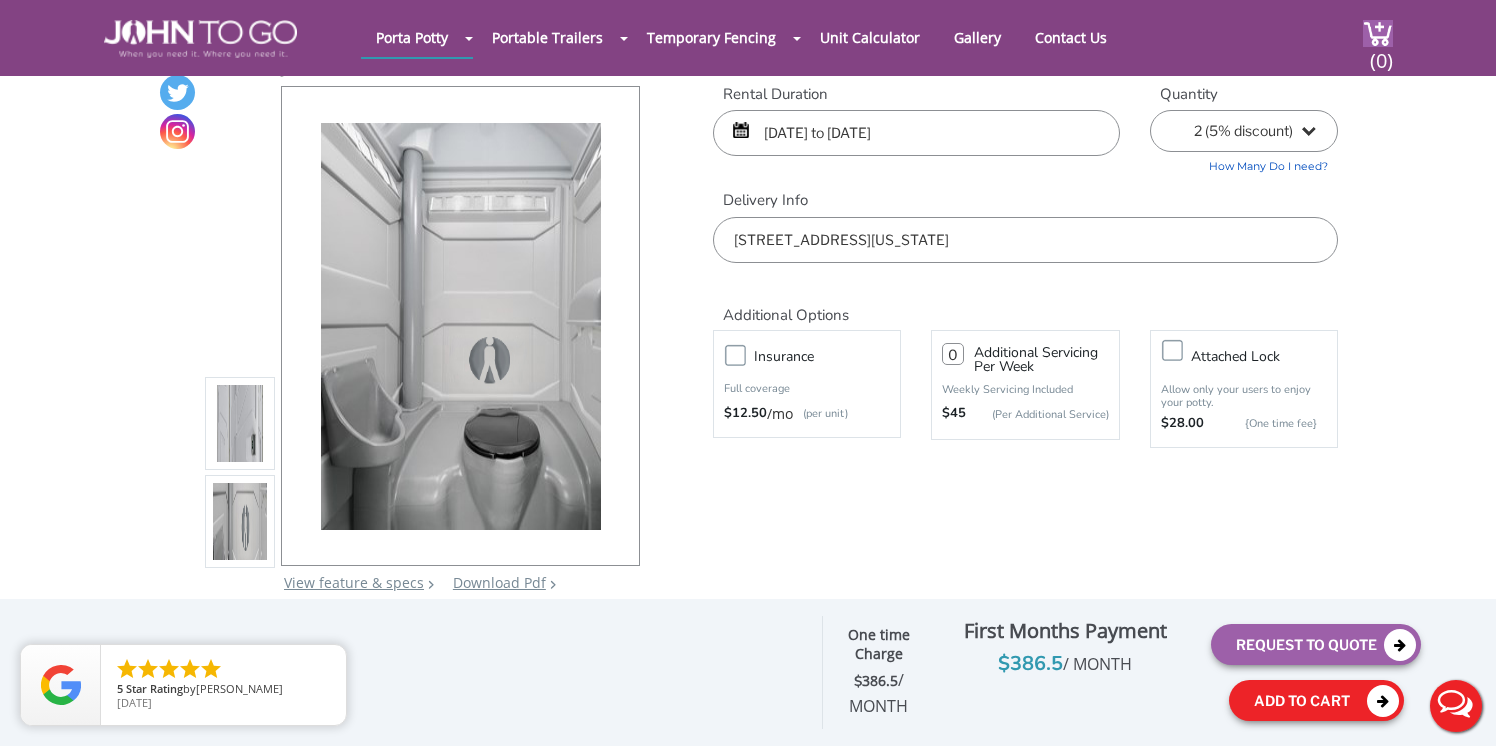 click on "Add To Cart" at bounding box center [1316, 700] 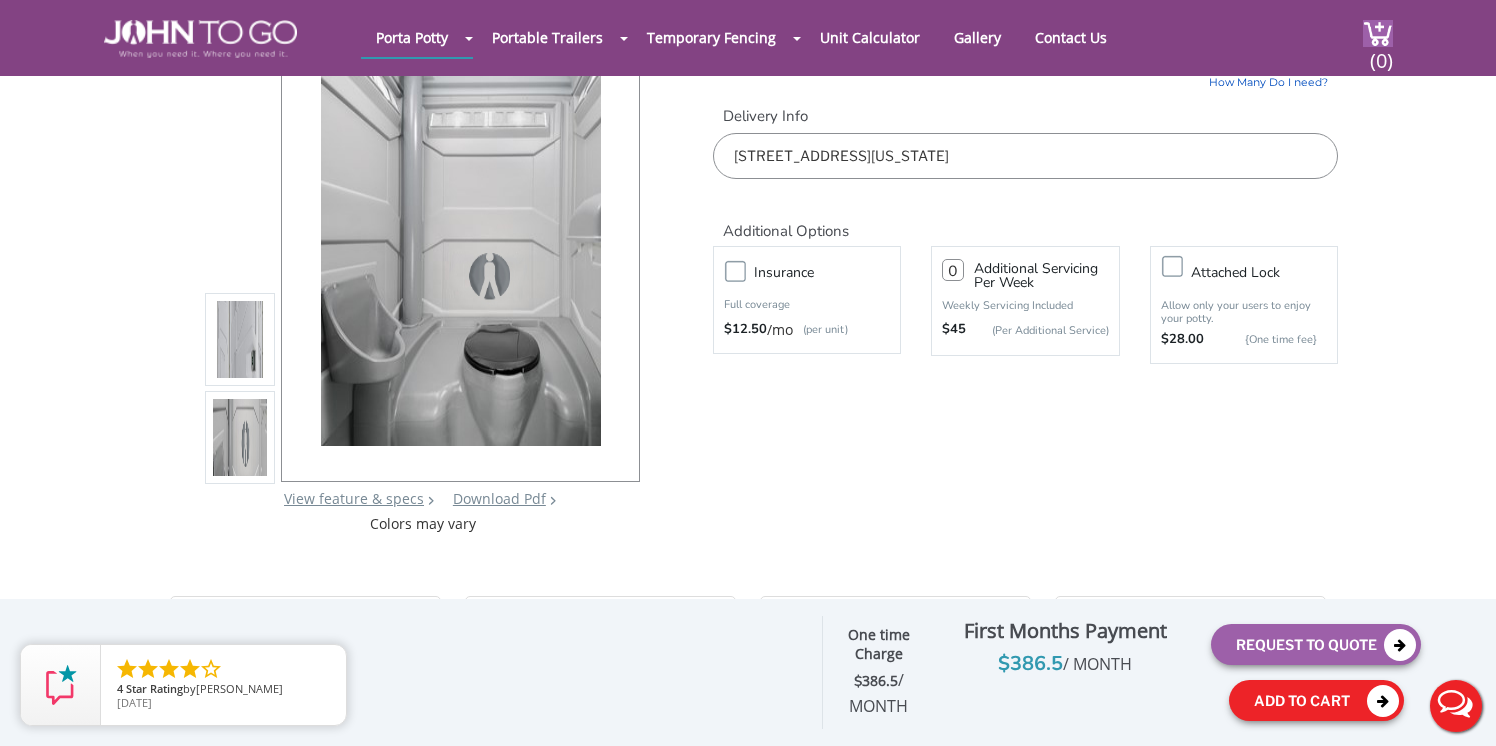 scroll, scrollTop: 0, scrollLeft: 0, axis: both 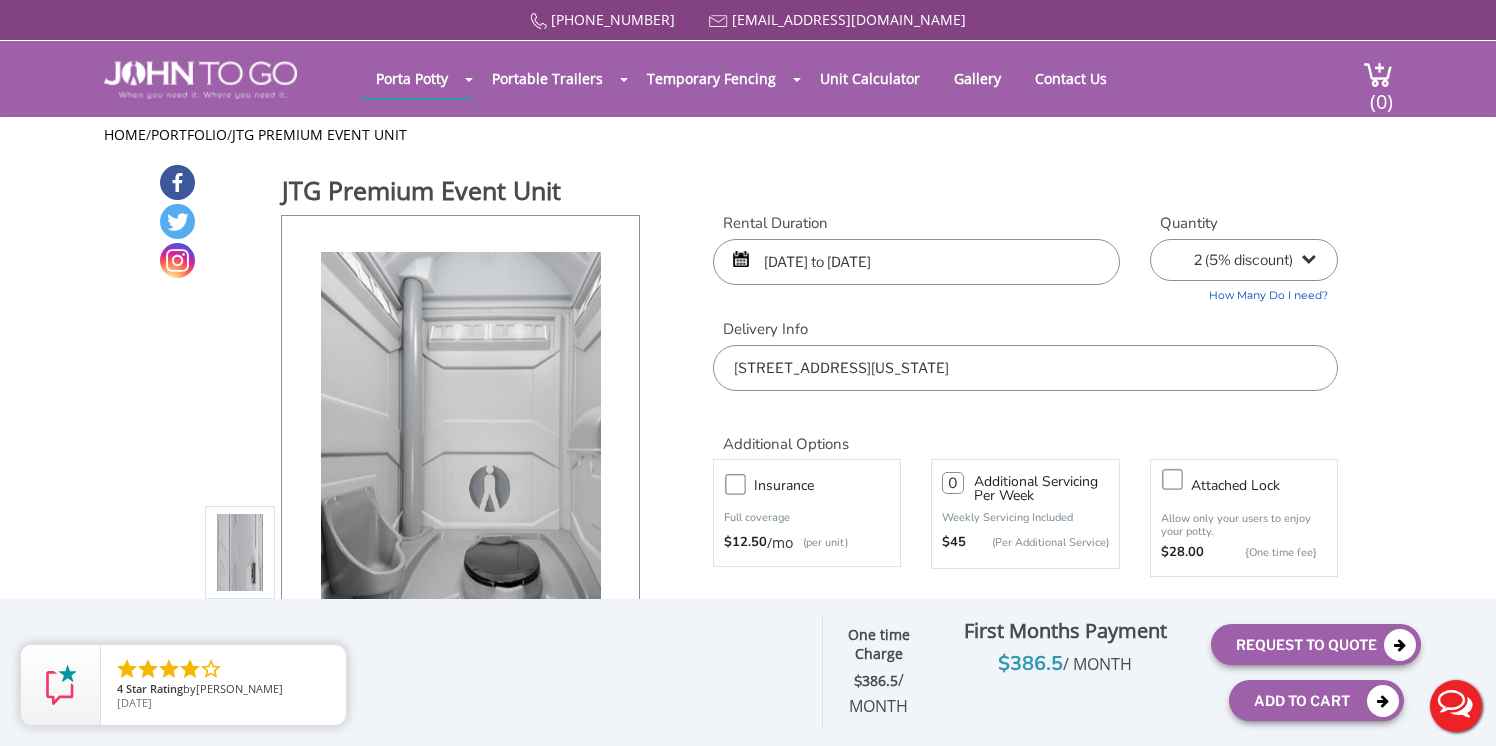 click on "Porta Potty
Portable Toilets
ADA Accessible Units
Portable Sinks
Waste Services
Construction
Special Events
Seasonal Long Term Rentals
Disaster Relief
Portable Trailers
Restroom Trailers
Shower Trailers
Temporary Fencing
Barricade Fencing
Temporary Fencing Panels
Water-filled LCD Barriers
Unit Calculator
Gallery
Contact Us
877-564-6977
info@johntogo.com
(0)" at bounding box center (748, 79) 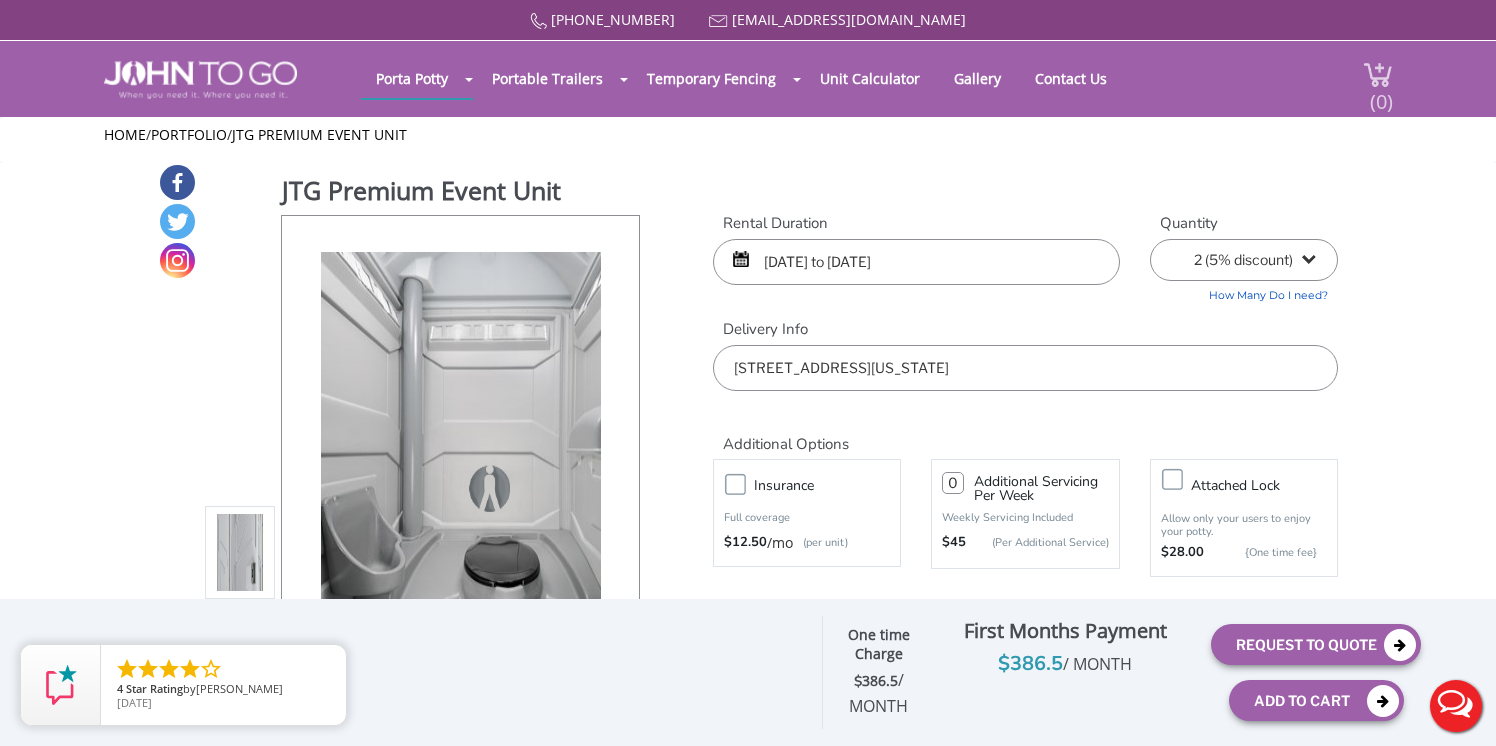 click on "(0)" at bounding box center [1381, 93] 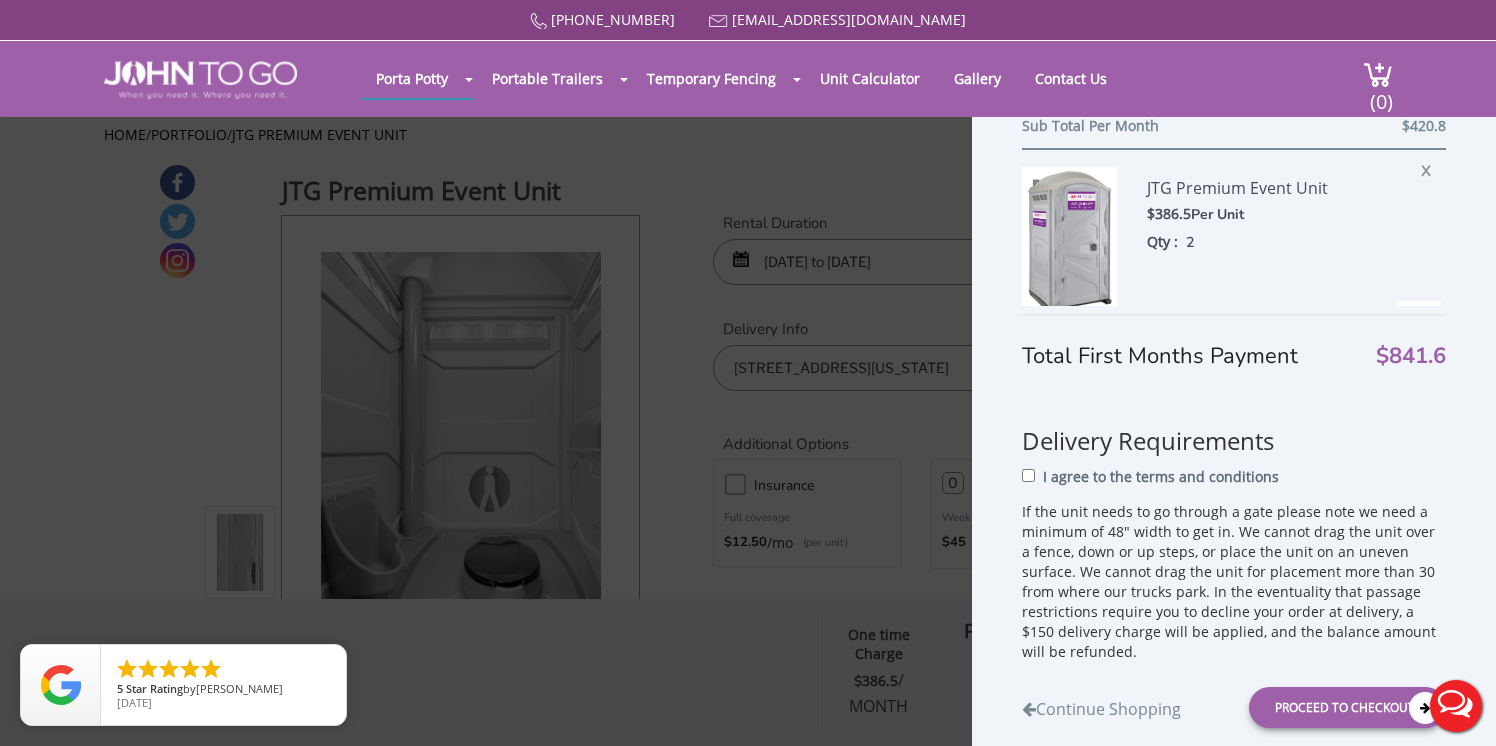scroll, scrollTop: 329, scrollLeft: 0, axis: vertical 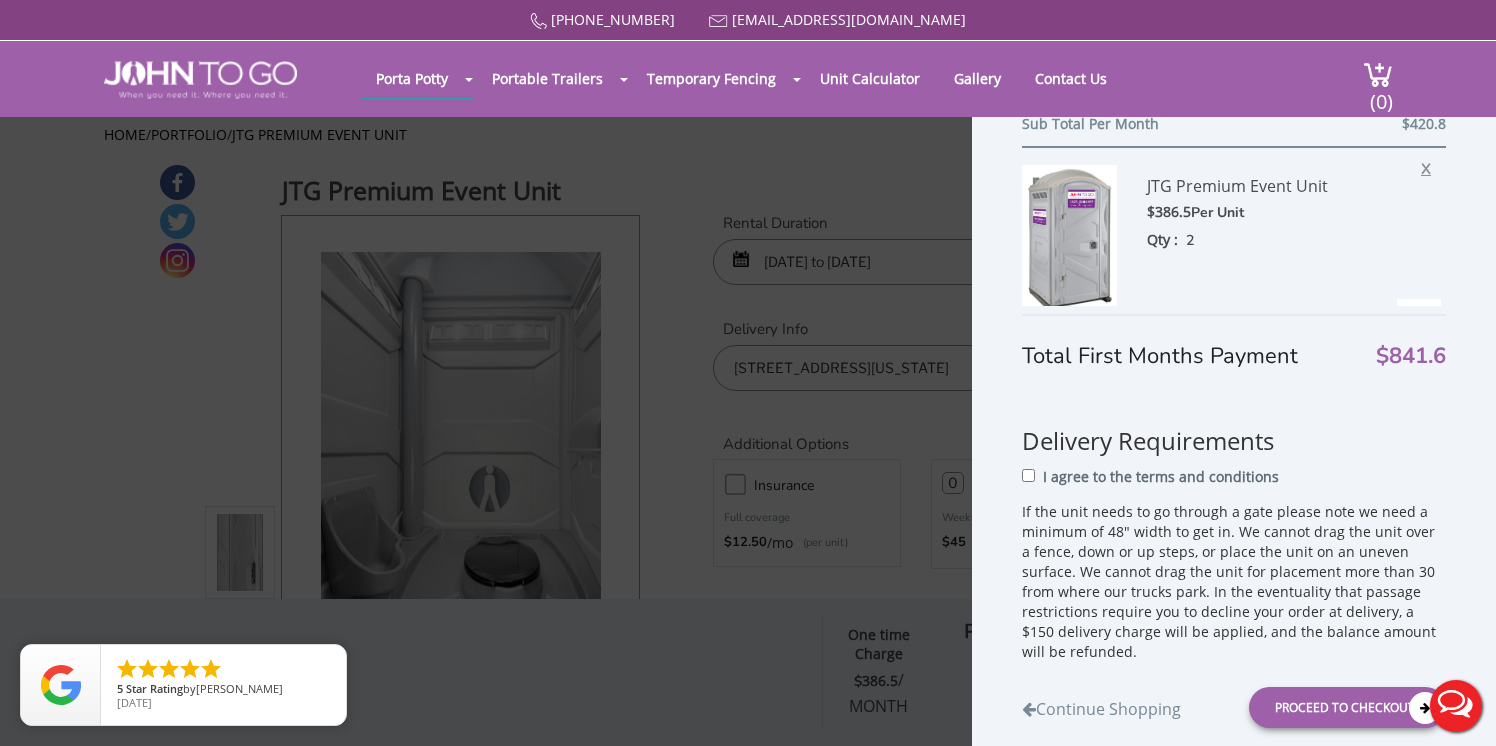 click on "X" at bounding box center (1431, 166) 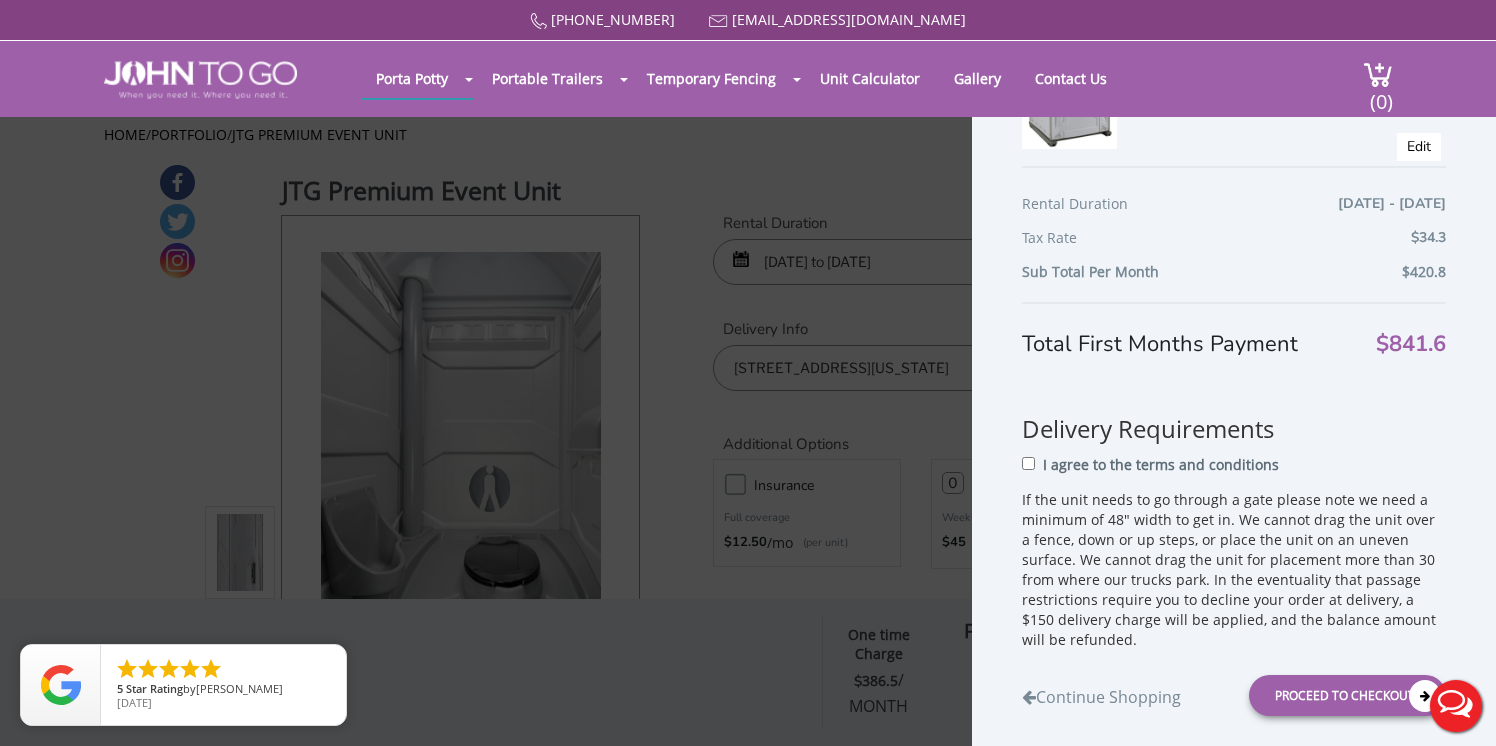 scroll, scrollTop: 161, scrollLeft: 0, axis: vertical 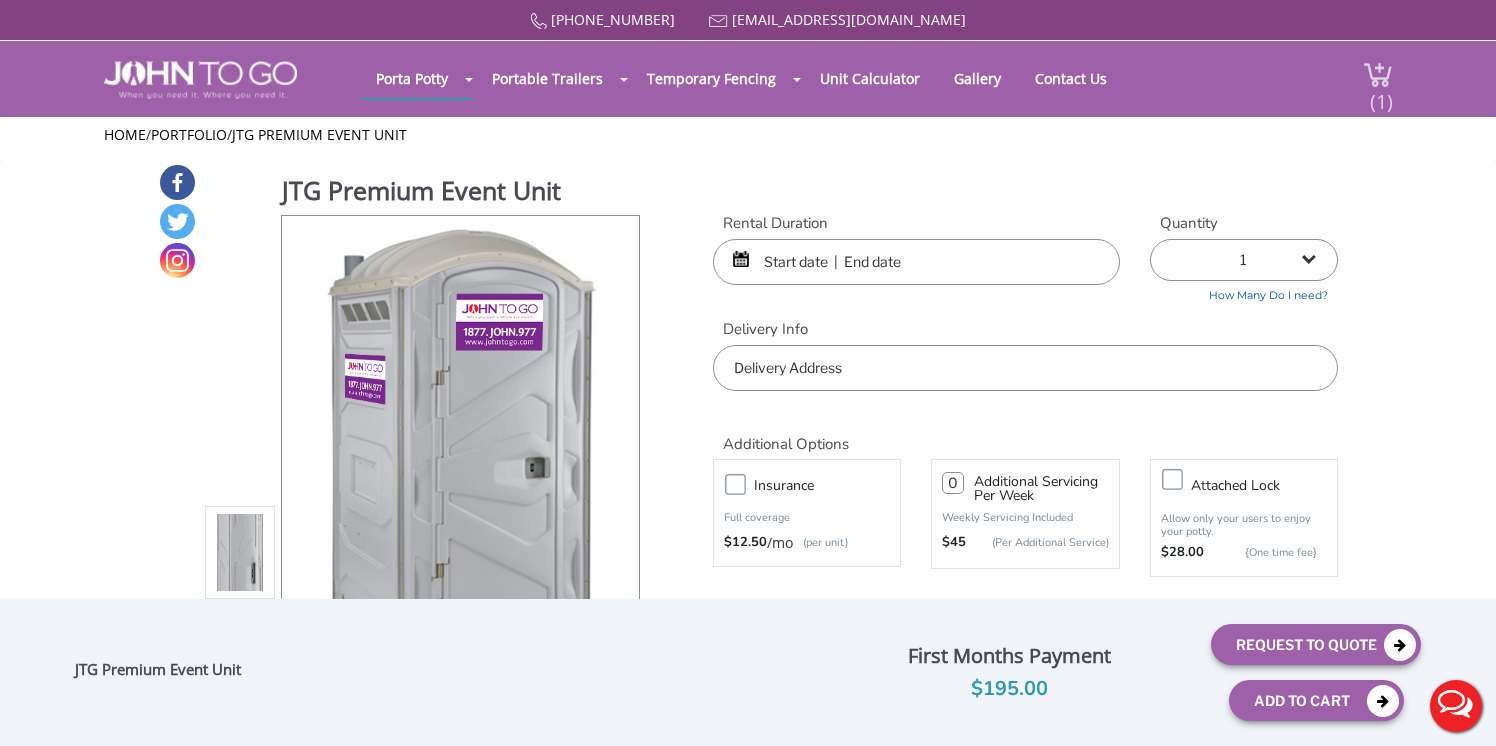 click on "(1)" at bounding box center [1381, 93] 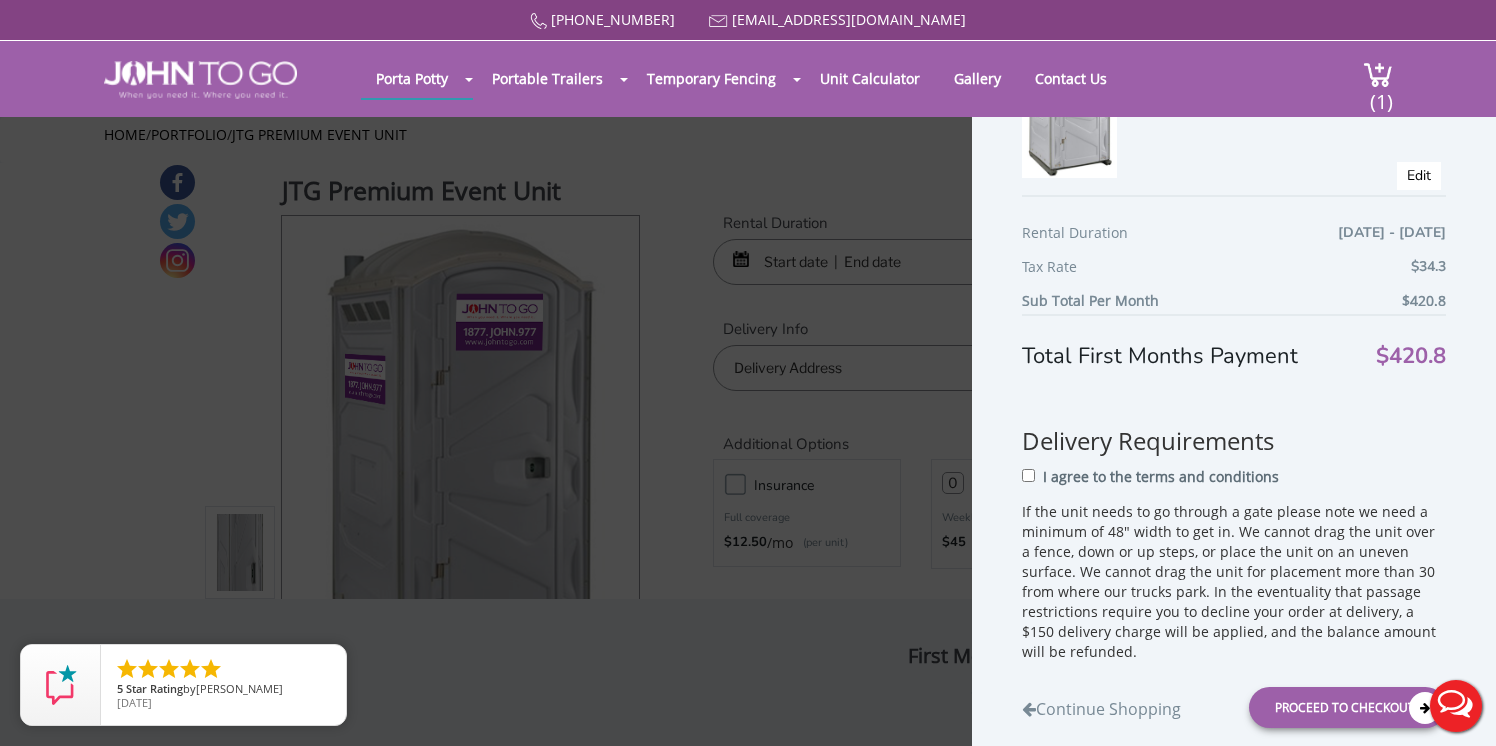 scroll, scrollTop: 161, scrollLeft: 0, axis: vertical 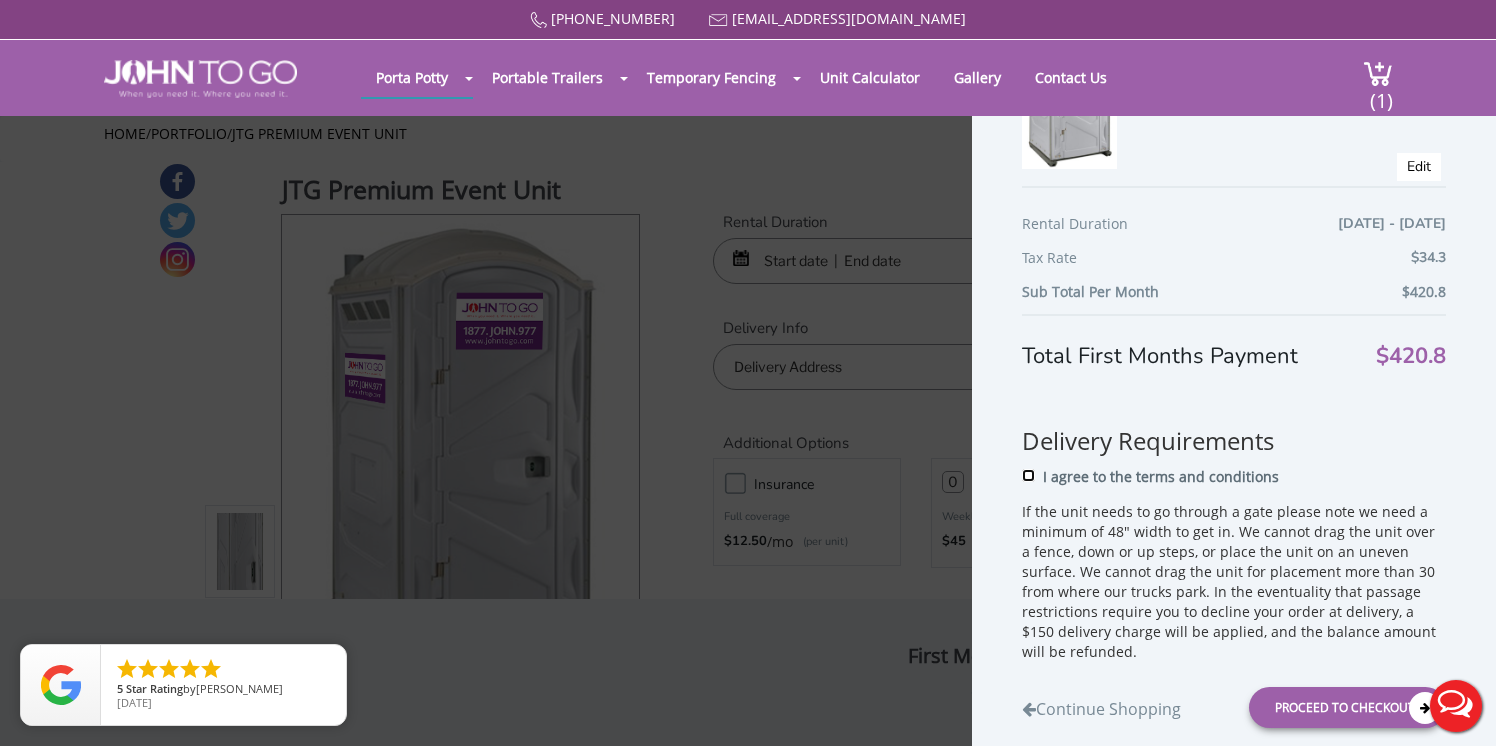 click on "I agree to the terms and conditions" at bounding box center (1028, 475) 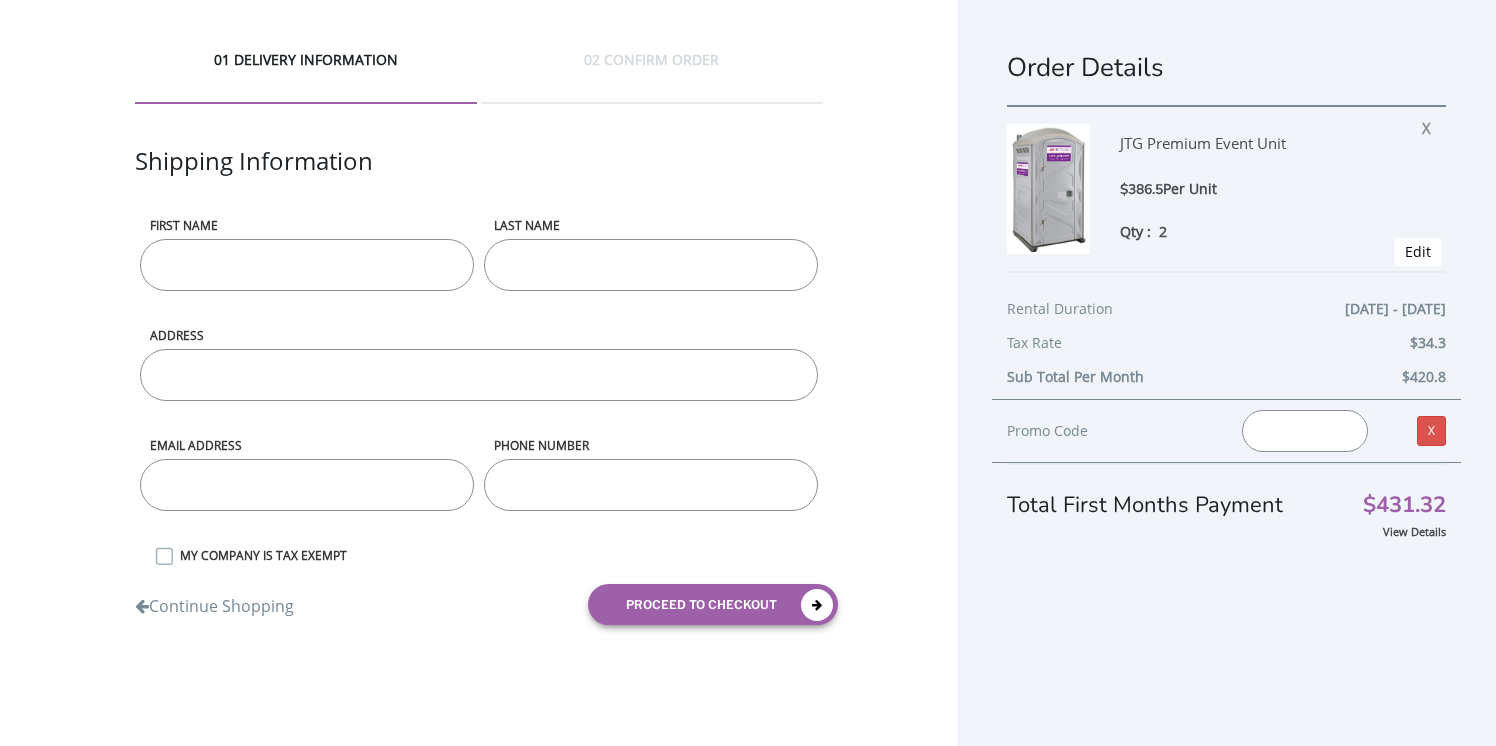 scroll, scrollTop: 0, scrollLeft: 0, axis: both 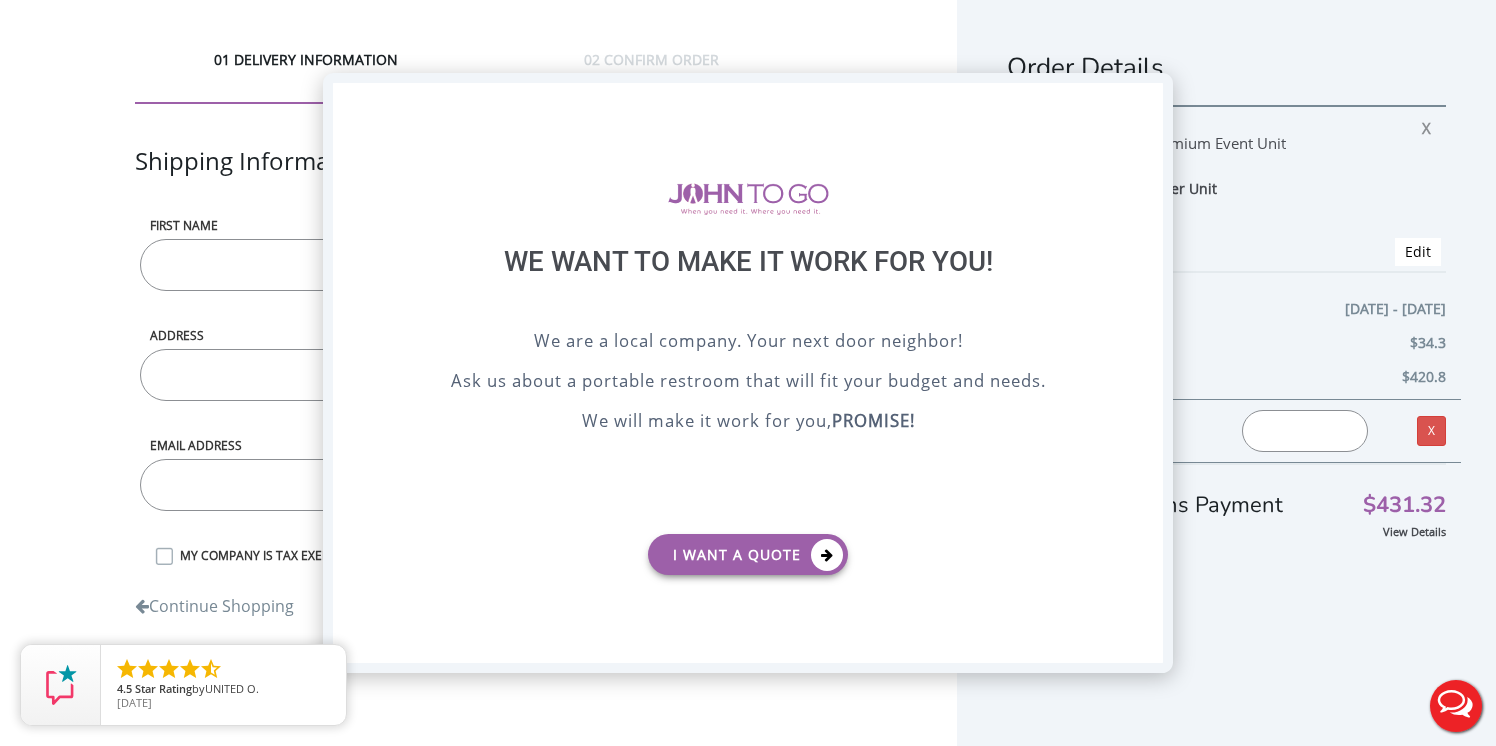 click on "X" at bounding box center (1147, 100) 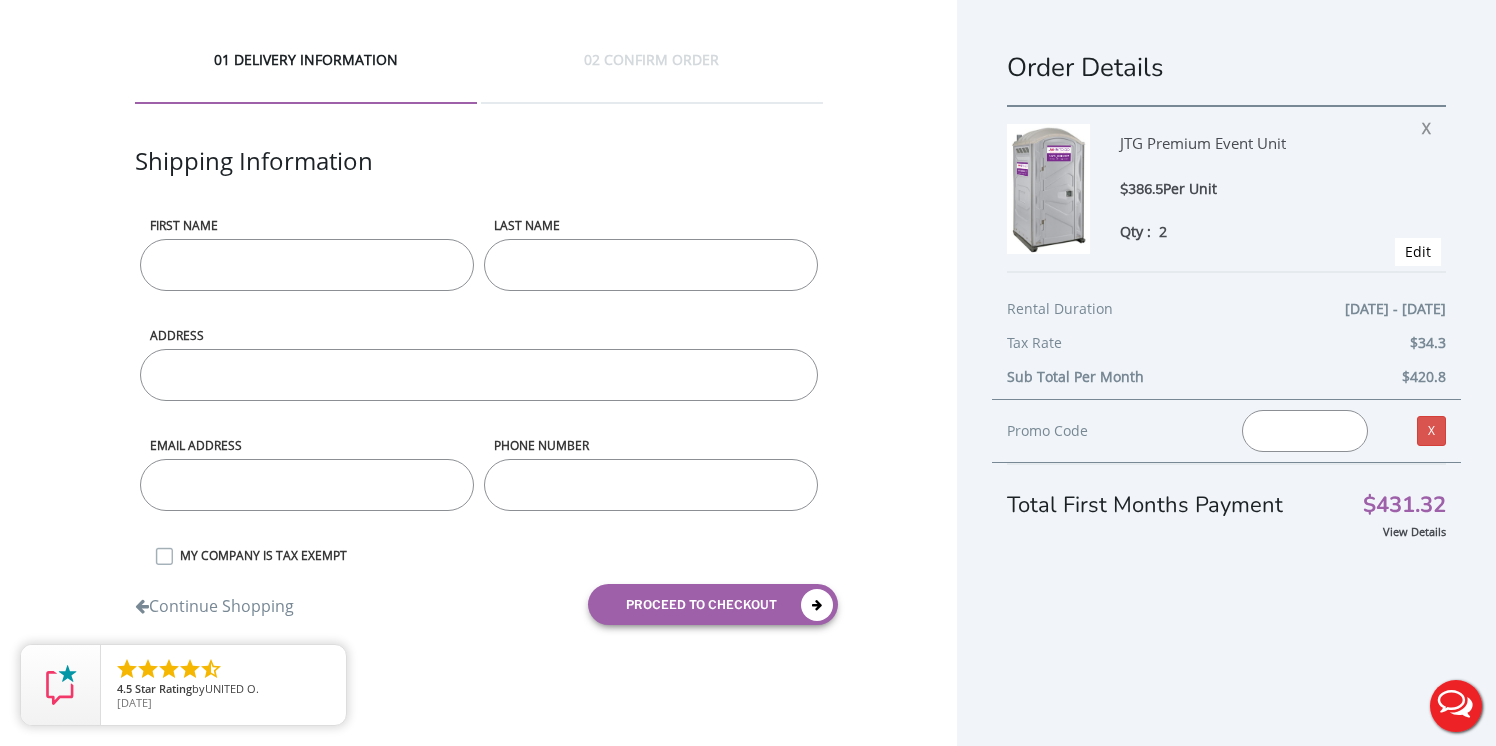 click on "First name" at bounding box center [307, 265] 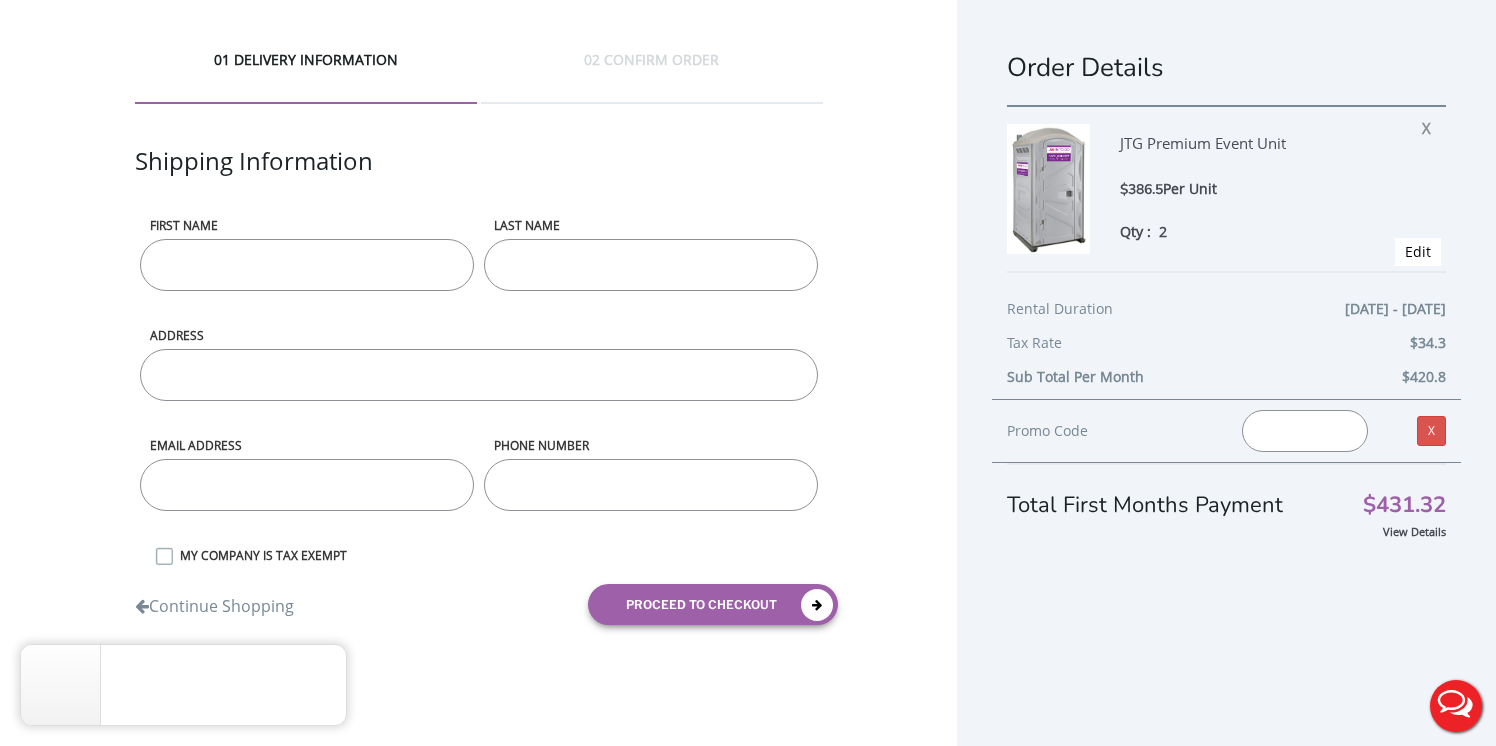 type on "Alexandra" 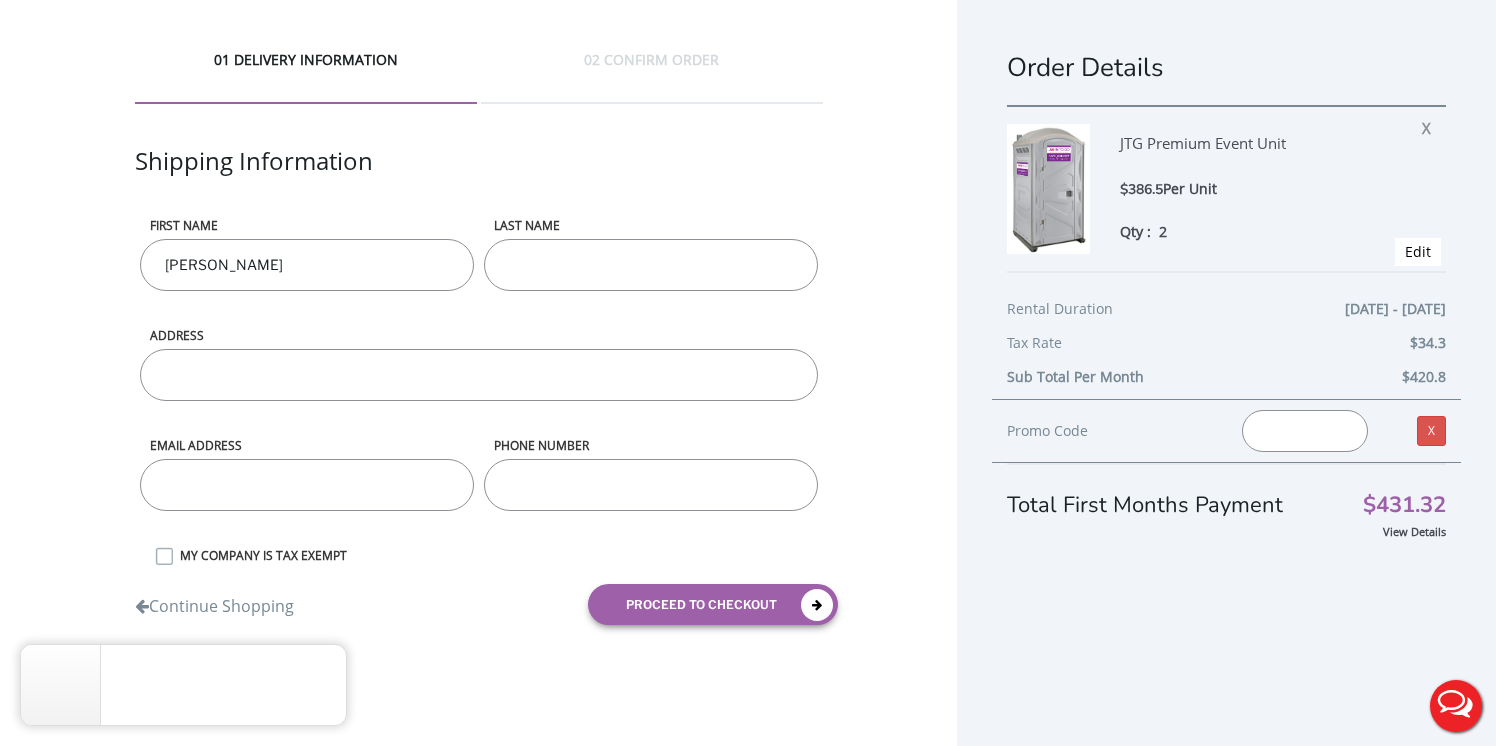 type on "de Castro" 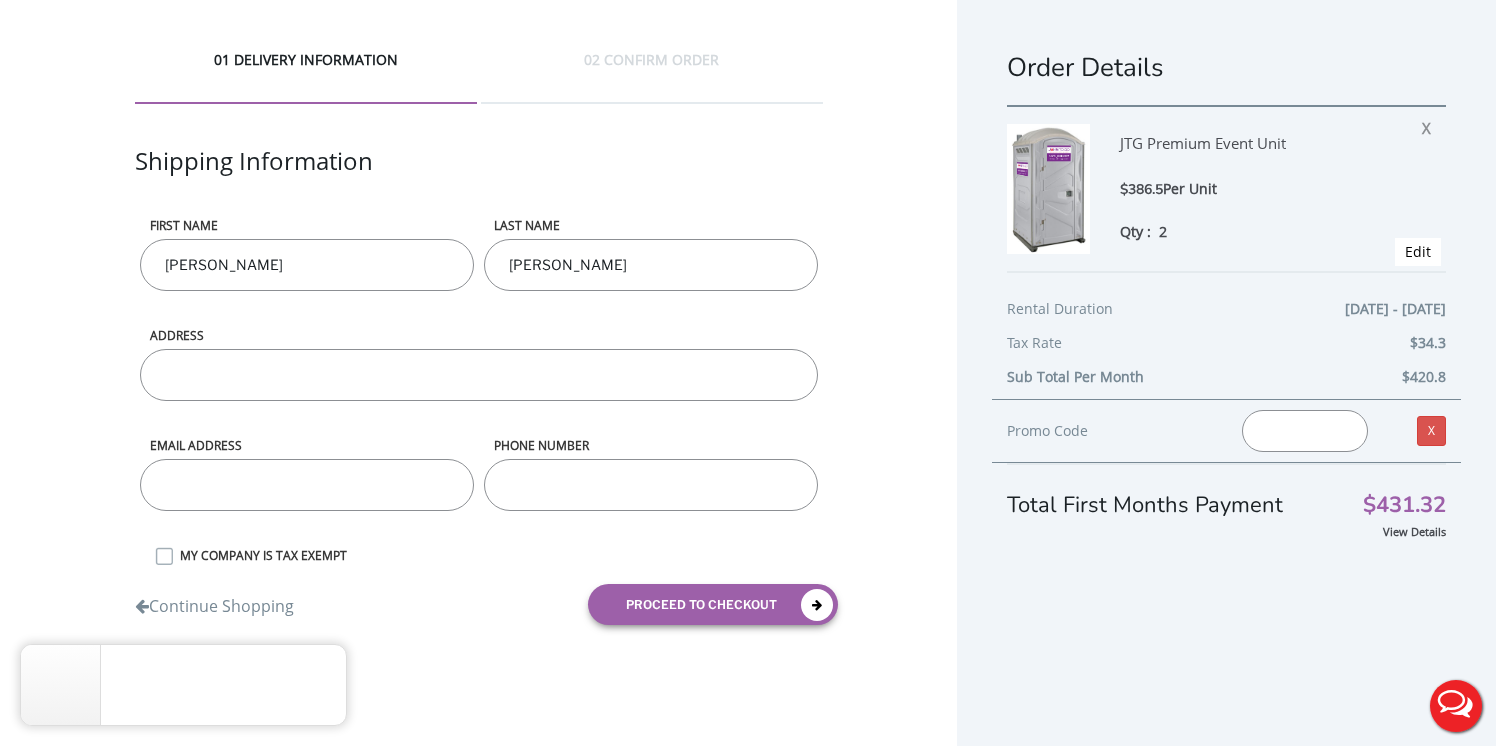 type on "2276 Frederick Douglass Blvd." 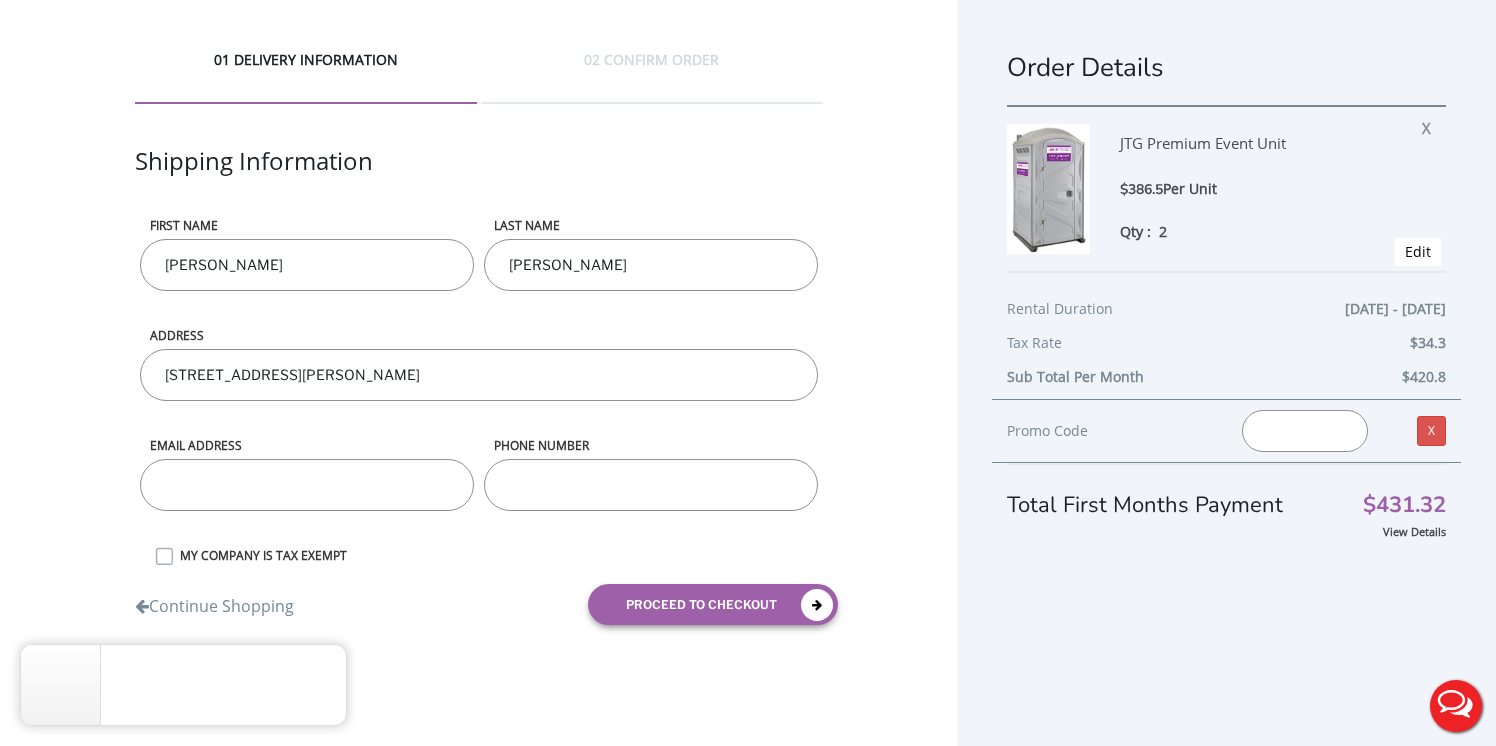 type on "alex@kinstudios.work" 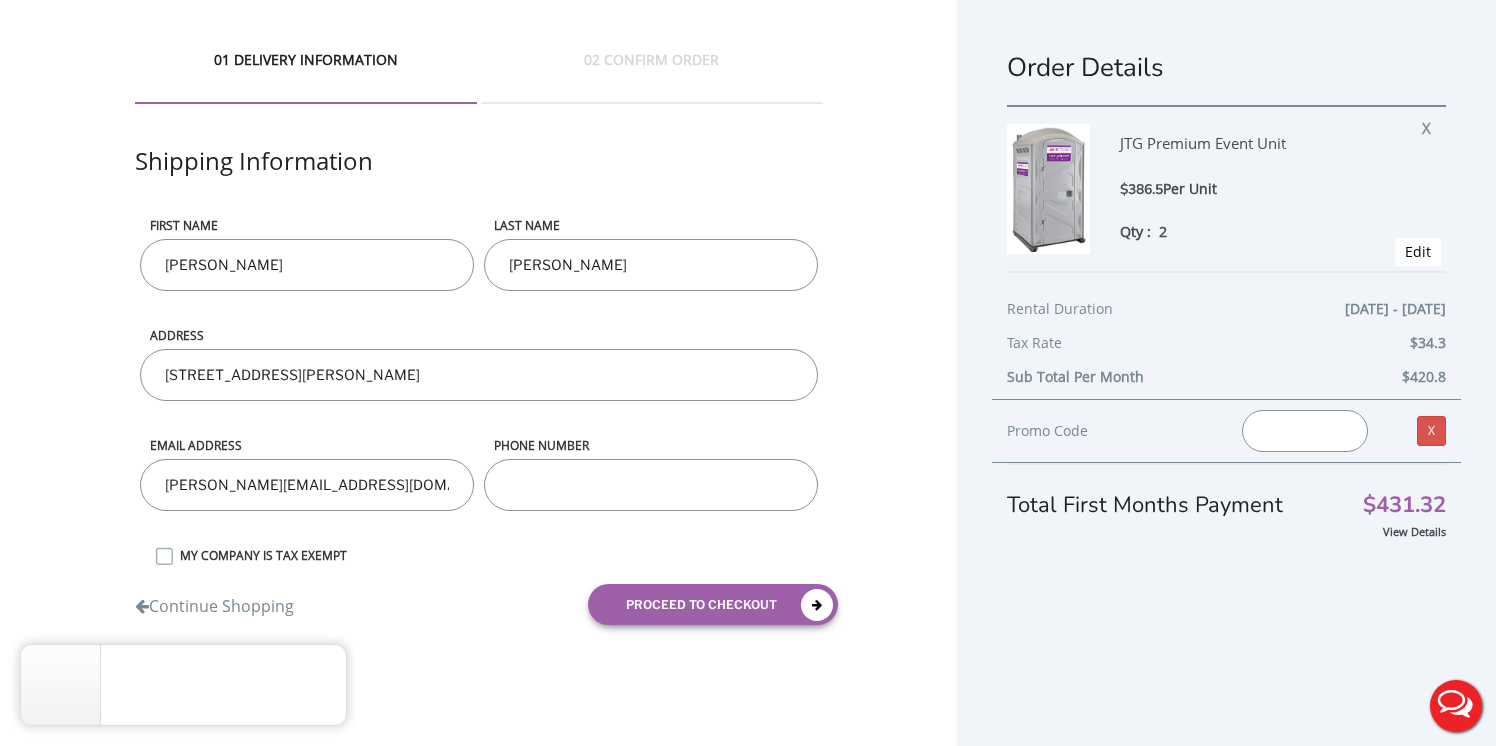 type on "9145820313" 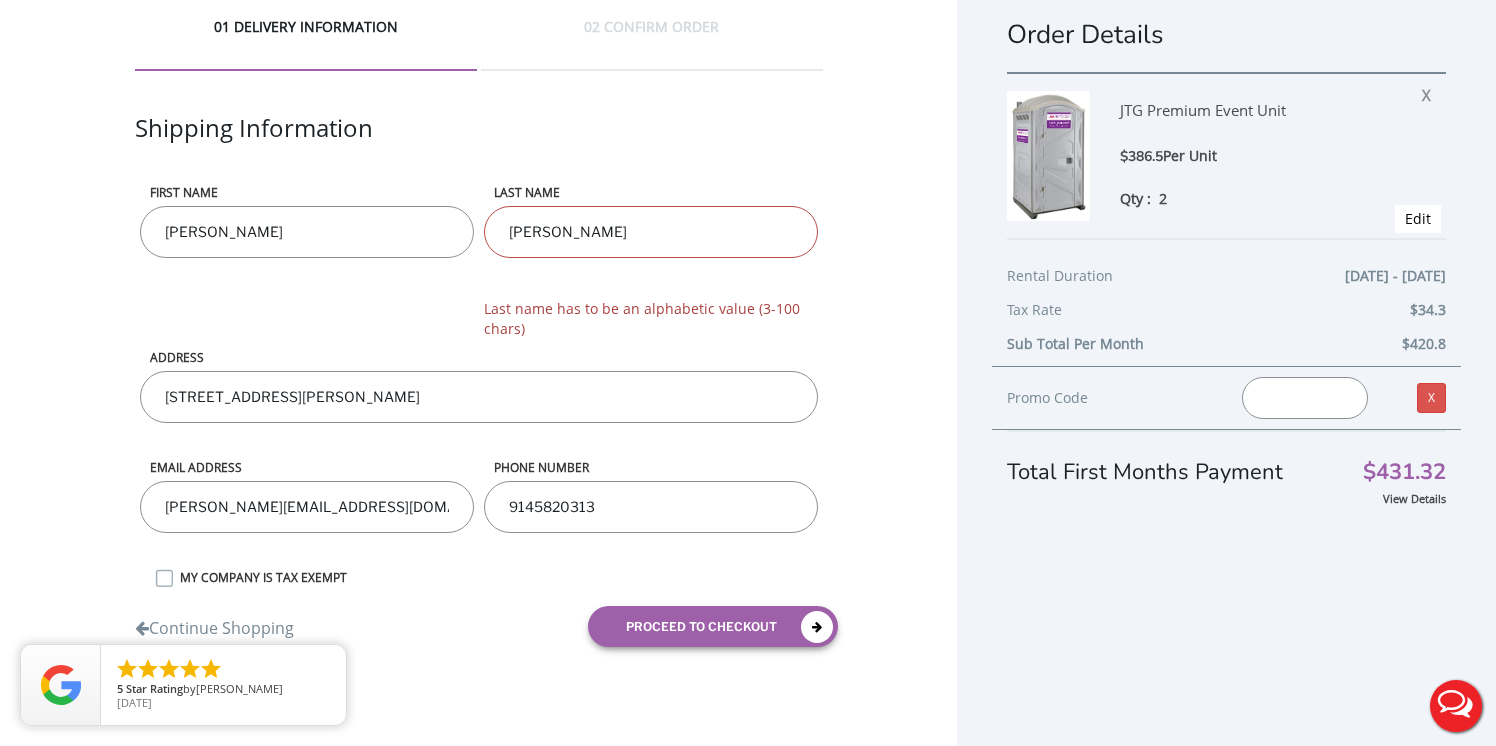 scroll, scrollTop: 37, scrollLeft: 0, axis: vertical 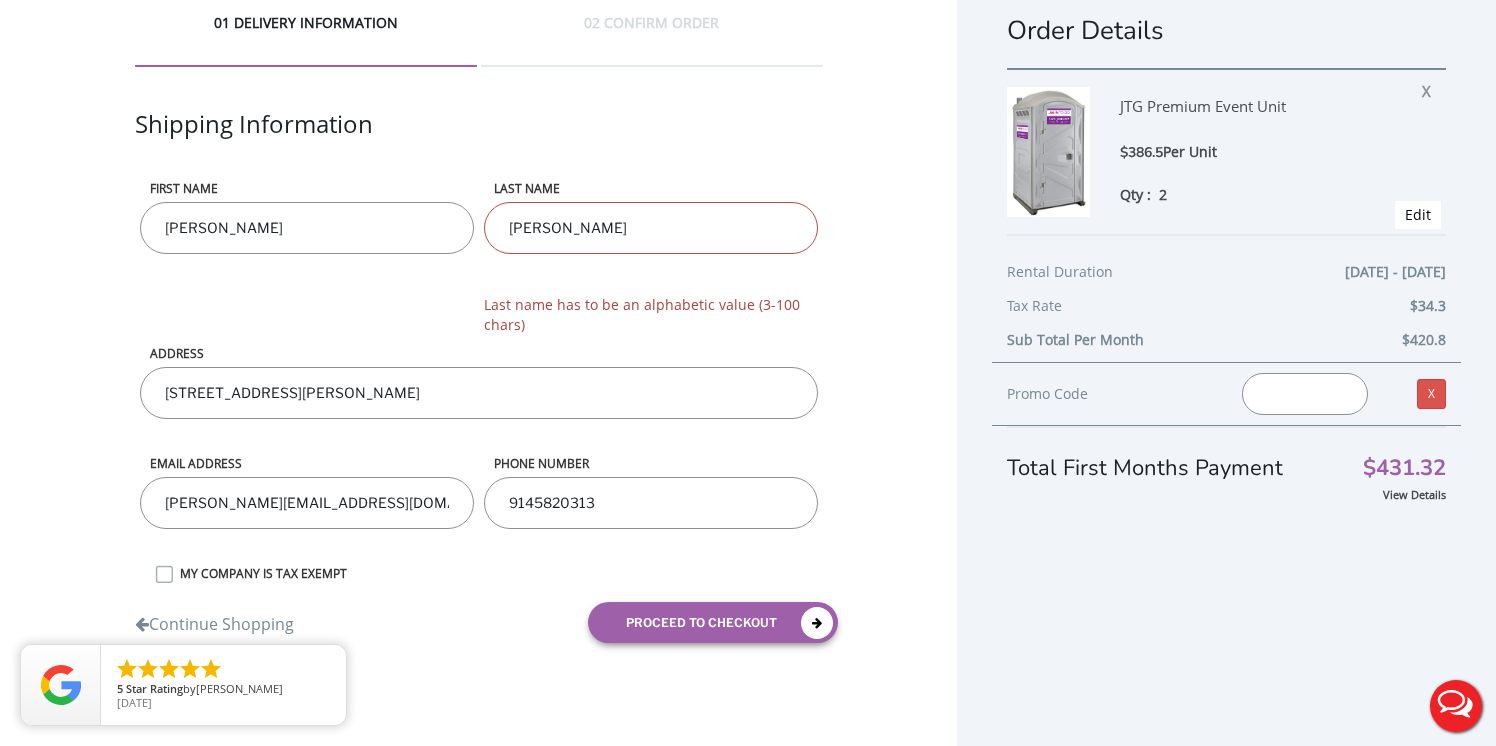 click on "2276 Frederick Douglass Blvd." at bounding box center (479, 393) 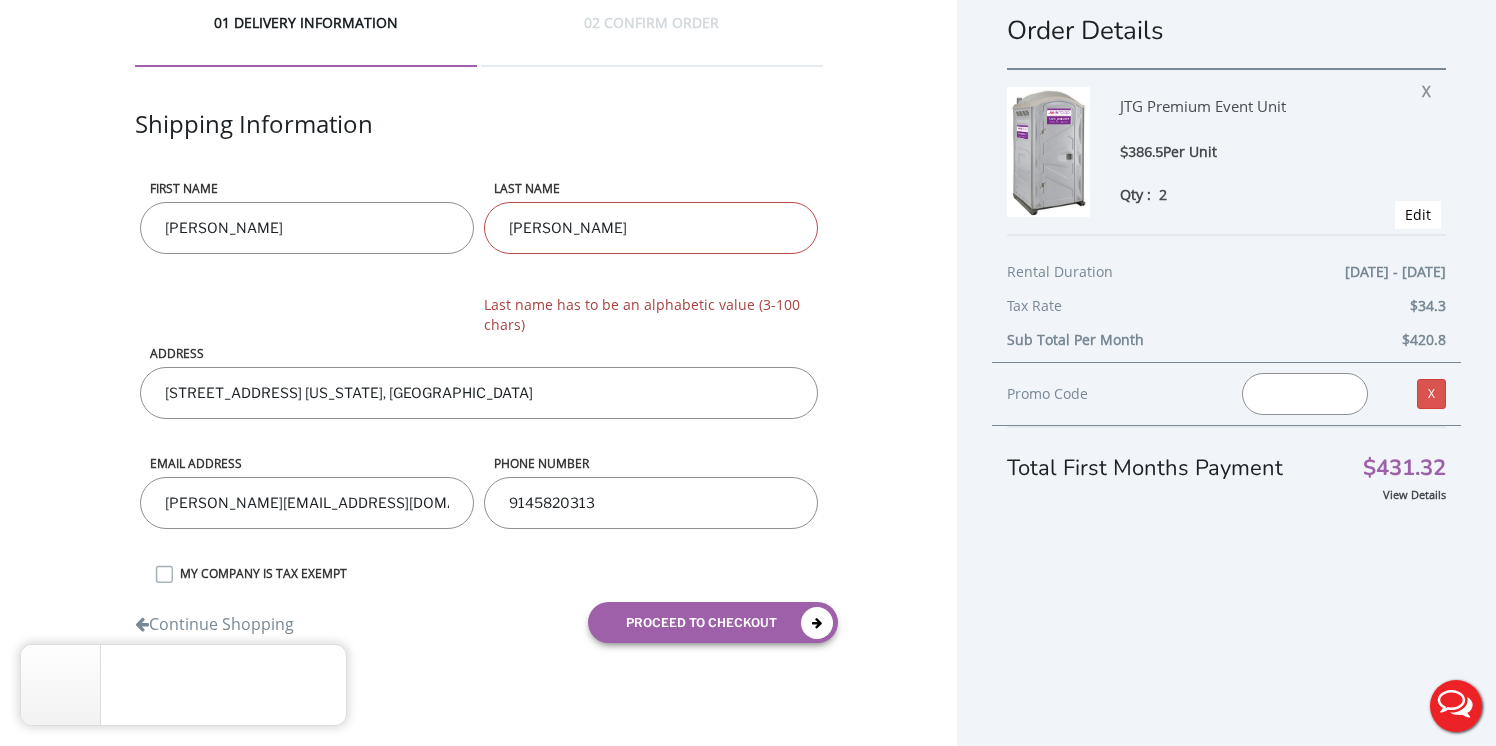 type on "1991 Second Ave. New York, NY" 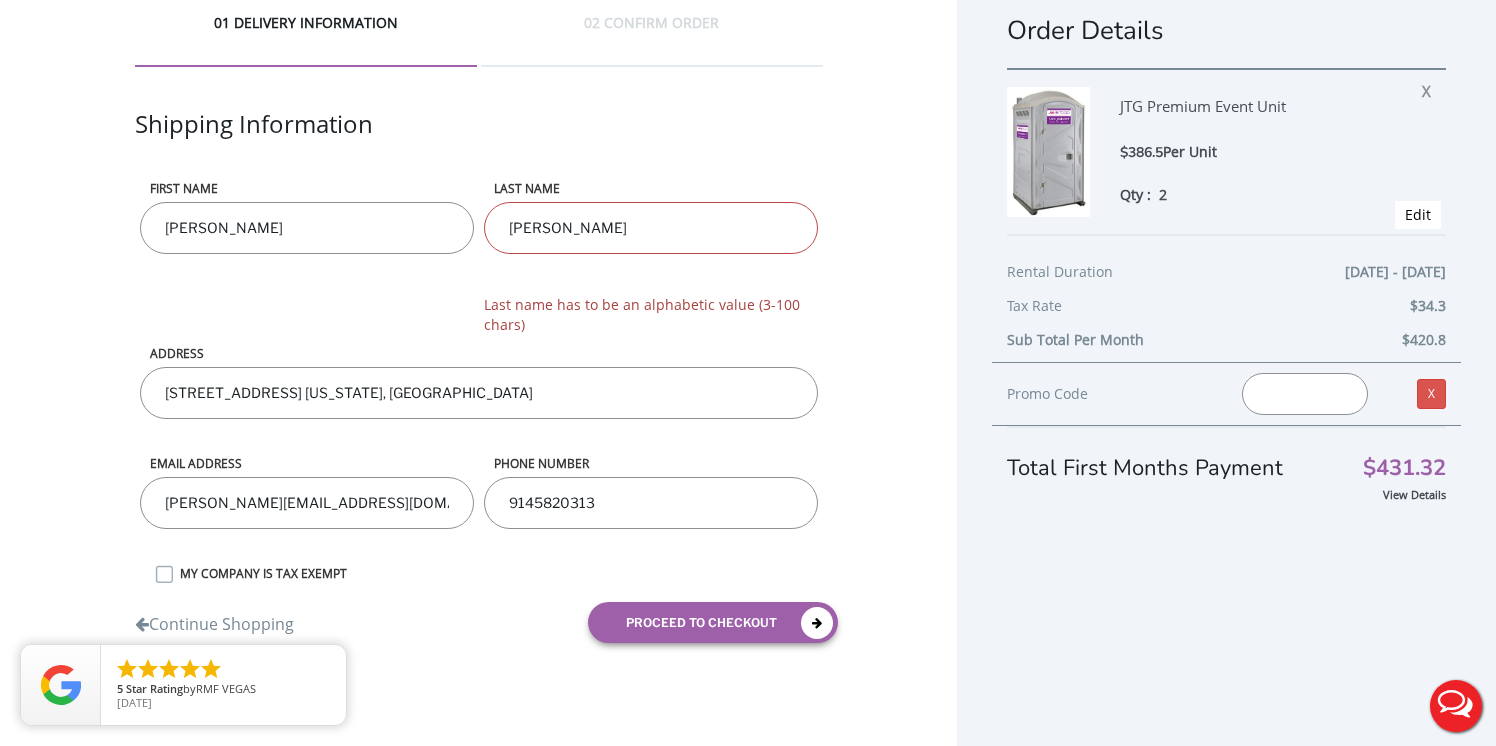 click on "ADDRESS
1991 Second Ave. New York, NY" at bounding box center (479, 317) 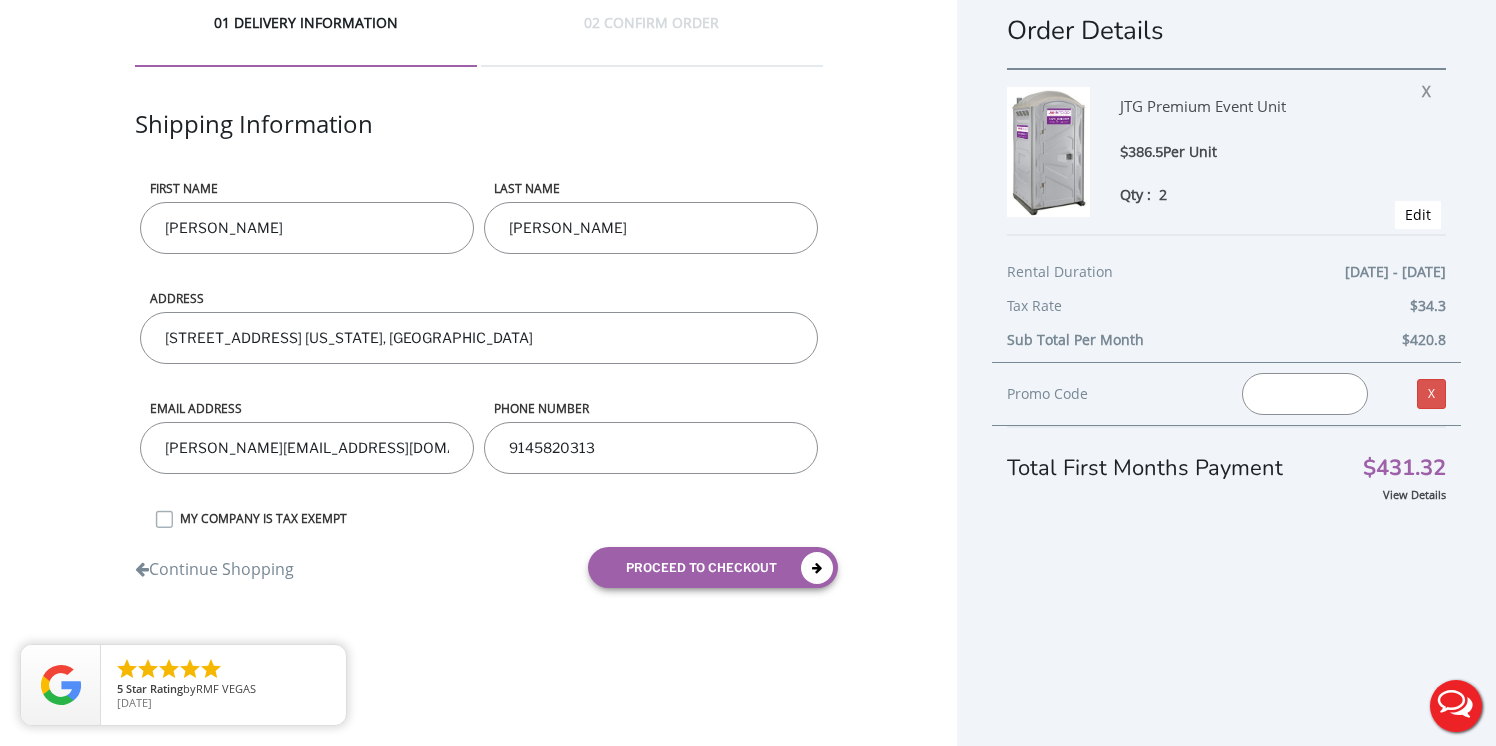 type on "deCastro" 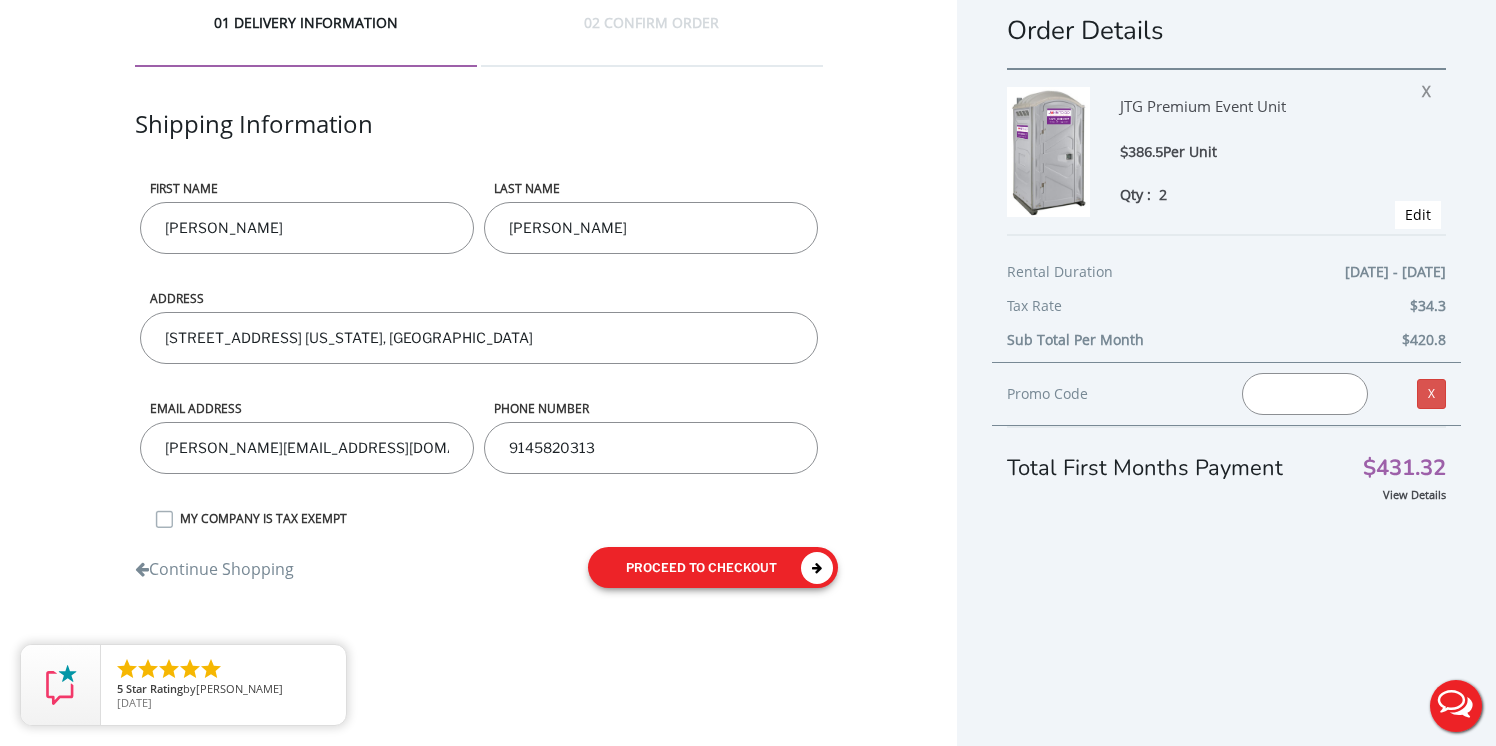 click on "proceed to checkout" at bounding box center [713, 567] 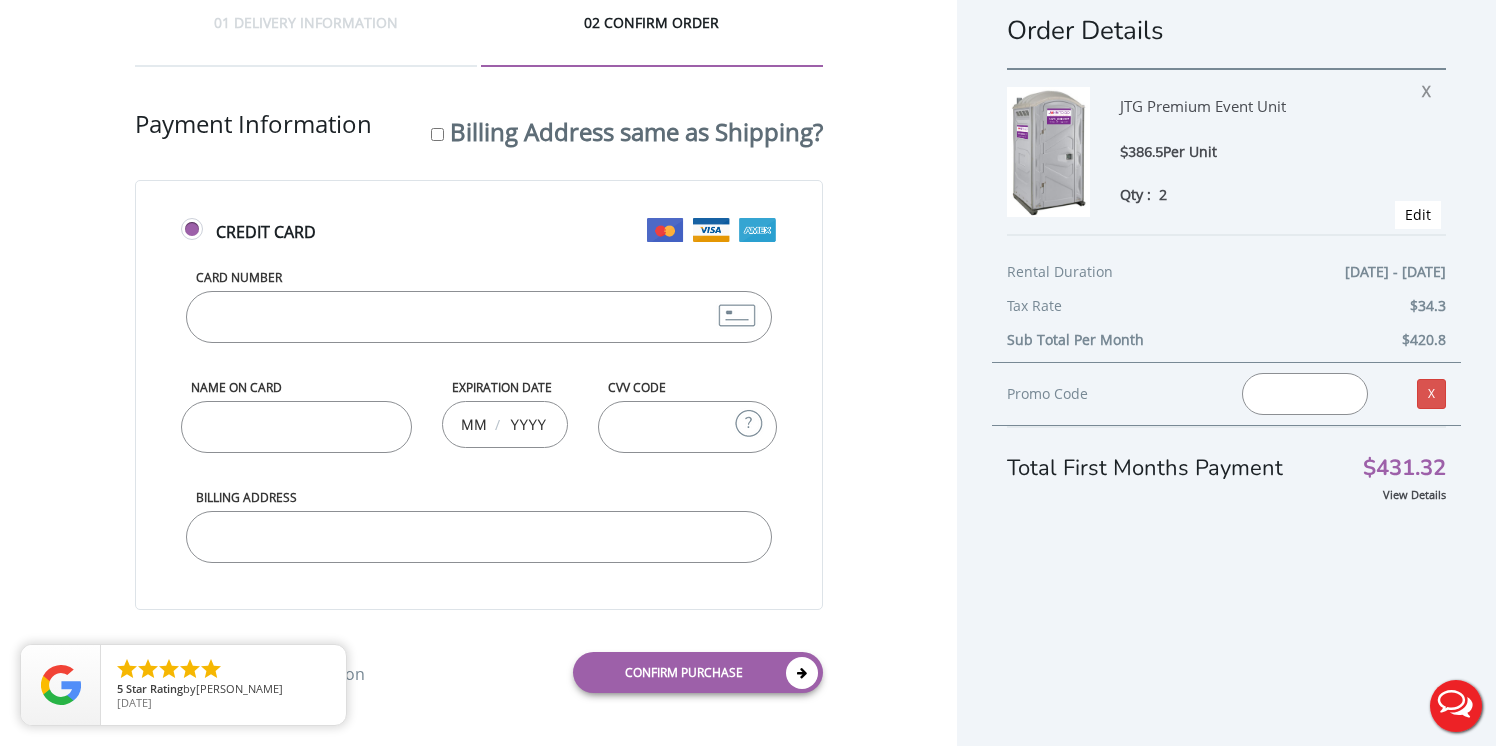 click on "Card Number" at bounding box center [479, 317] 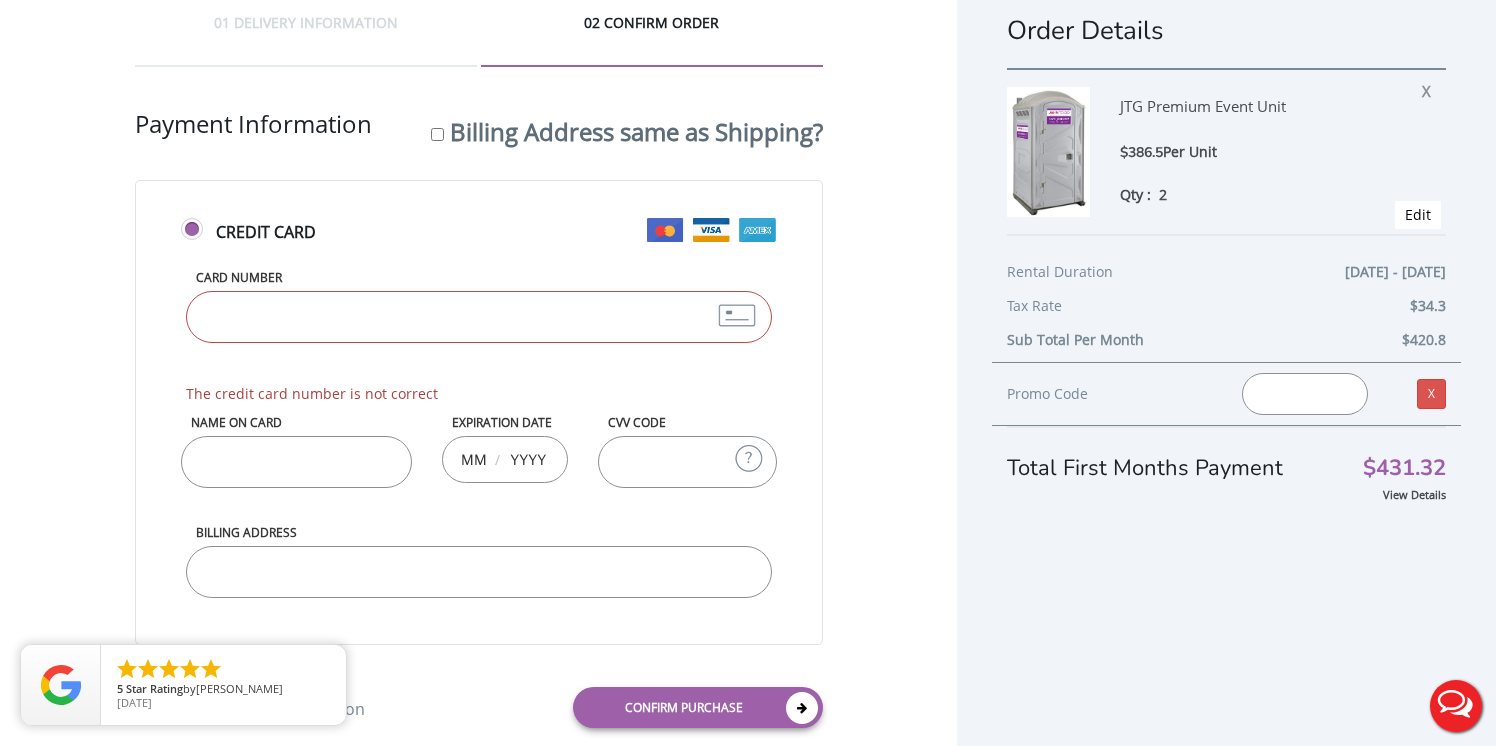 type on "4563310050008303" 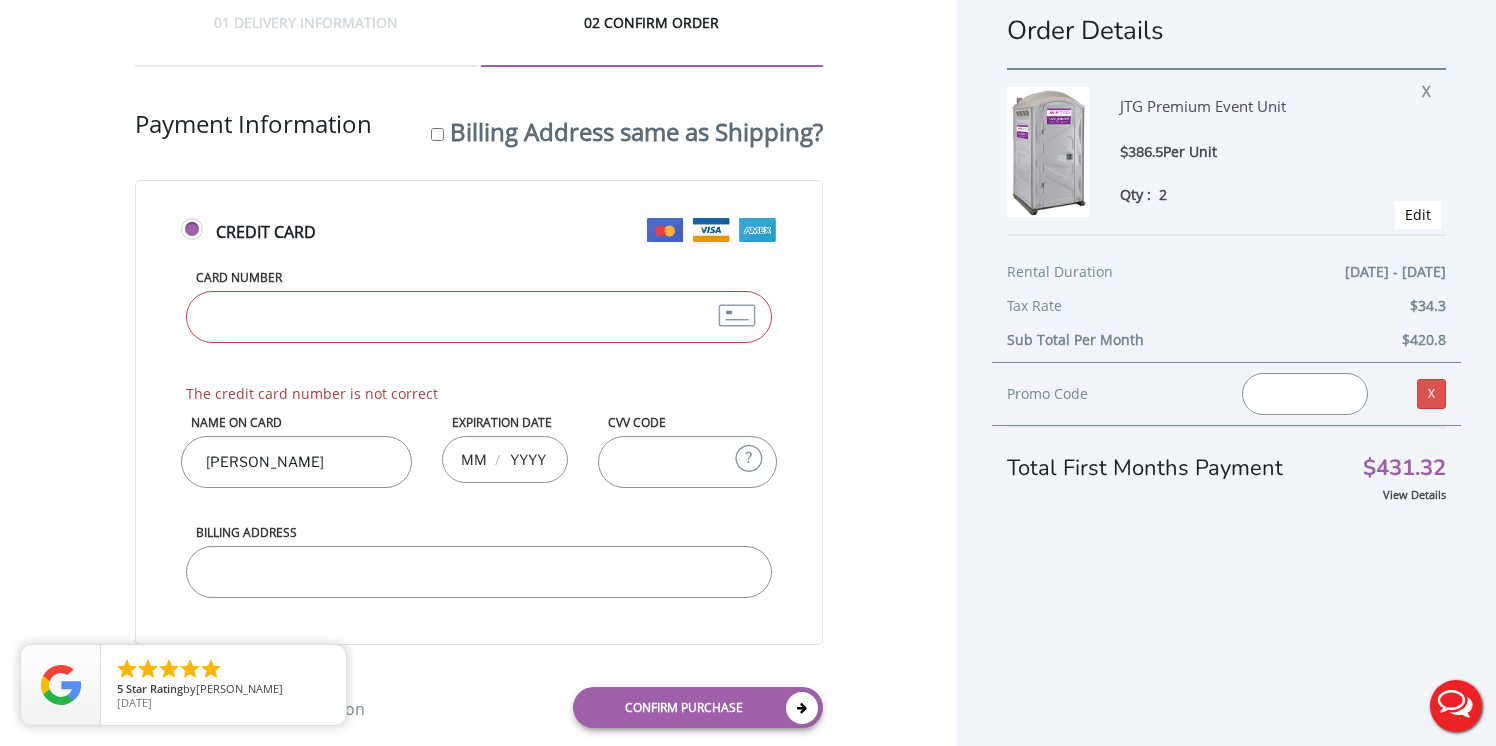 type on "03" 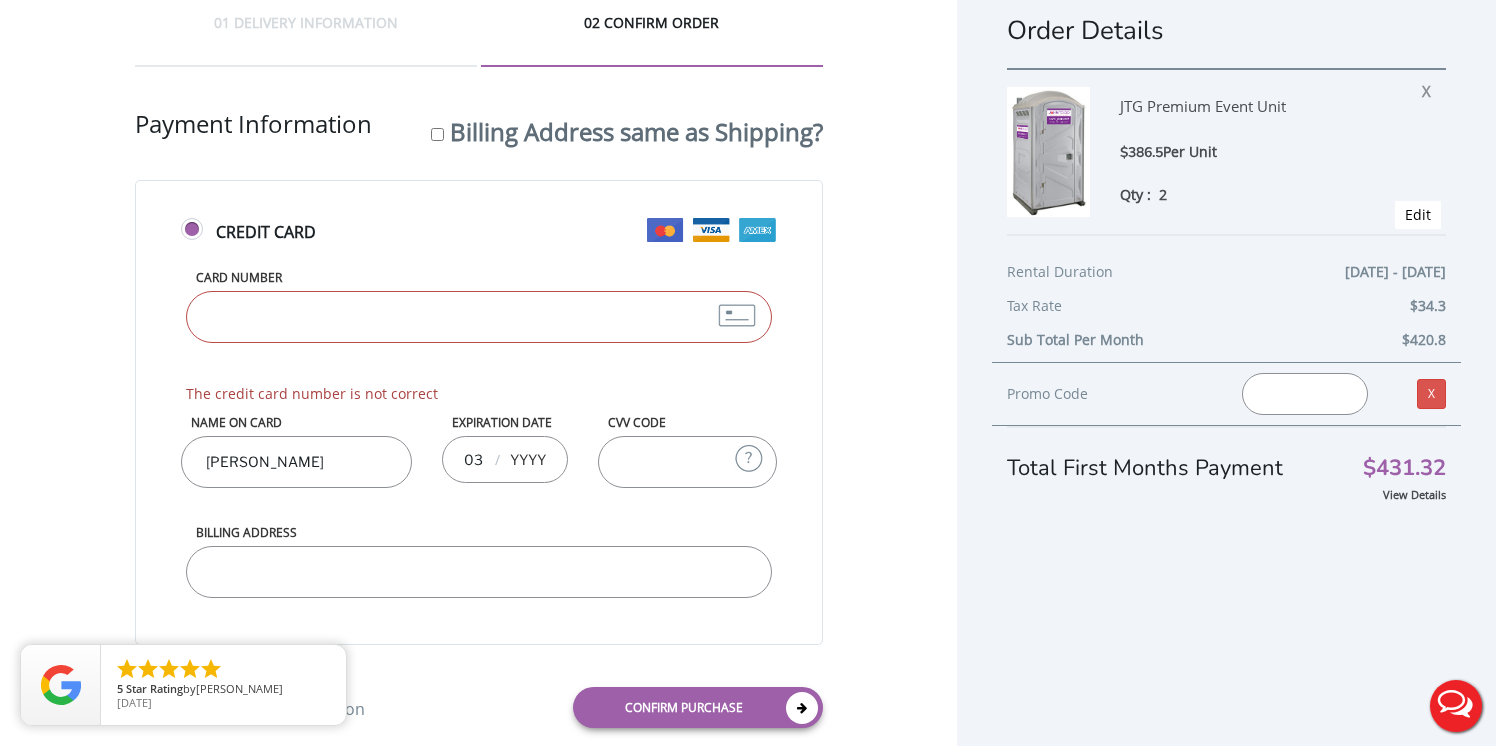 type on "2030" 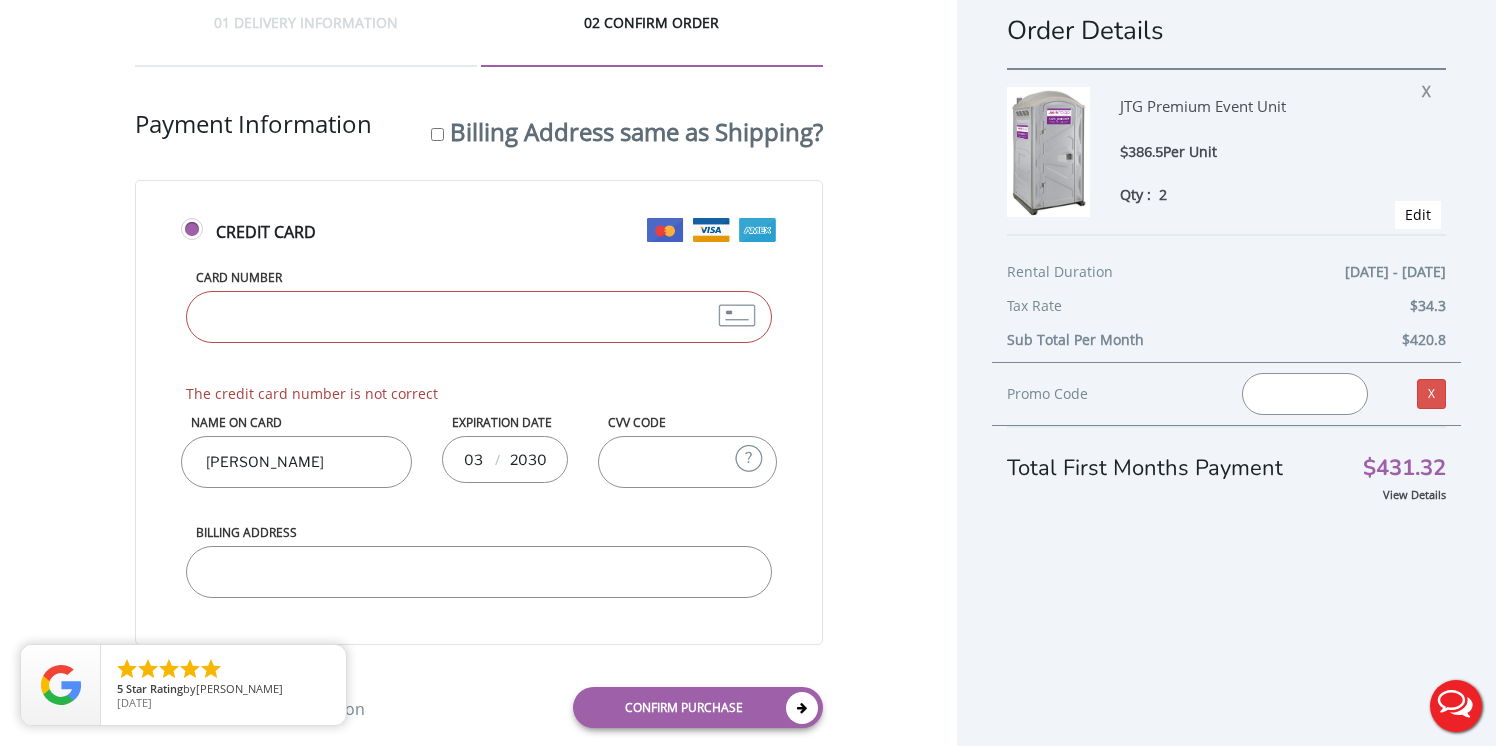 type on "460" 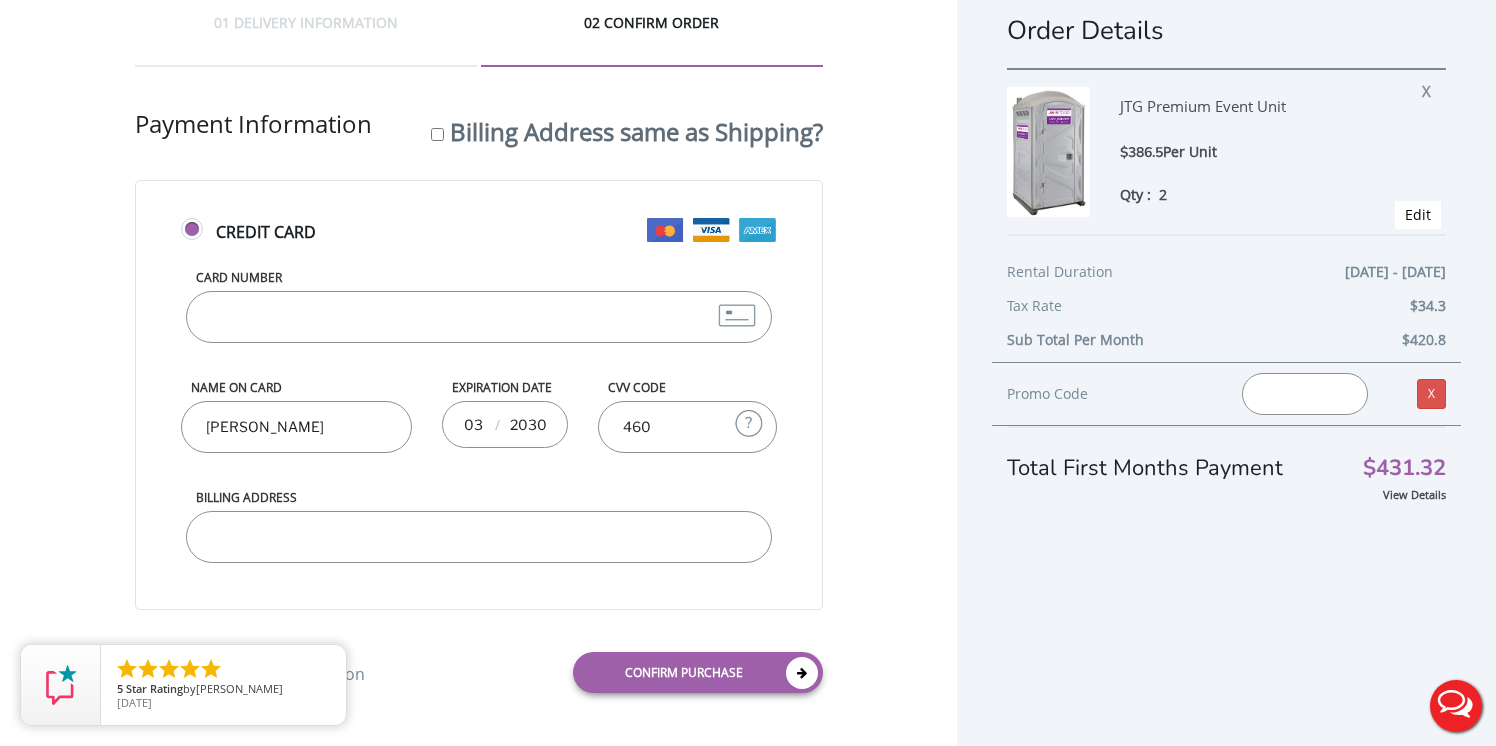 click on "Billing Address" at bounding box center (479, 537) 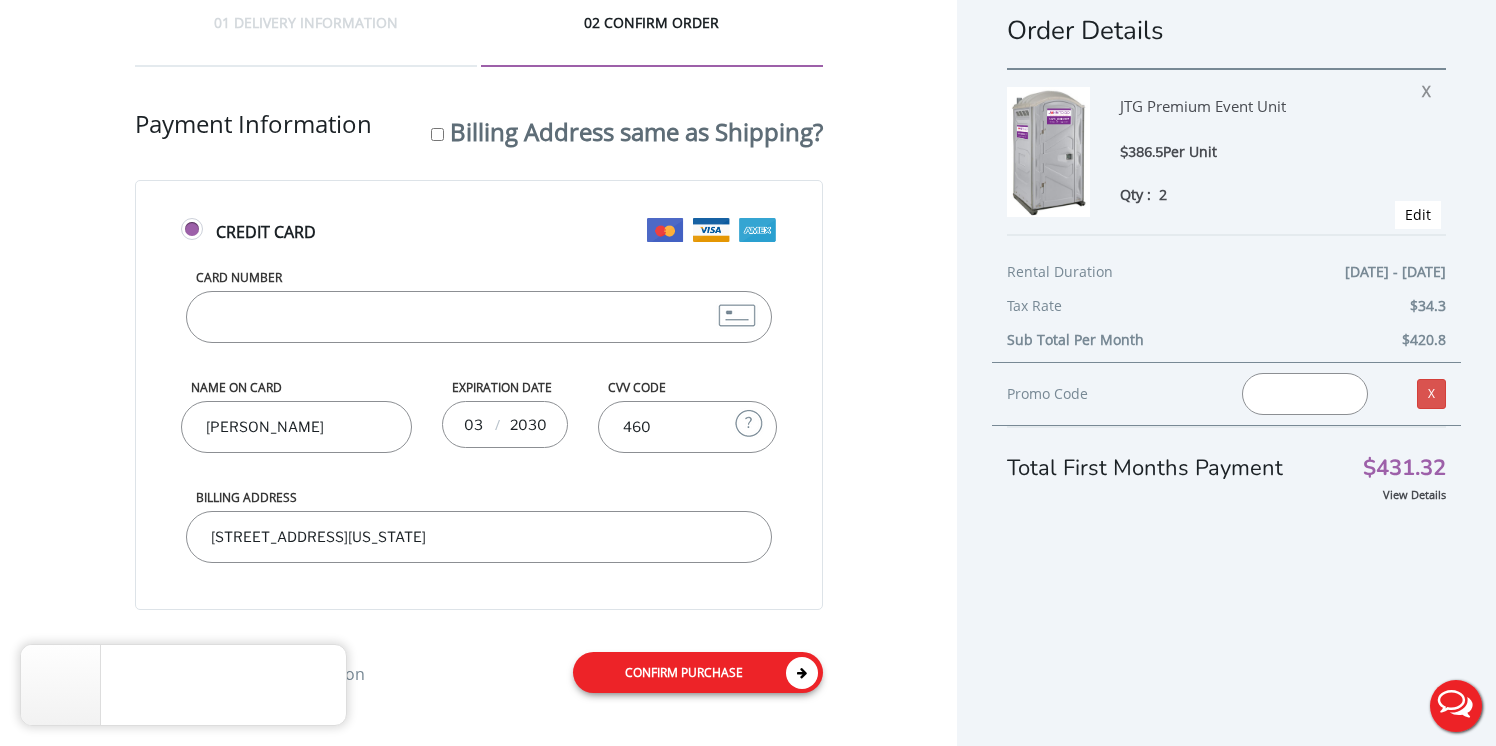 type on "250 W. 136th St. New York, NY 10030" 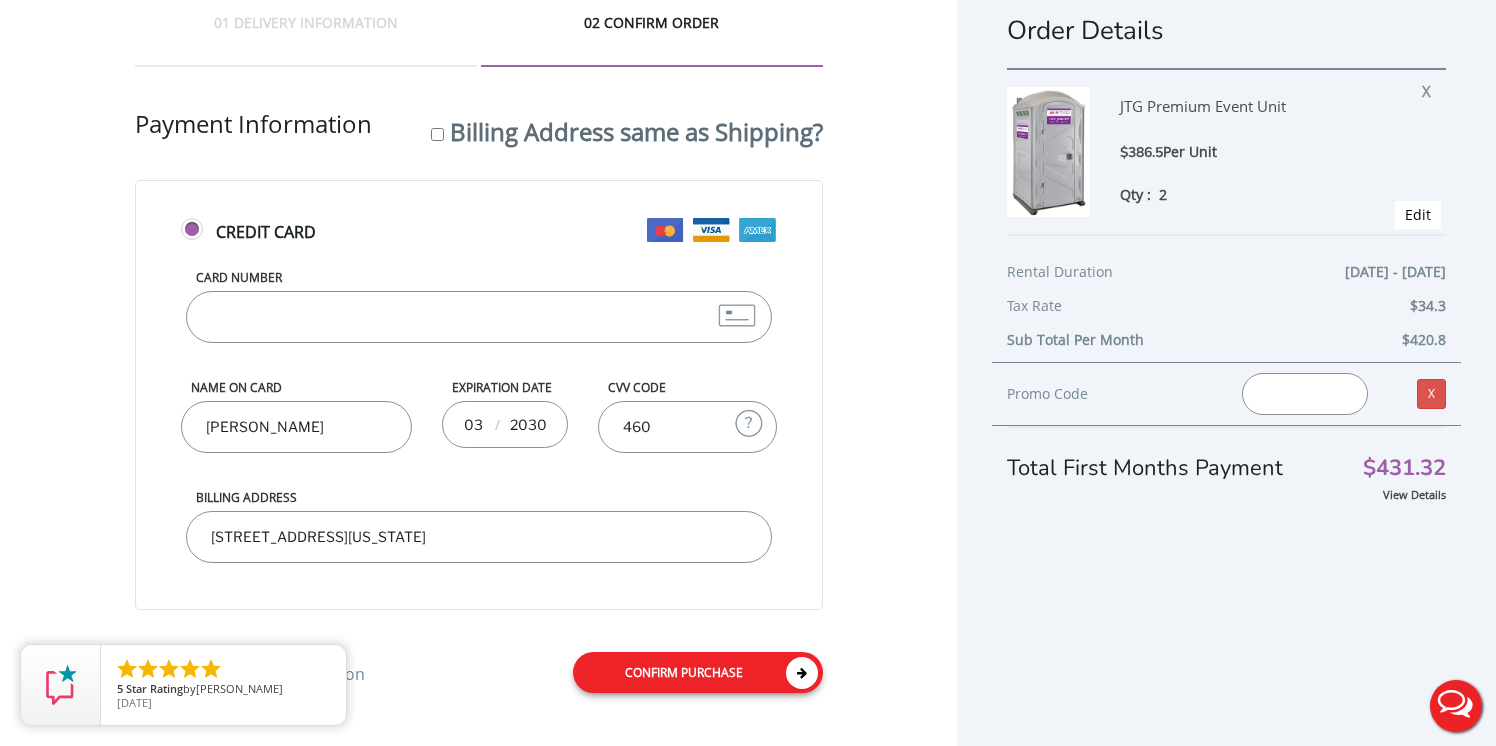 click on "Confirm purchase" at bounding box center [698, 672] 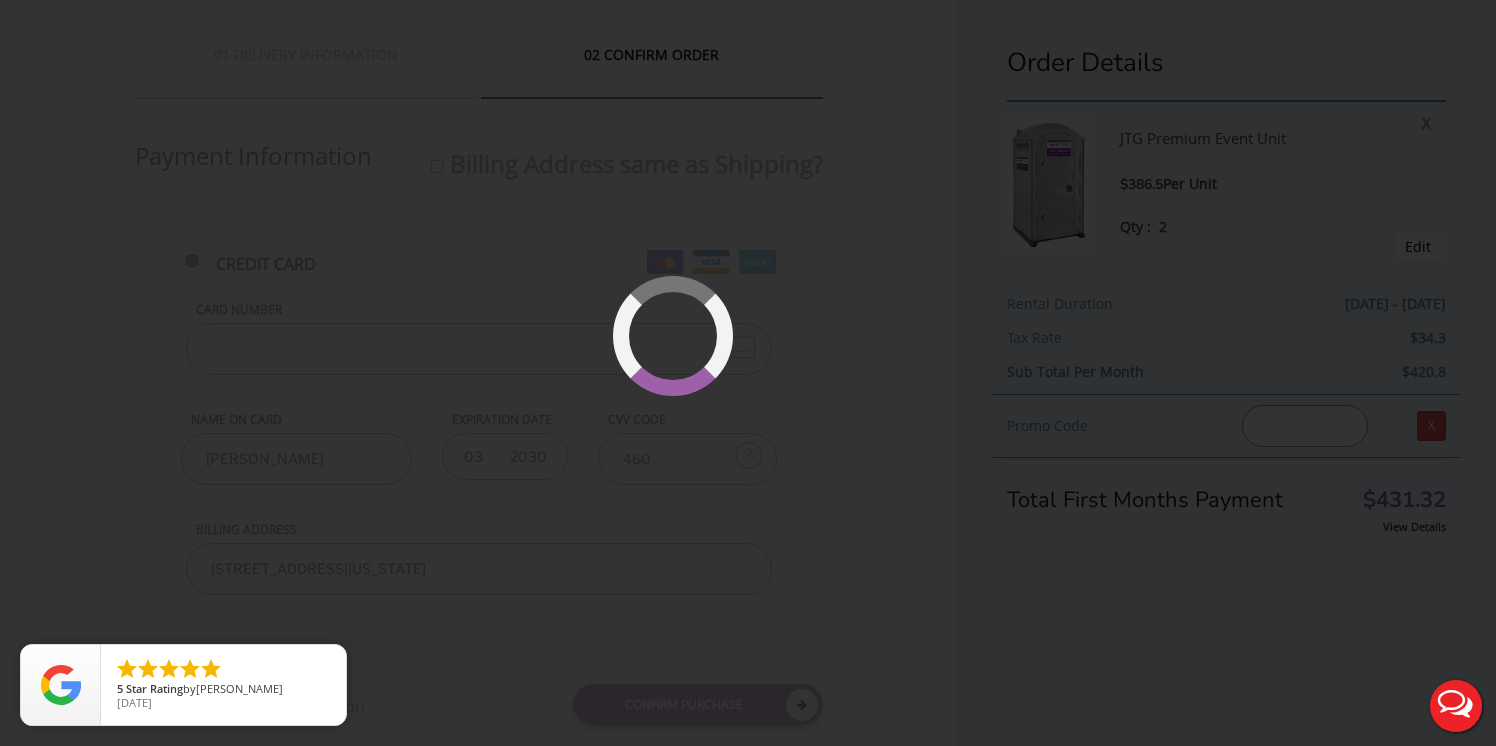 scroll, scrollTop: 7, scrollLeft: 0, axis: vertical 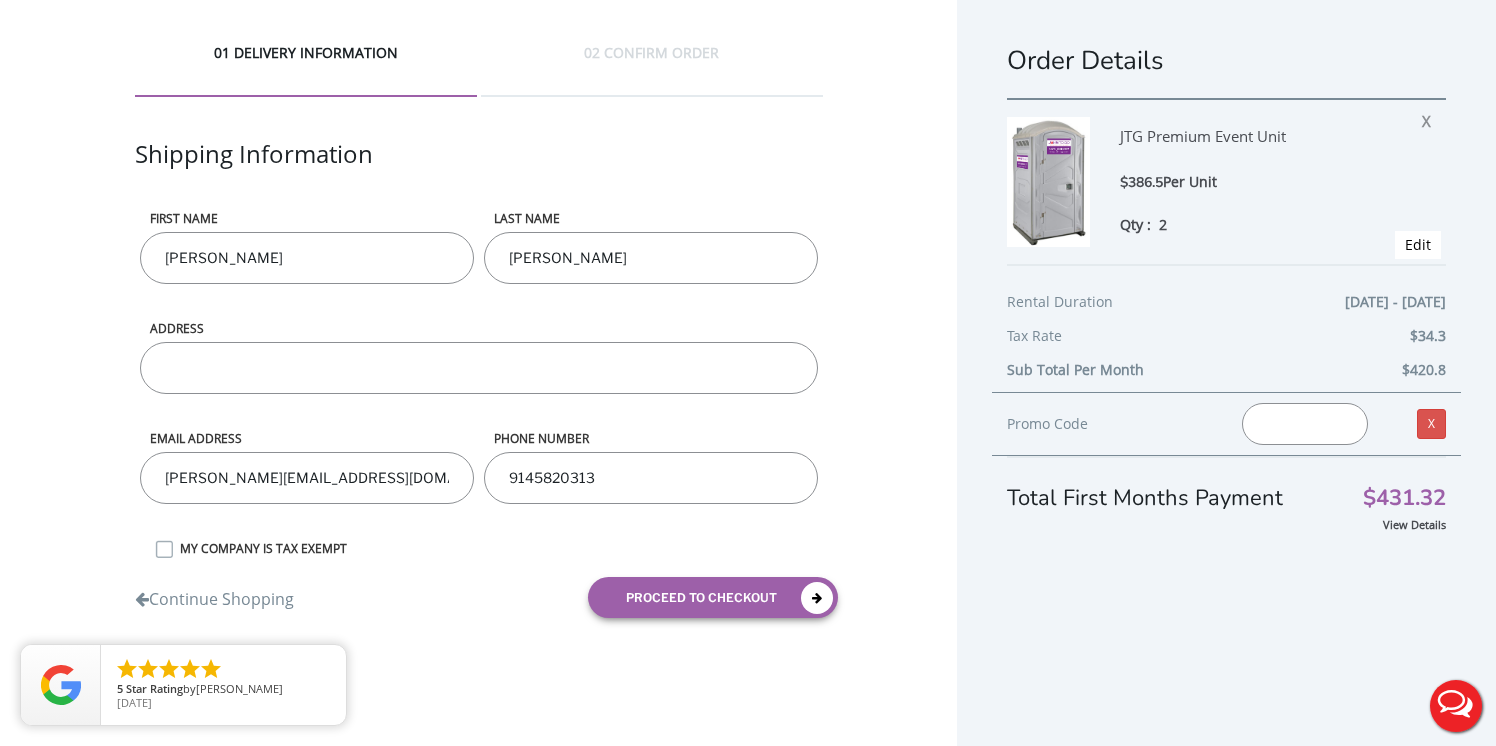 click on "ADDRESS" at bounding box center (479, 368) 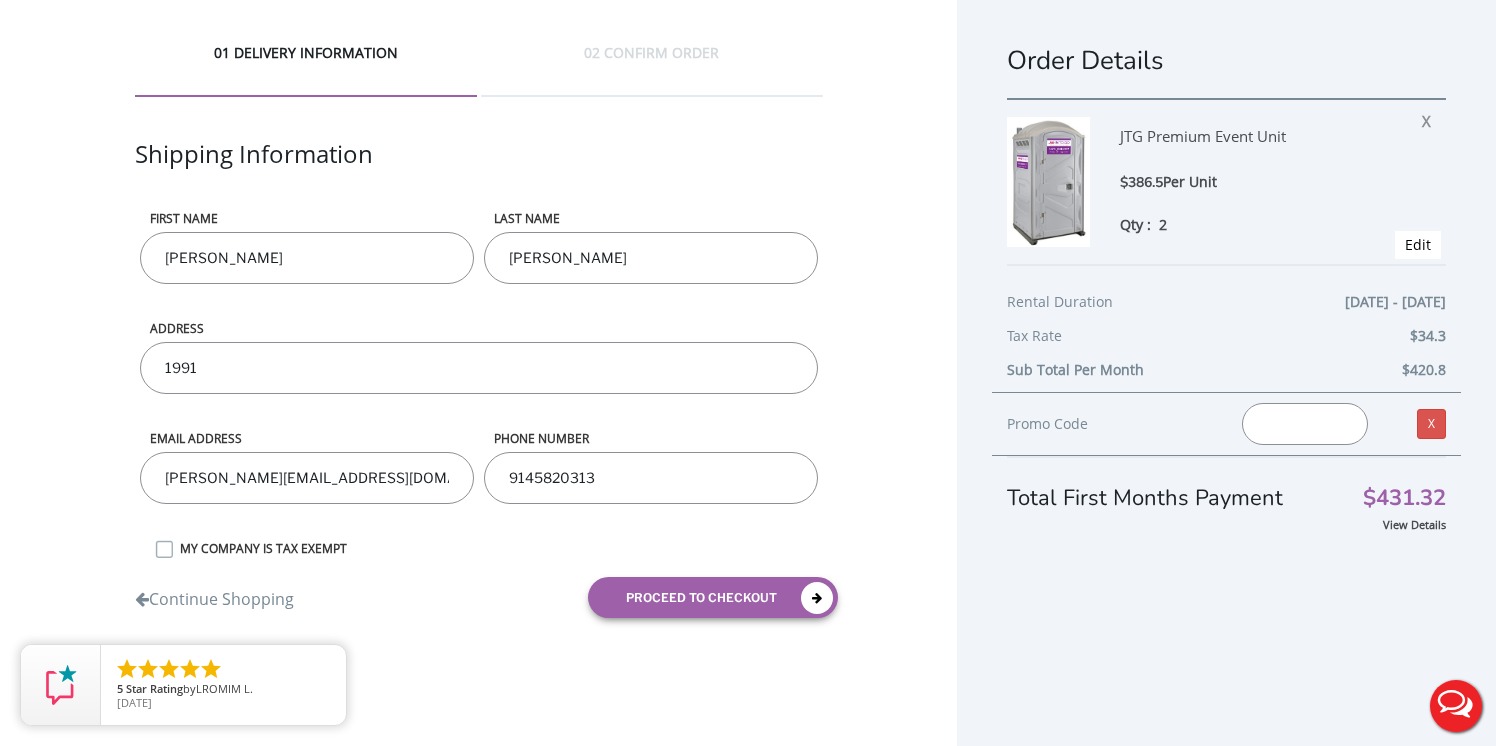 click on "1991" at bounding box center [479, 368] 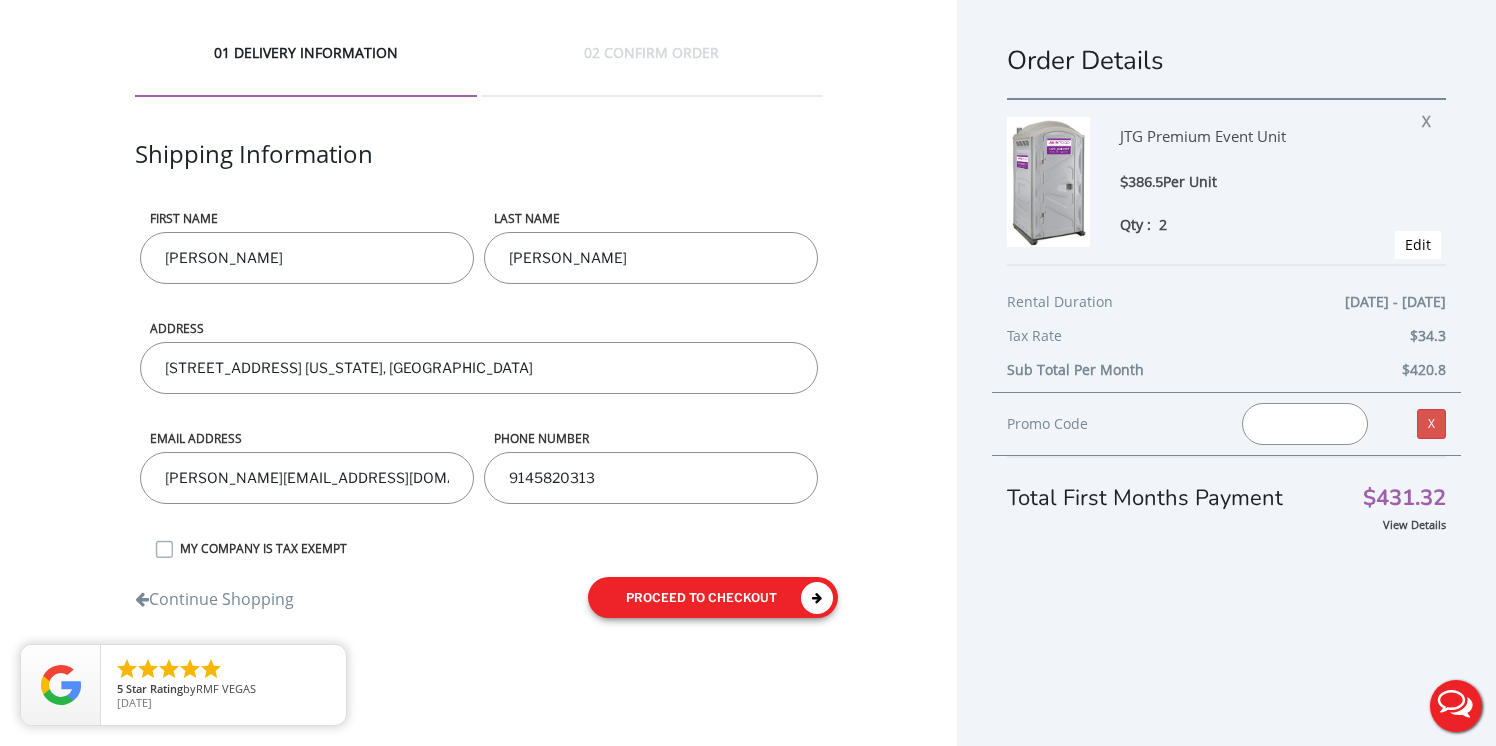 type on "1991 Second Ave. New York, NY" 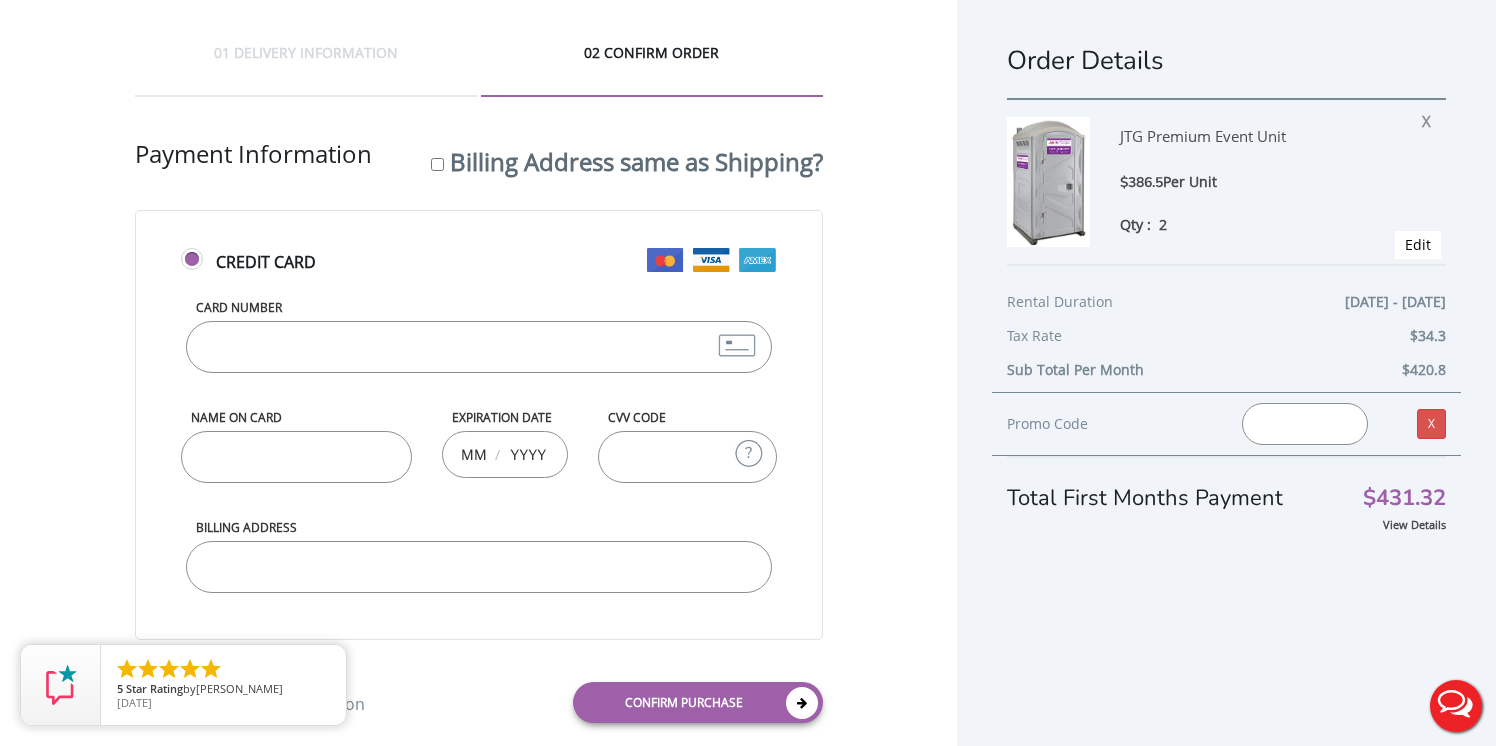 click on "Card Number" at bounding box center (479, 347) 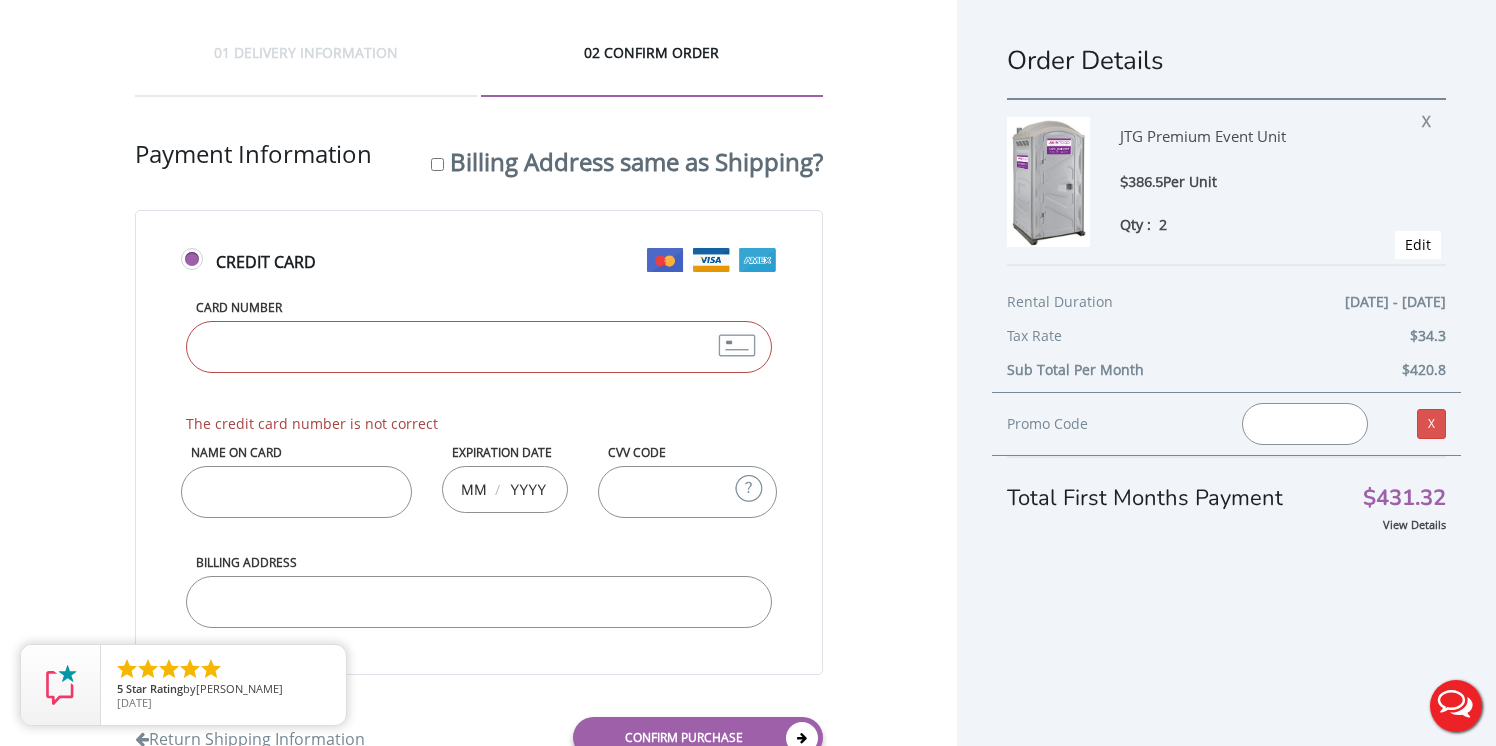 type on "4563310050008303" 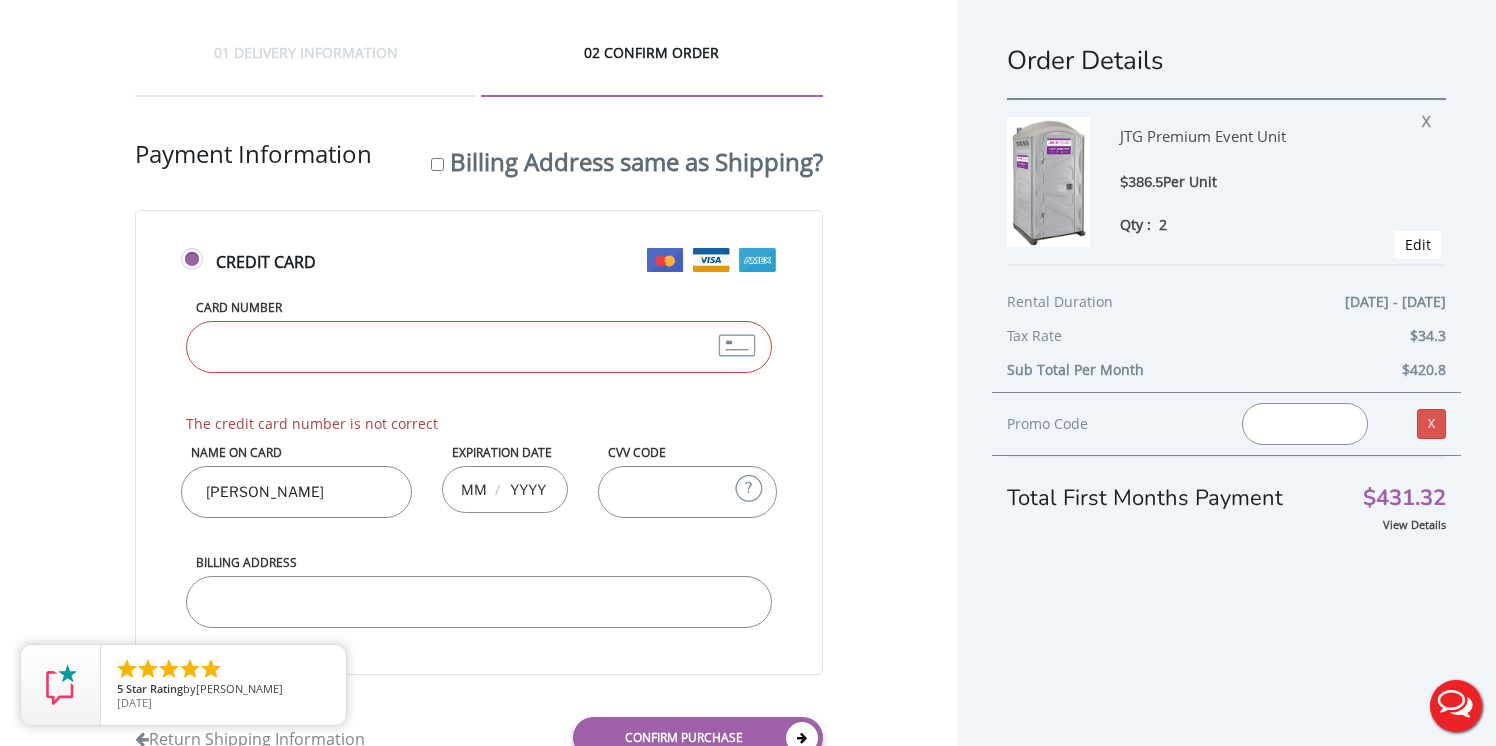 type on "03" 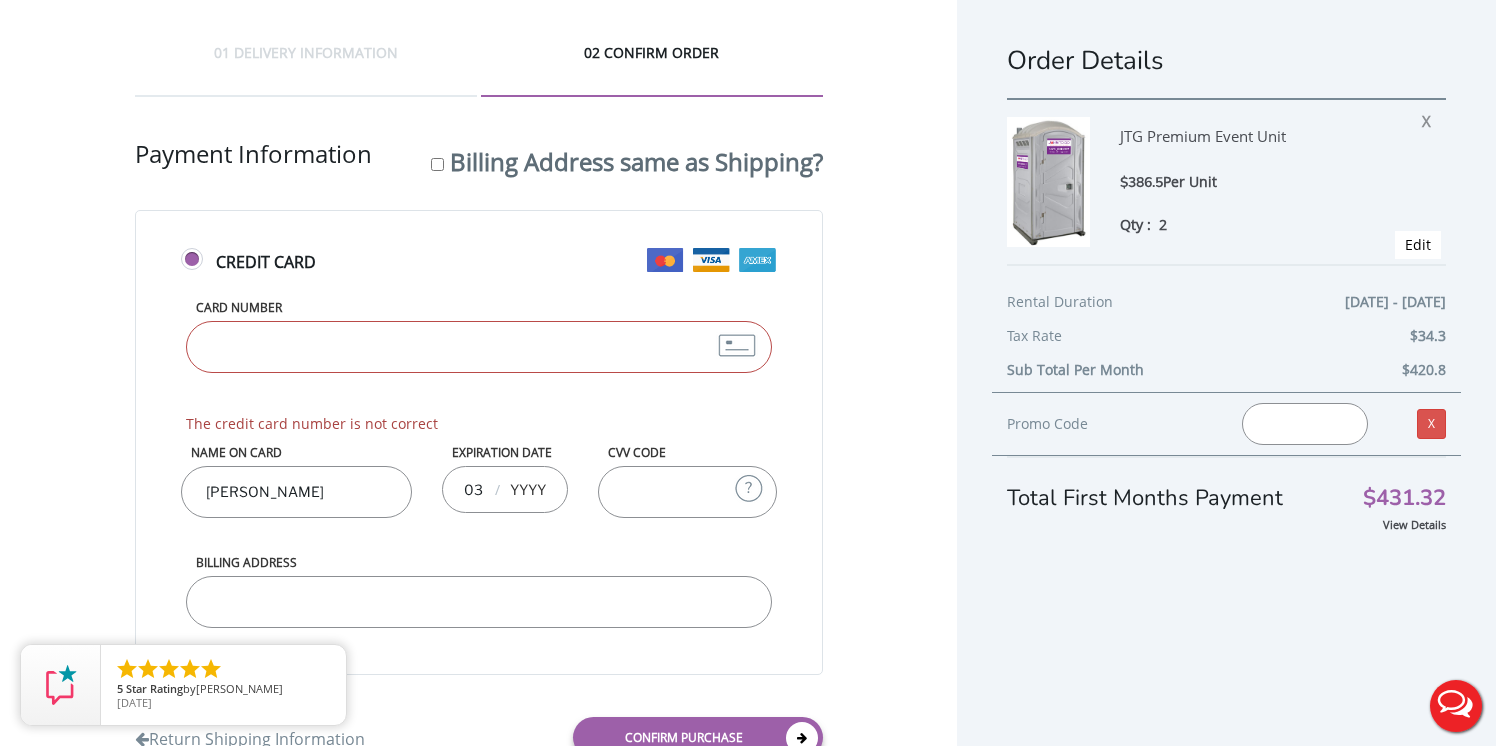 type on "2030" 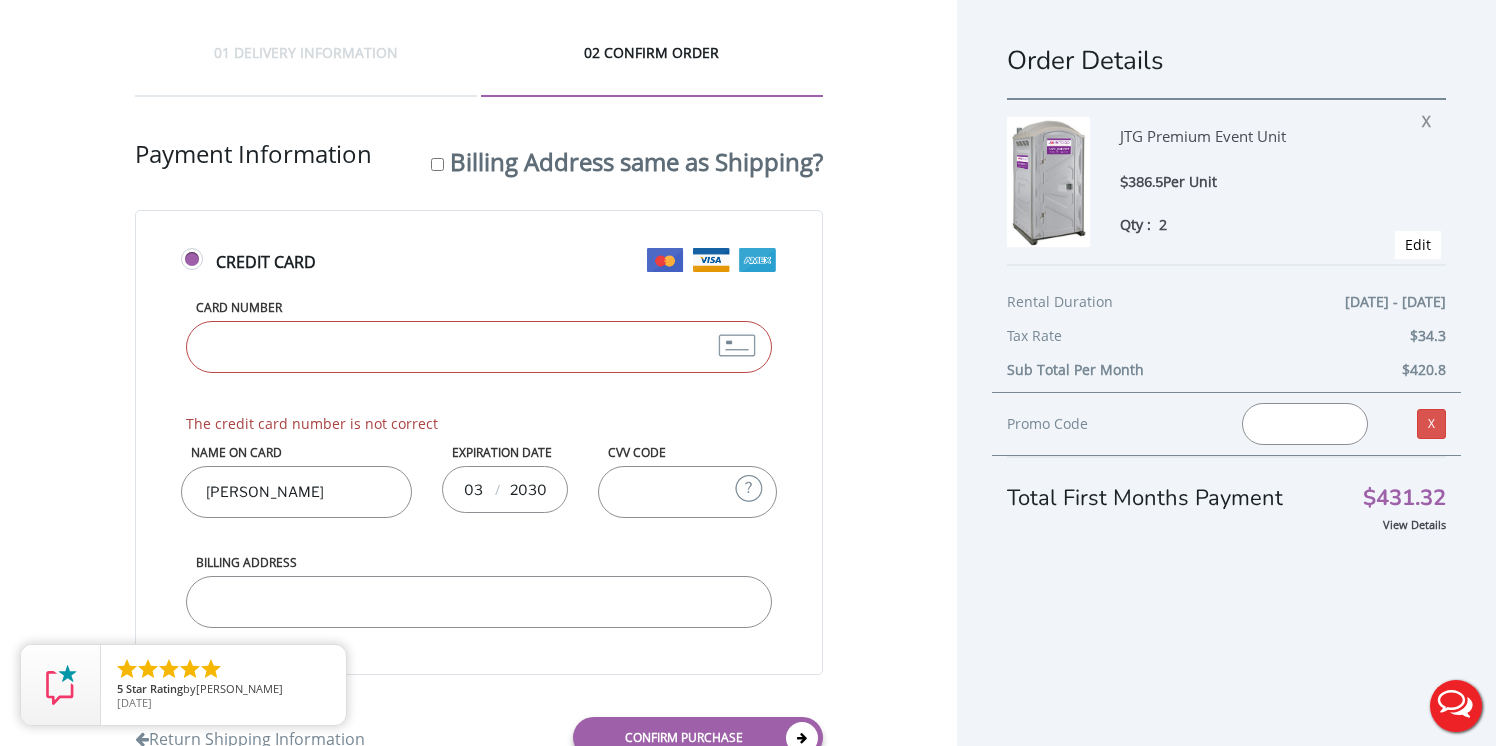 type on "460" 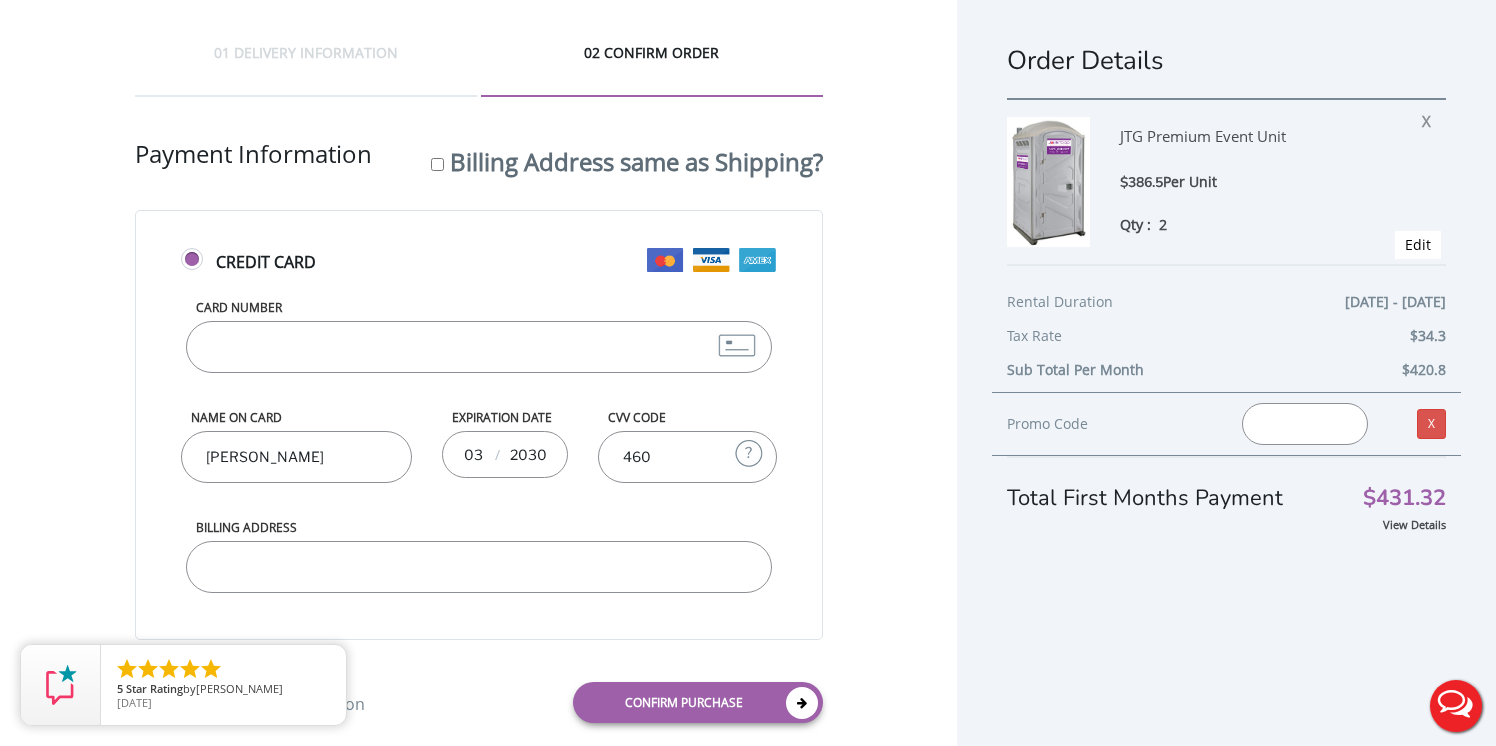 click on "Billing Address" at bounding box center (479, 567) 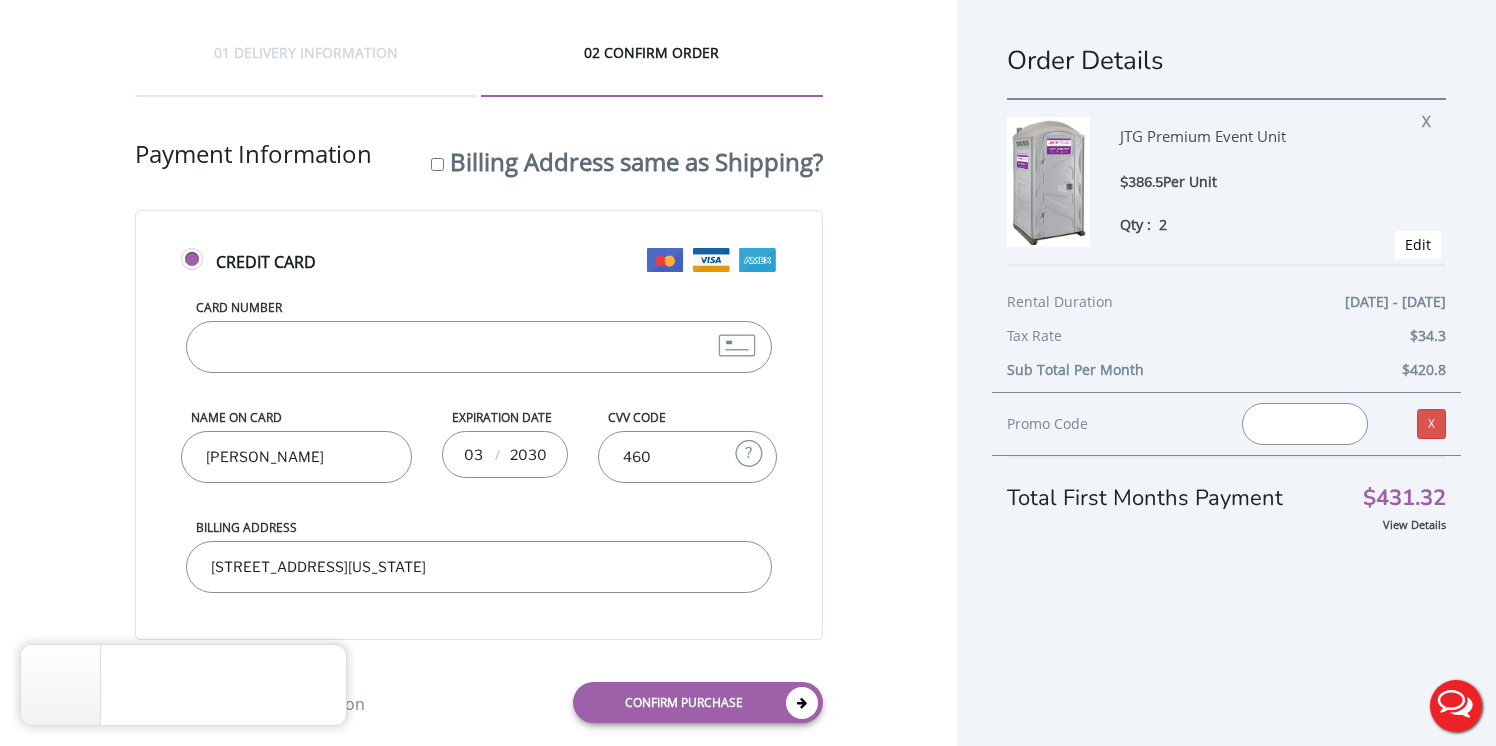 scroll, scrollTop: 46, scrollLeft: 0, axis: vertical 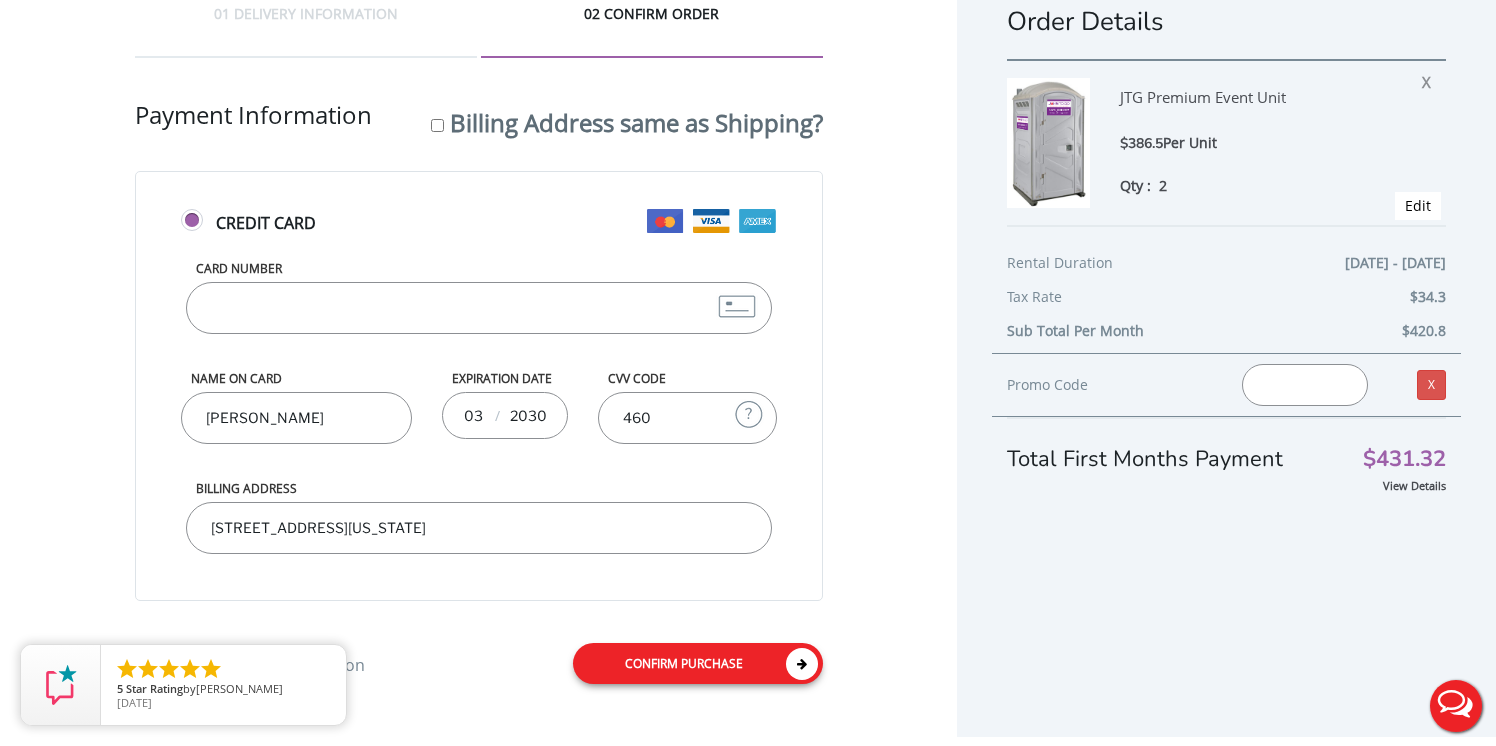 type on "250 W. 136th St. New York, NY 10030" 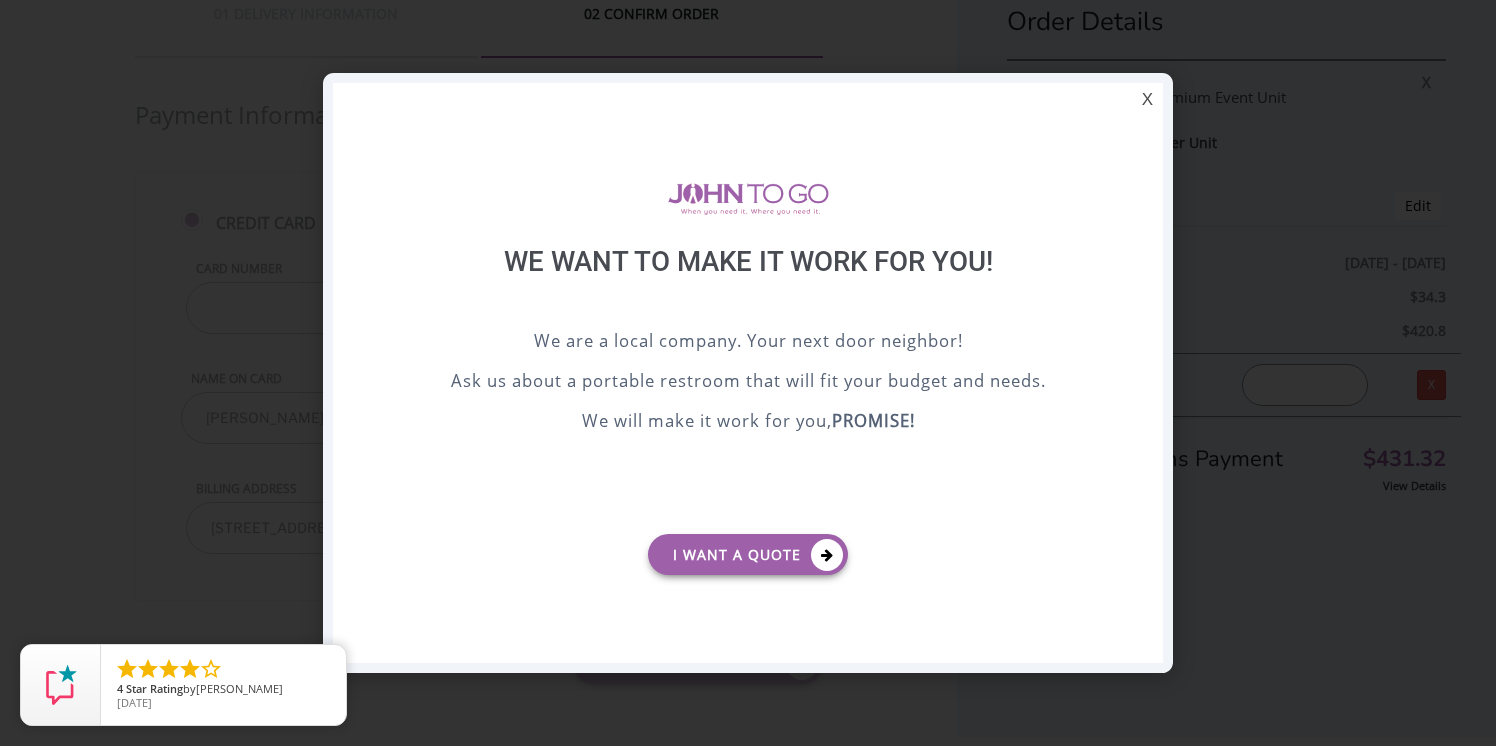 scroll, scrollTop: 0, scrollLeft: 0, axis: both 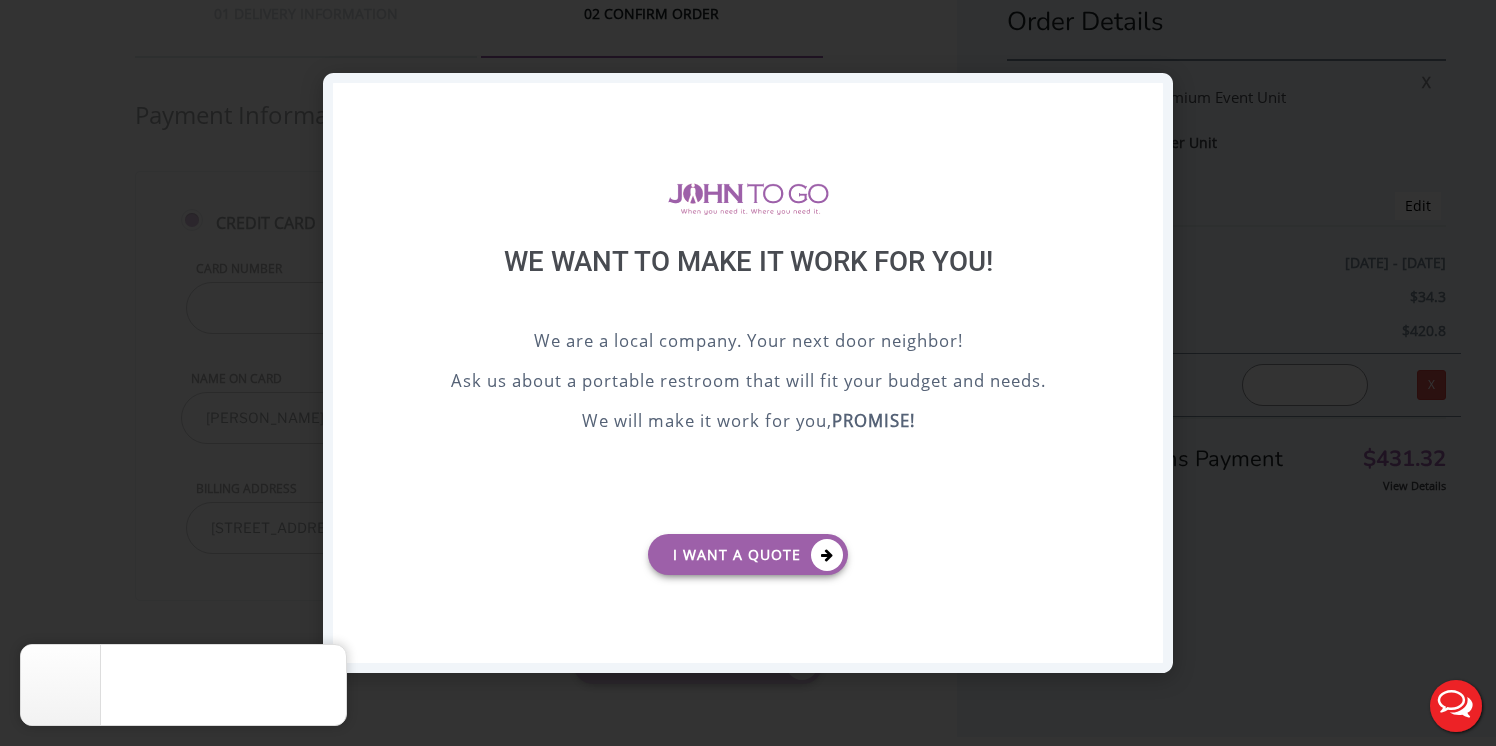 click on "X" at bounding box center [1147, 100] 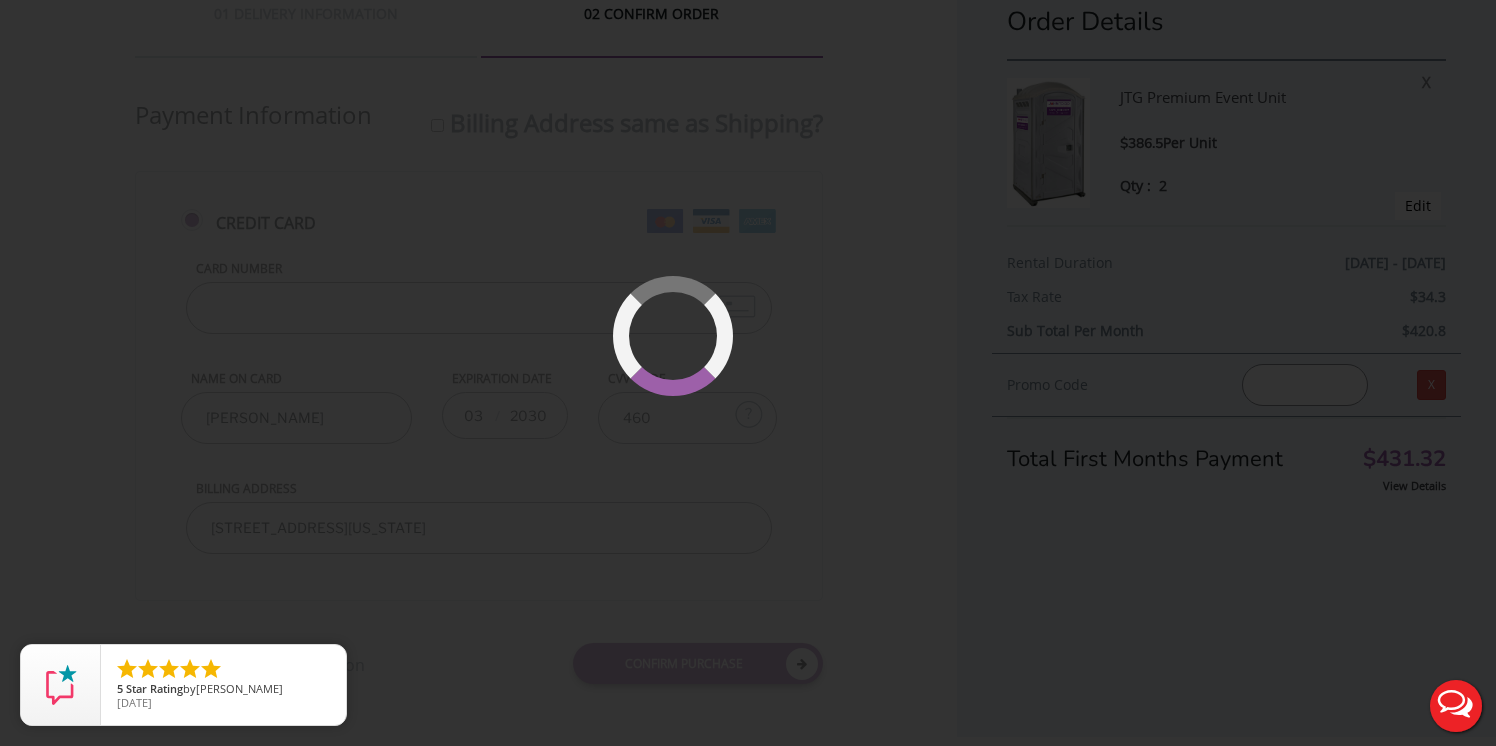 click at bounding box center [748, 373] 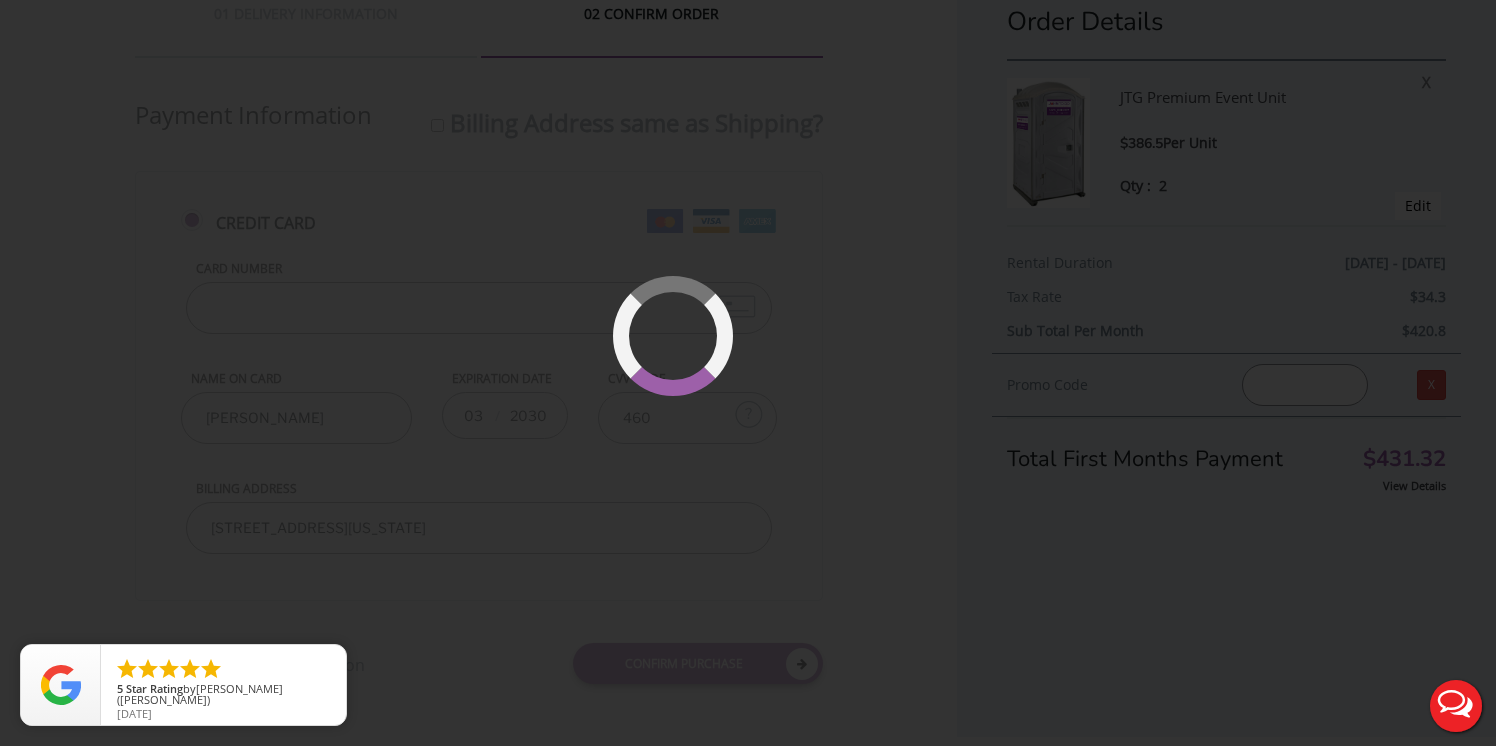 click on "Live Chat" at bounding box center [1456, 706] 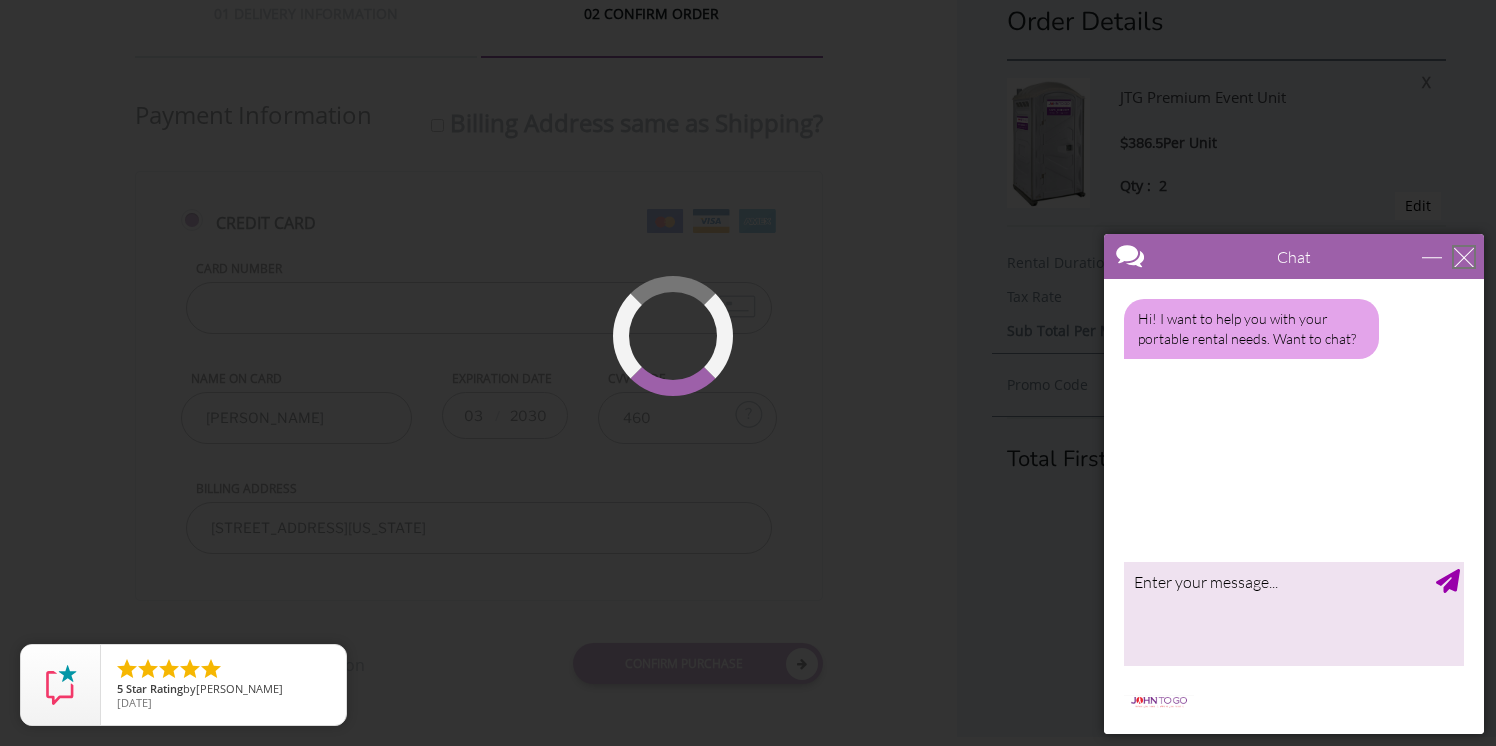 click at bounding box center [1464, 257] 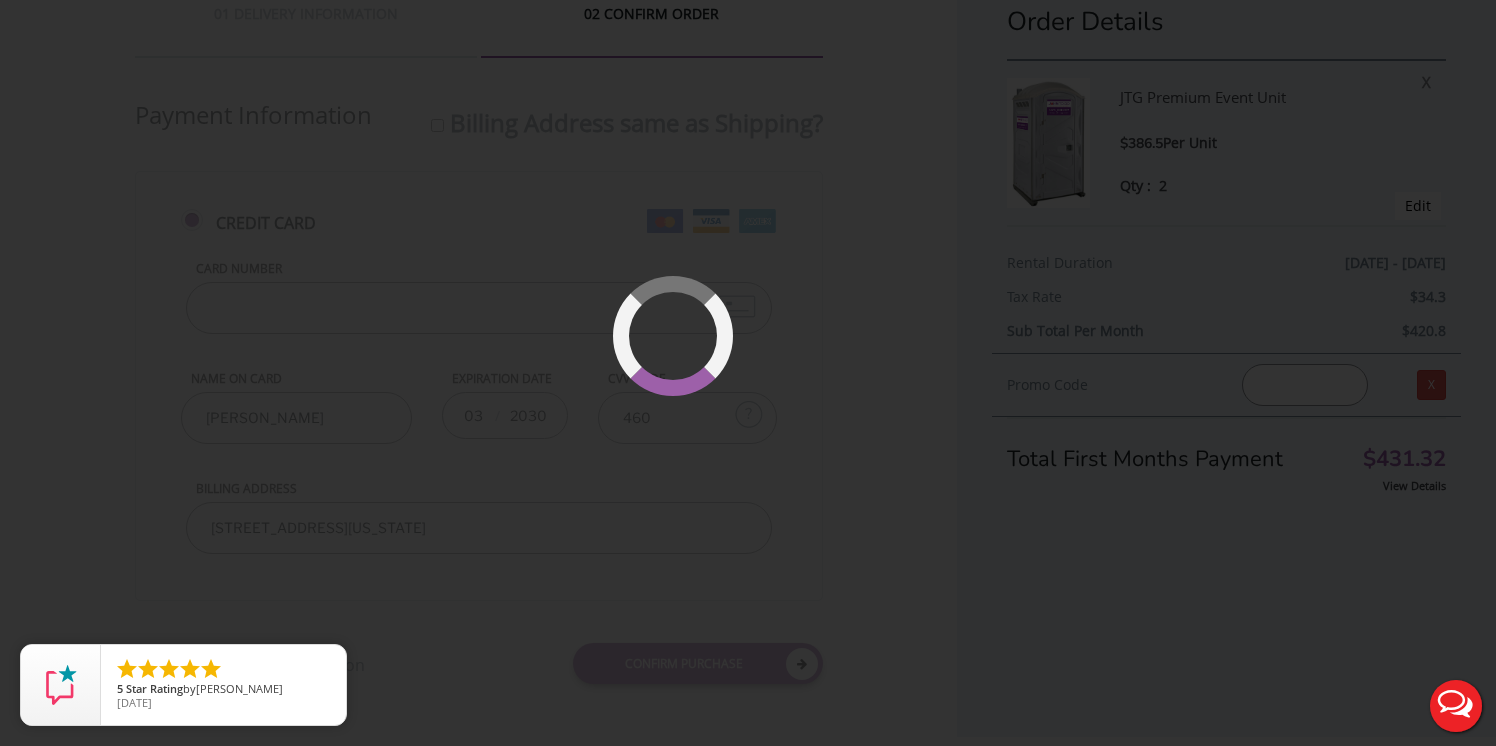 scroll, scrollTop: 0, scrollLeft: 0, axis: both 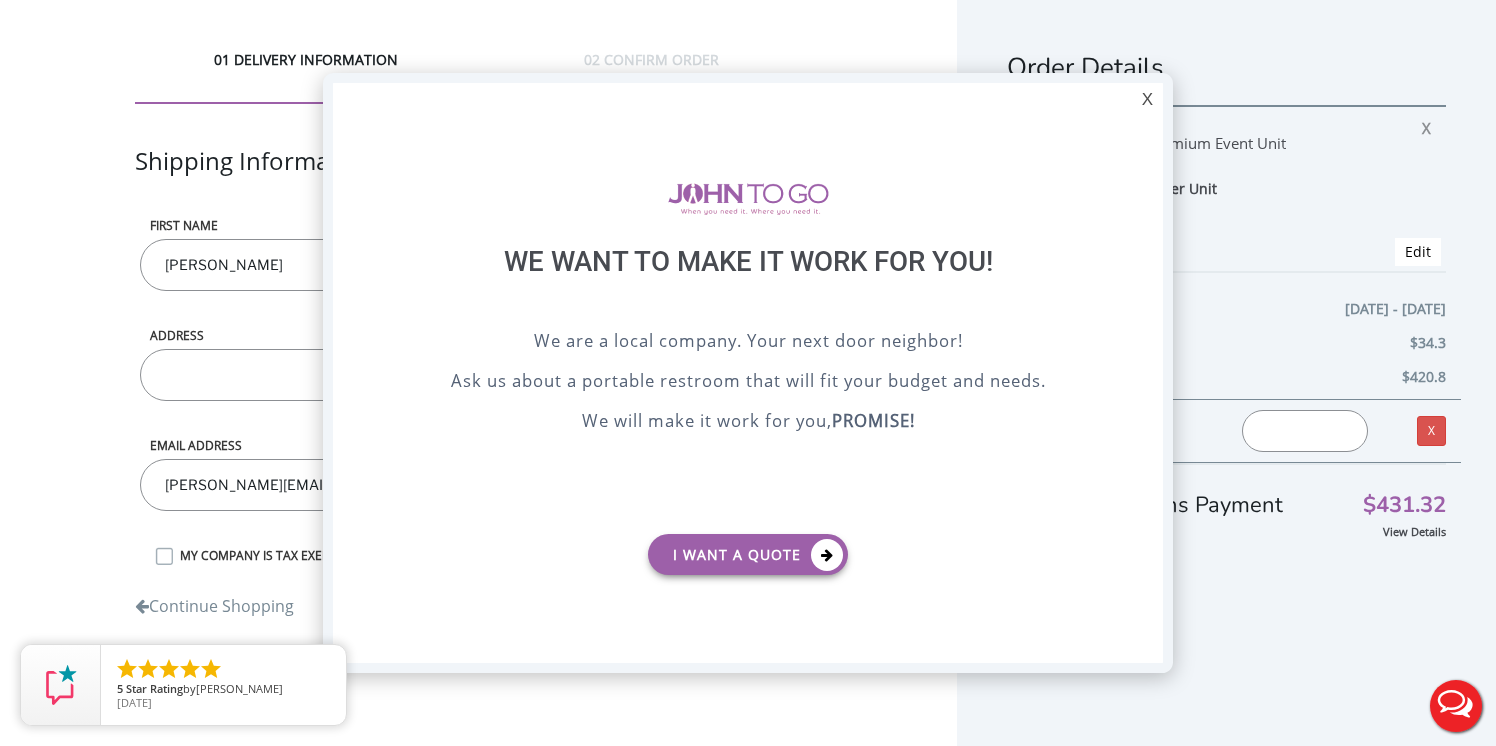 click on "I want a Quote" at bounding box center (748, 557) 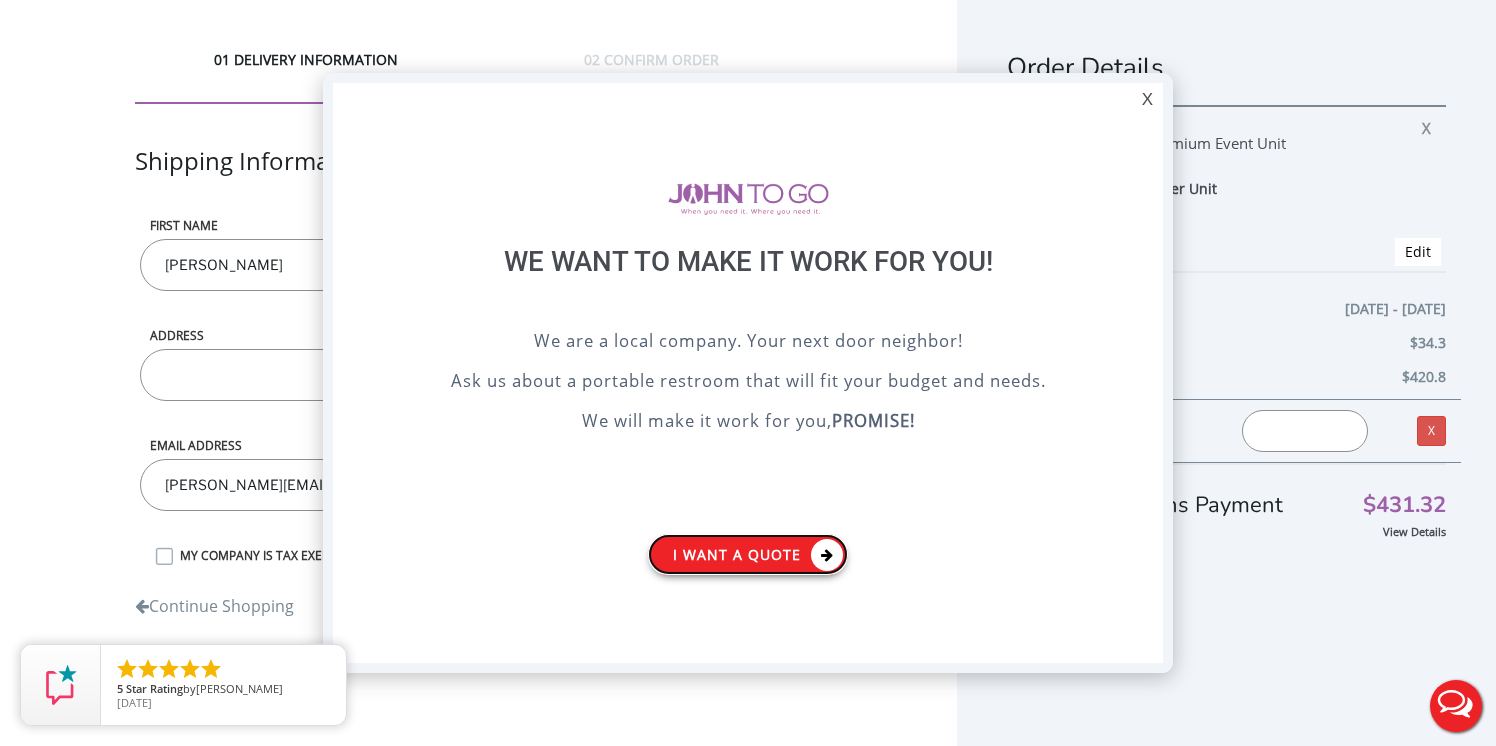 click on "I want a Quote" at bounding box center [748, 554] 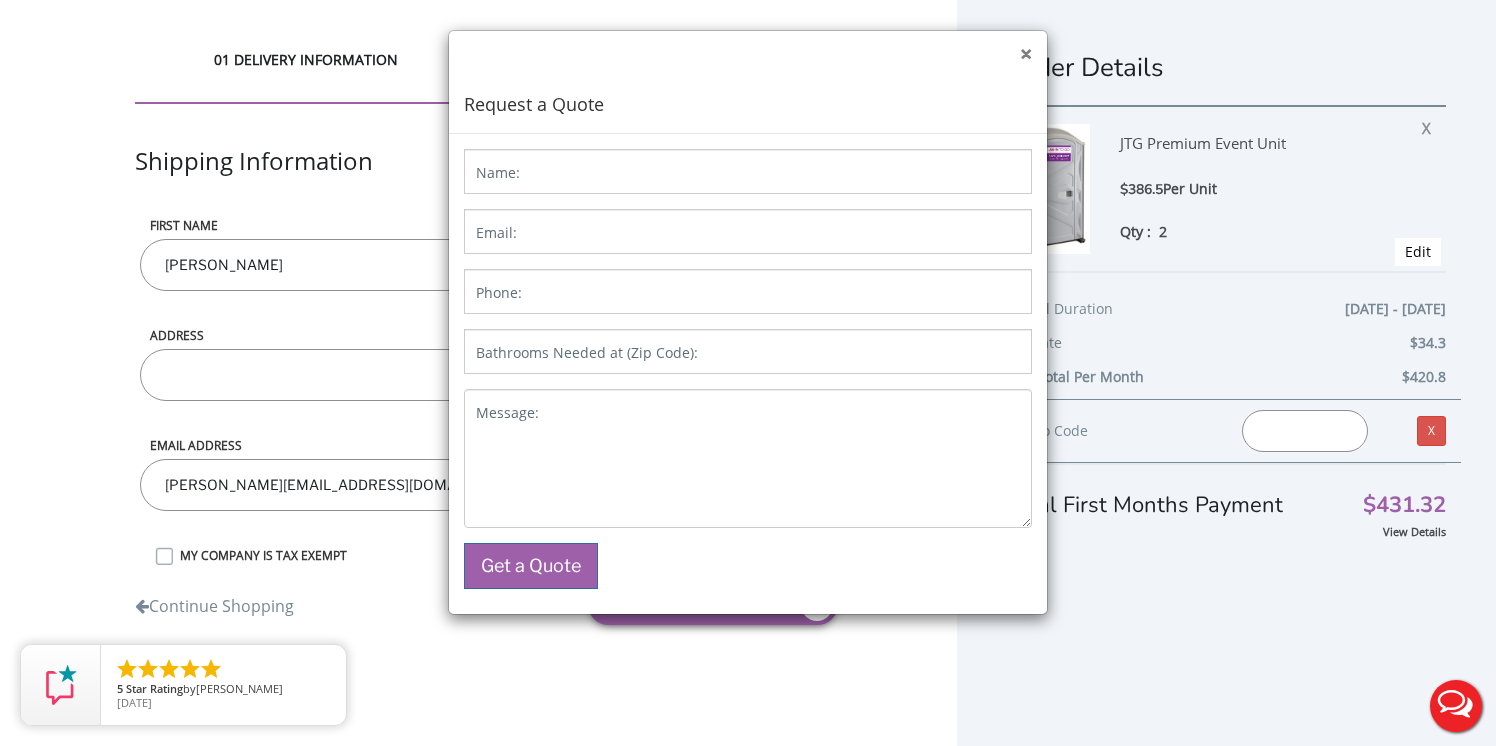 click on "×" at bounding box center (1026, 54) 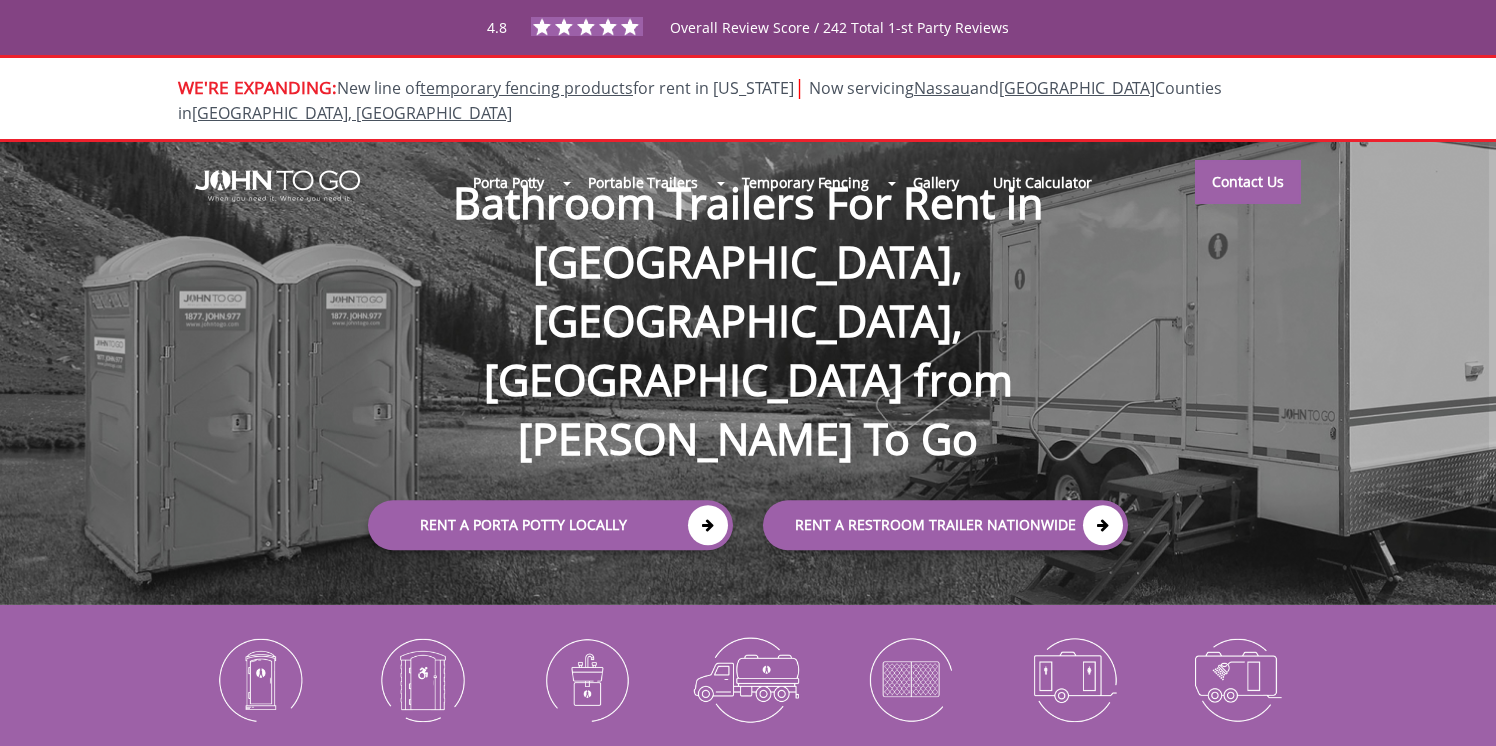 scroll, scrollTop: 0, scrollLeft: 0, axis: both 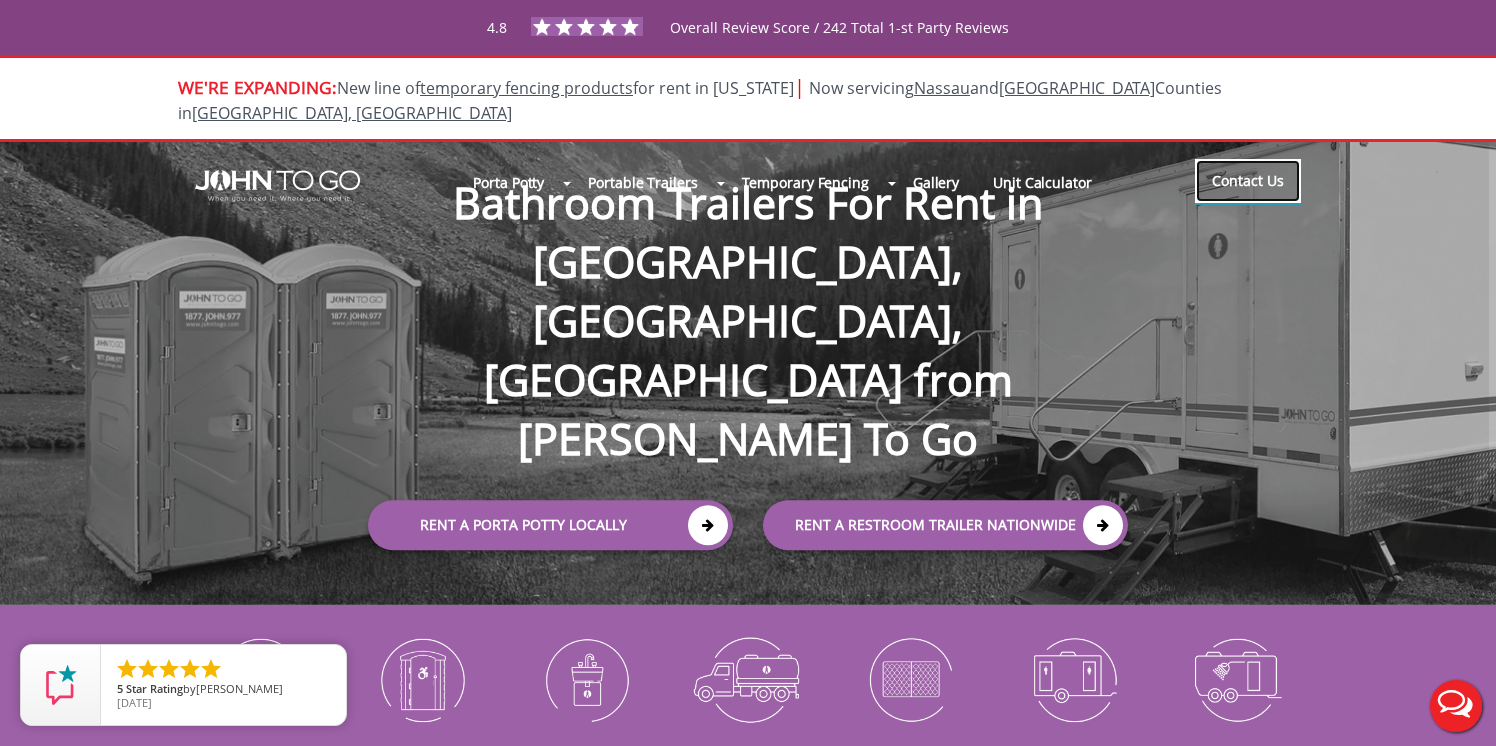 click on "Contact Us" at bounding box center (1248, 181) 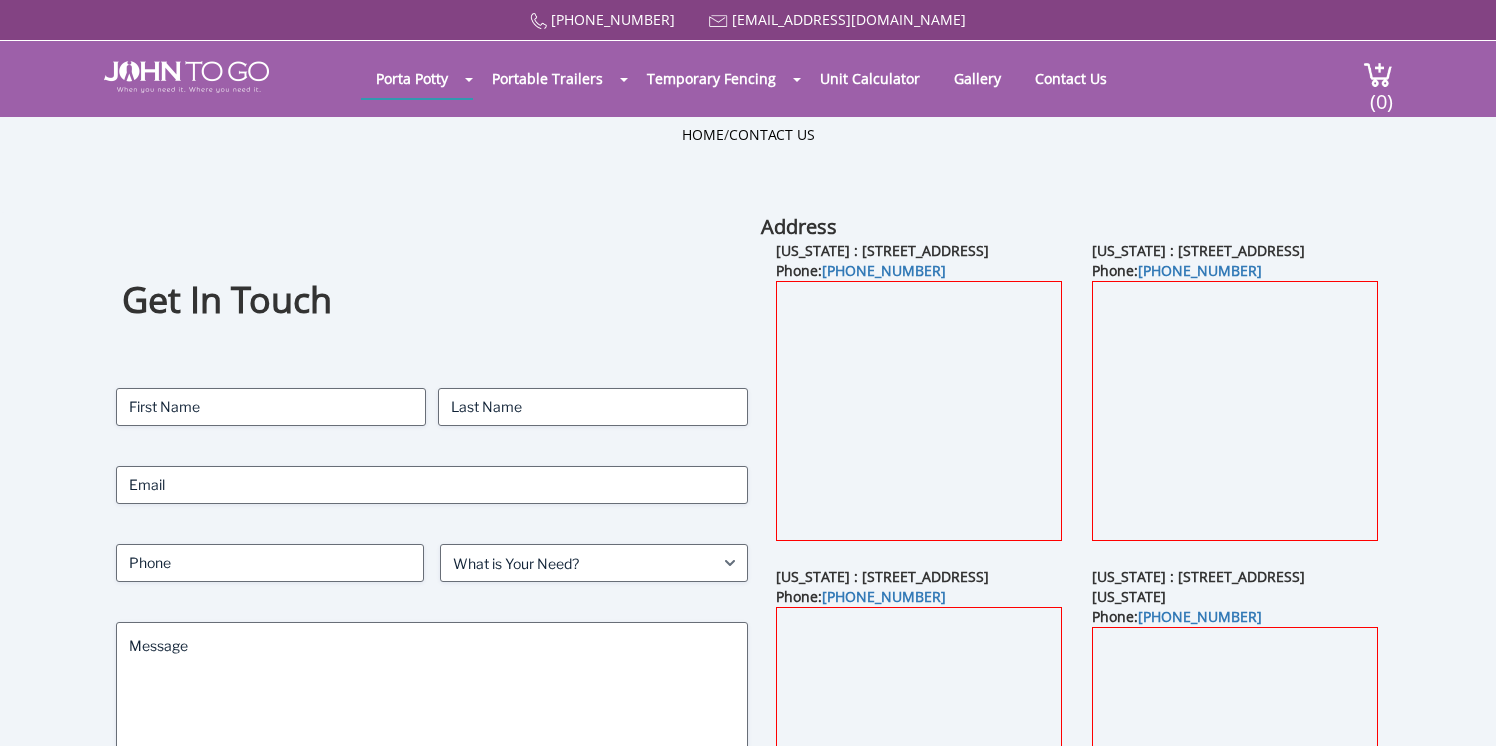 scroll, scrollTop: 0, scrollLeft: 0, axis: both 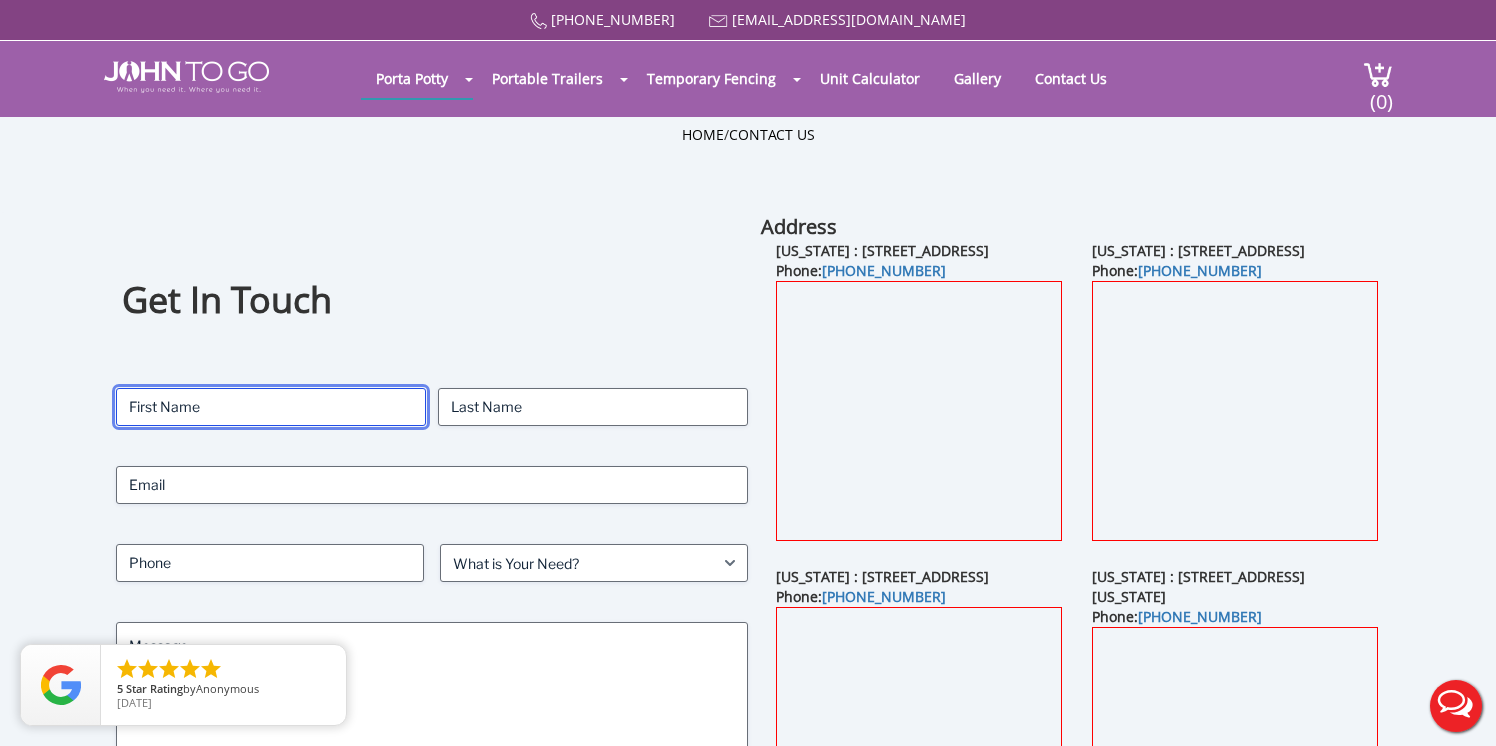 click on "First" at bounding box center (271, 407) 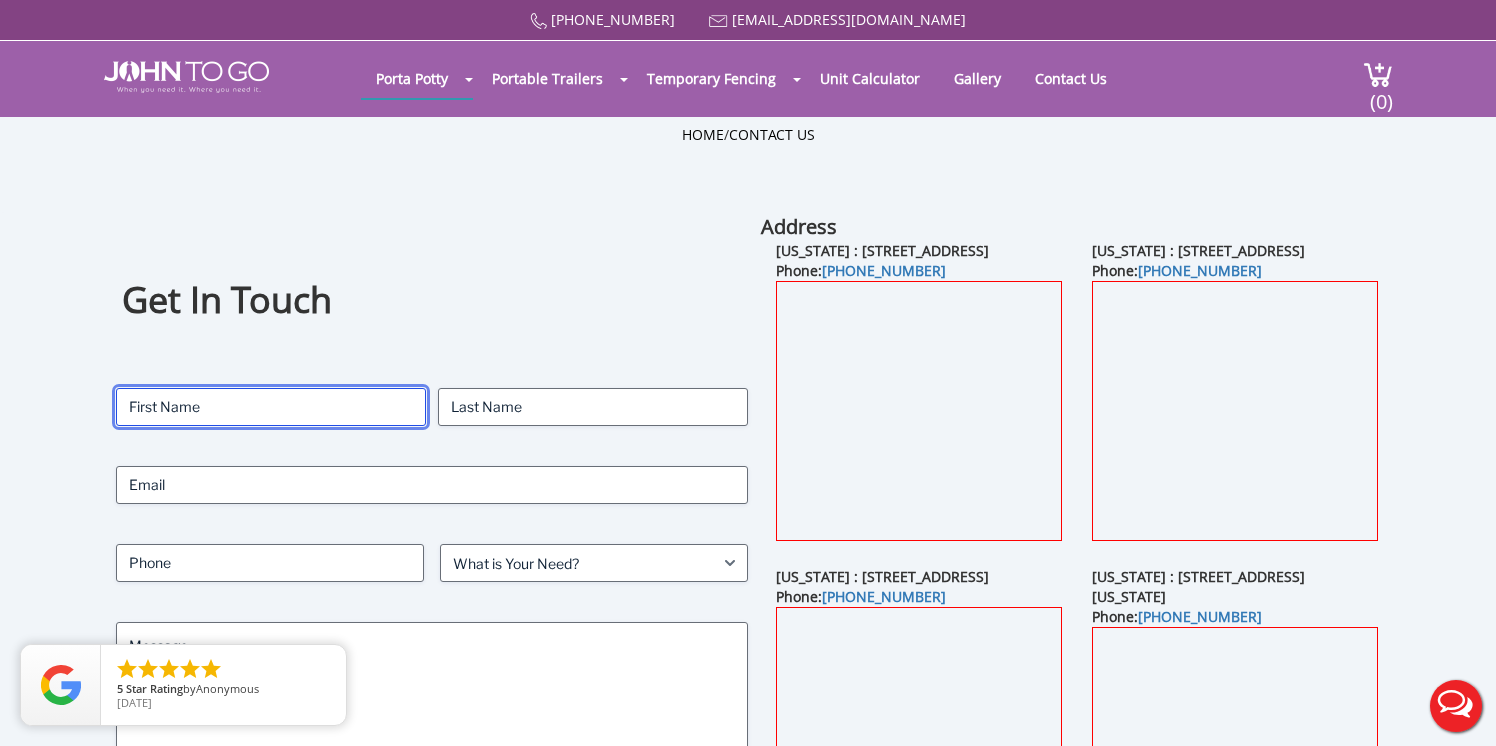 type on "[PERSON_NAME]" 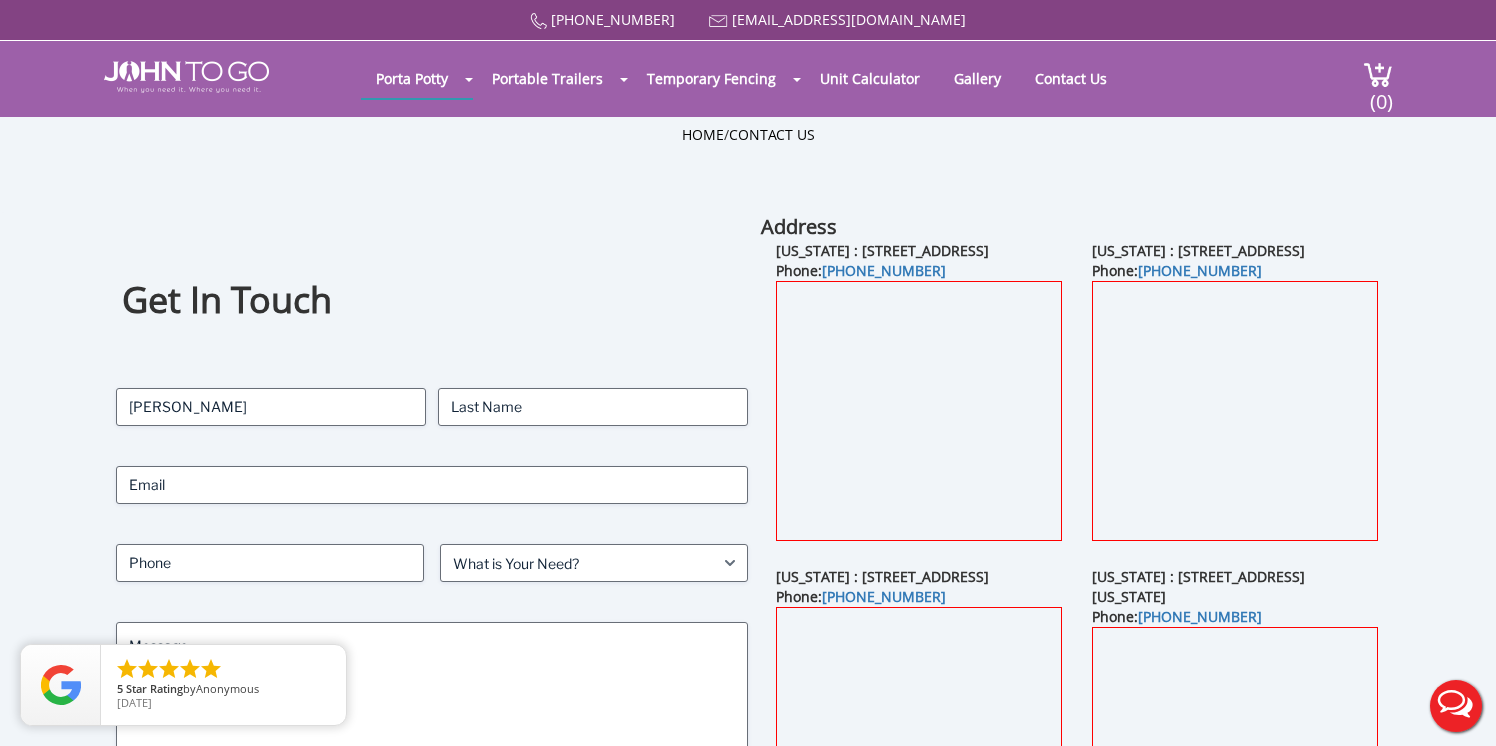 type on "[PERSON_NAME]" 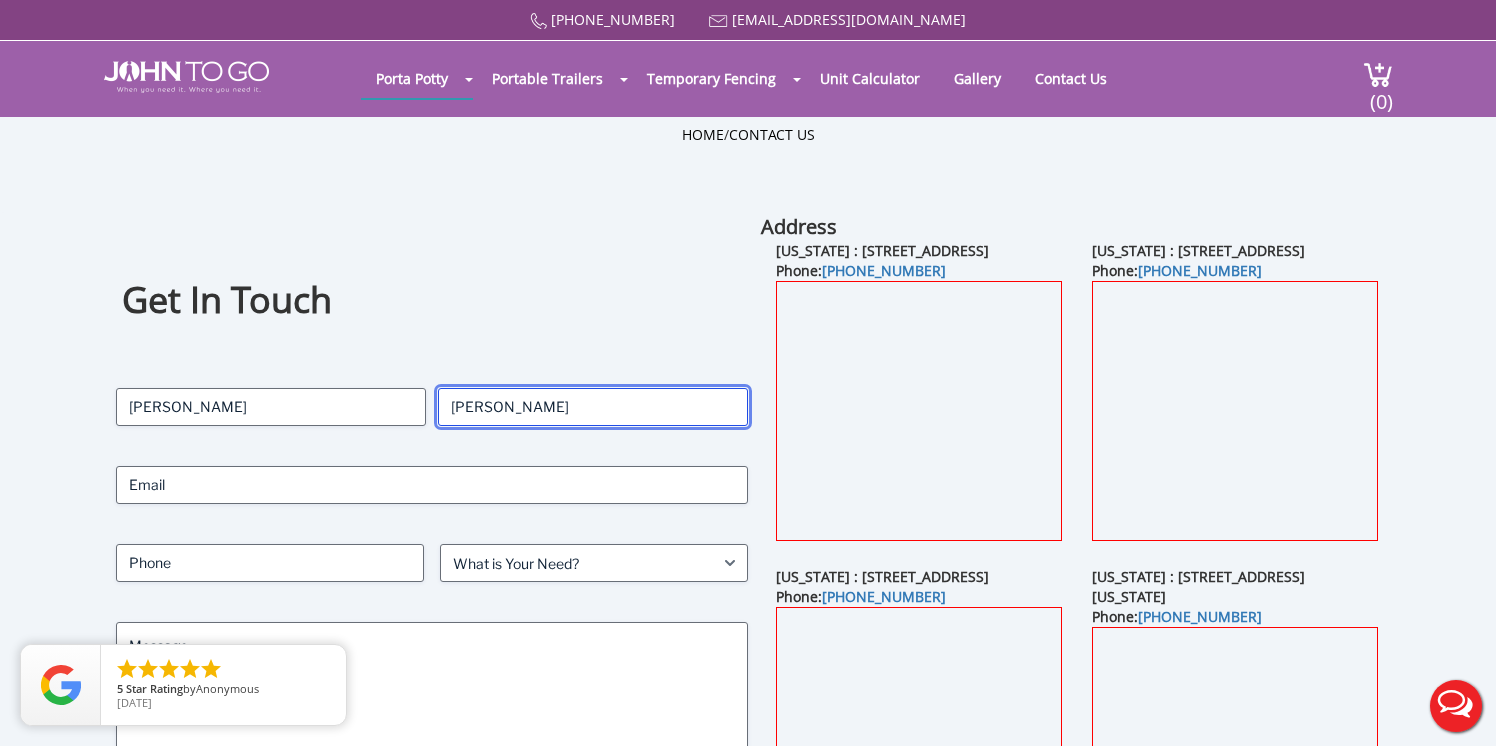 type on "[PERSON_NAME][EMAIL_ADDRESS][DOMAIN_NAME]" 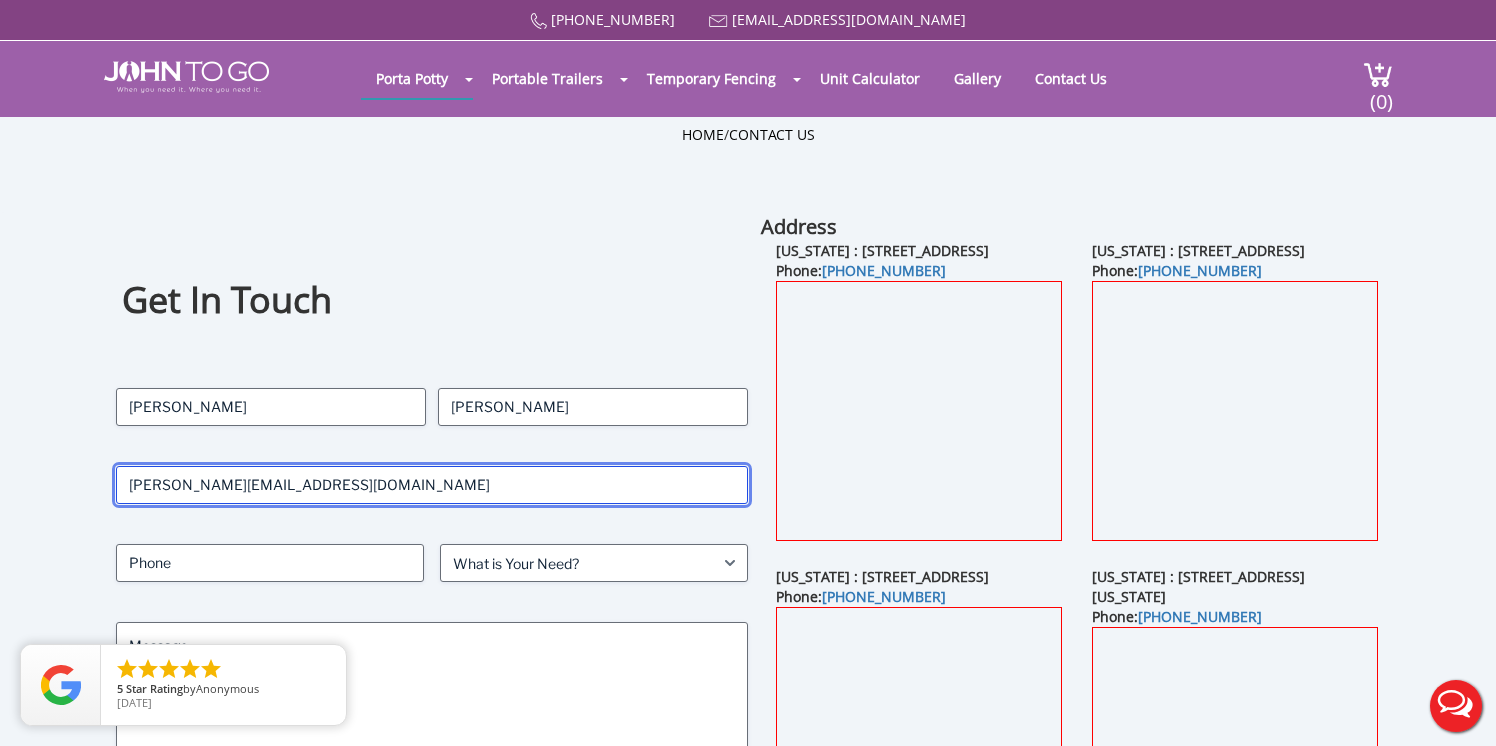 type on "9145820313" 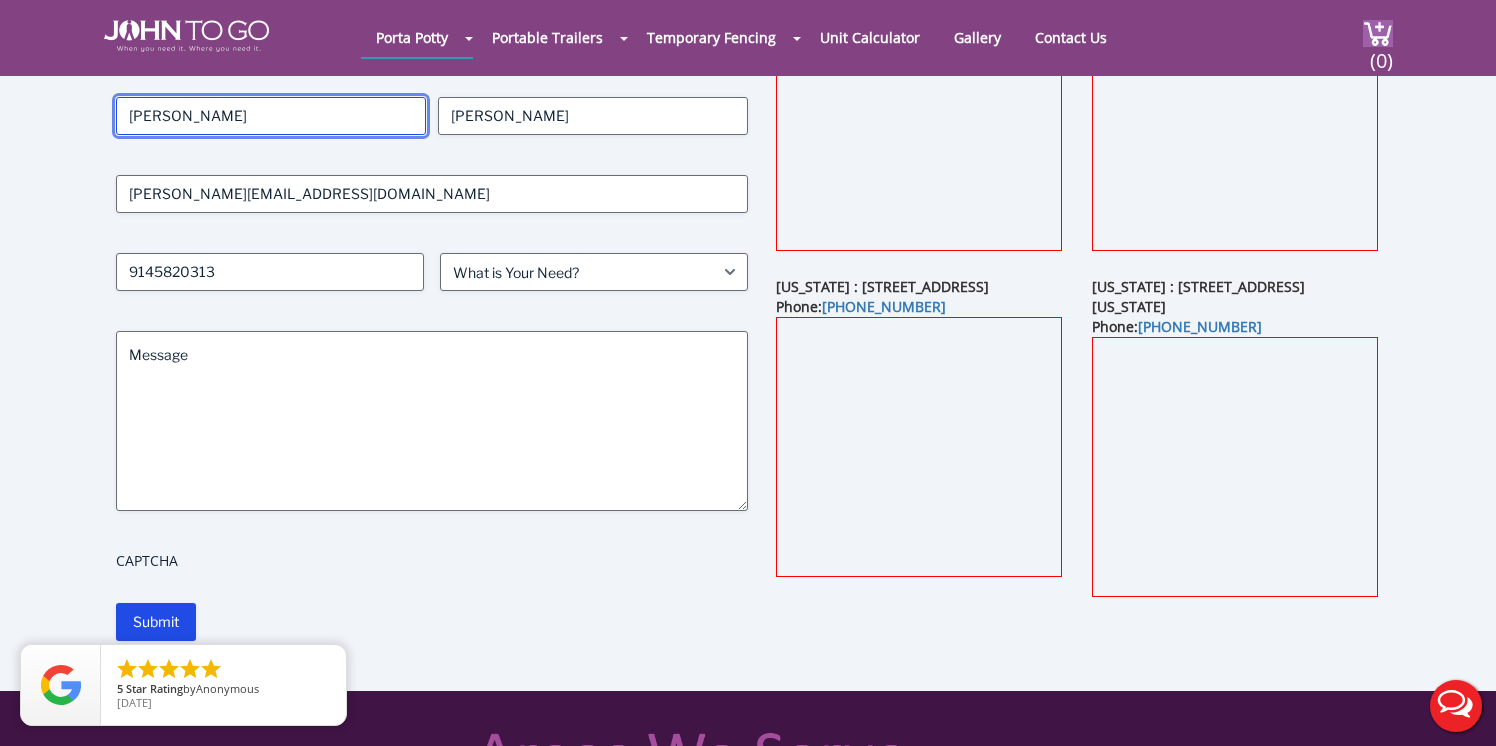 scroll, scrollTop: 244, scrollLeft: 0, axis: vertical 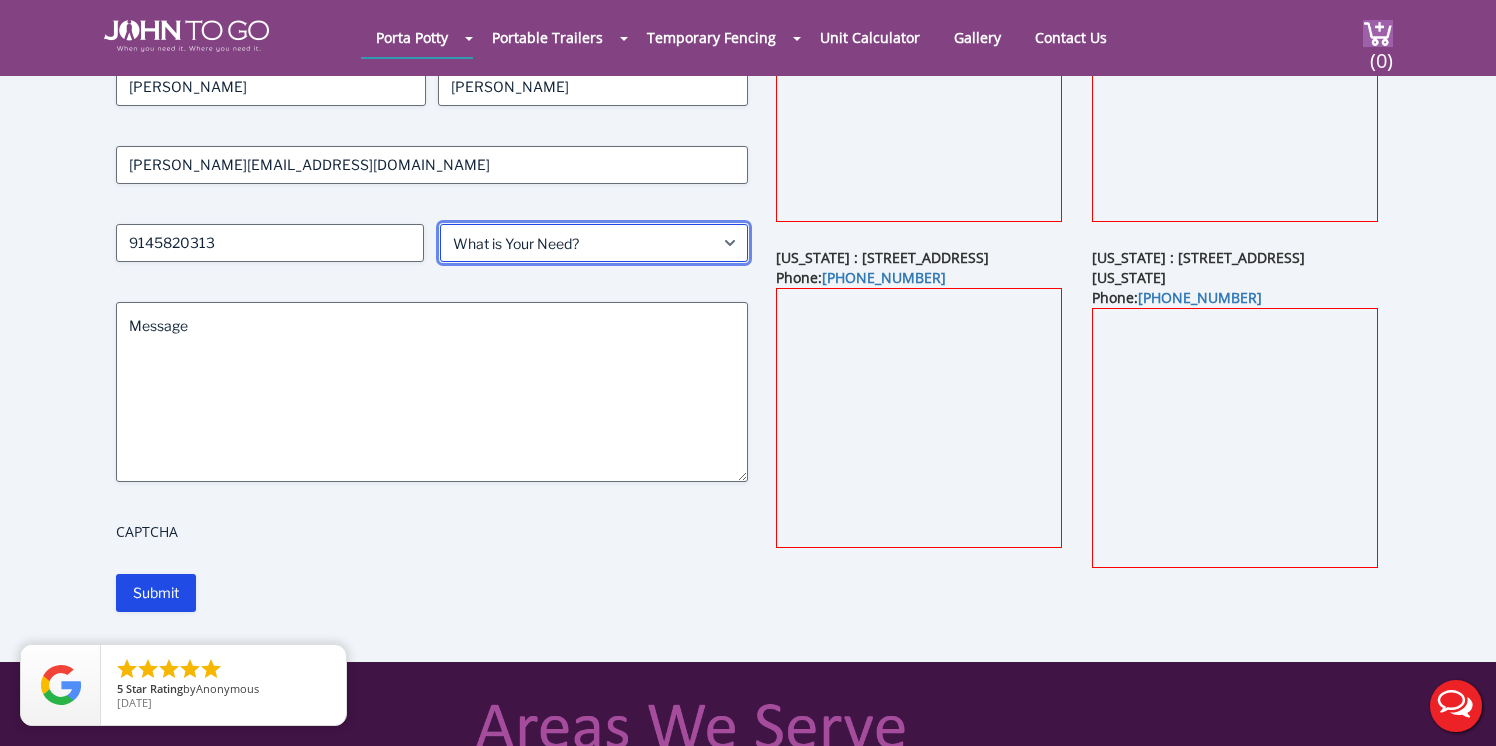 click on "What is Your Need? Business Residential Government Event" at bounding box center (594, 243) 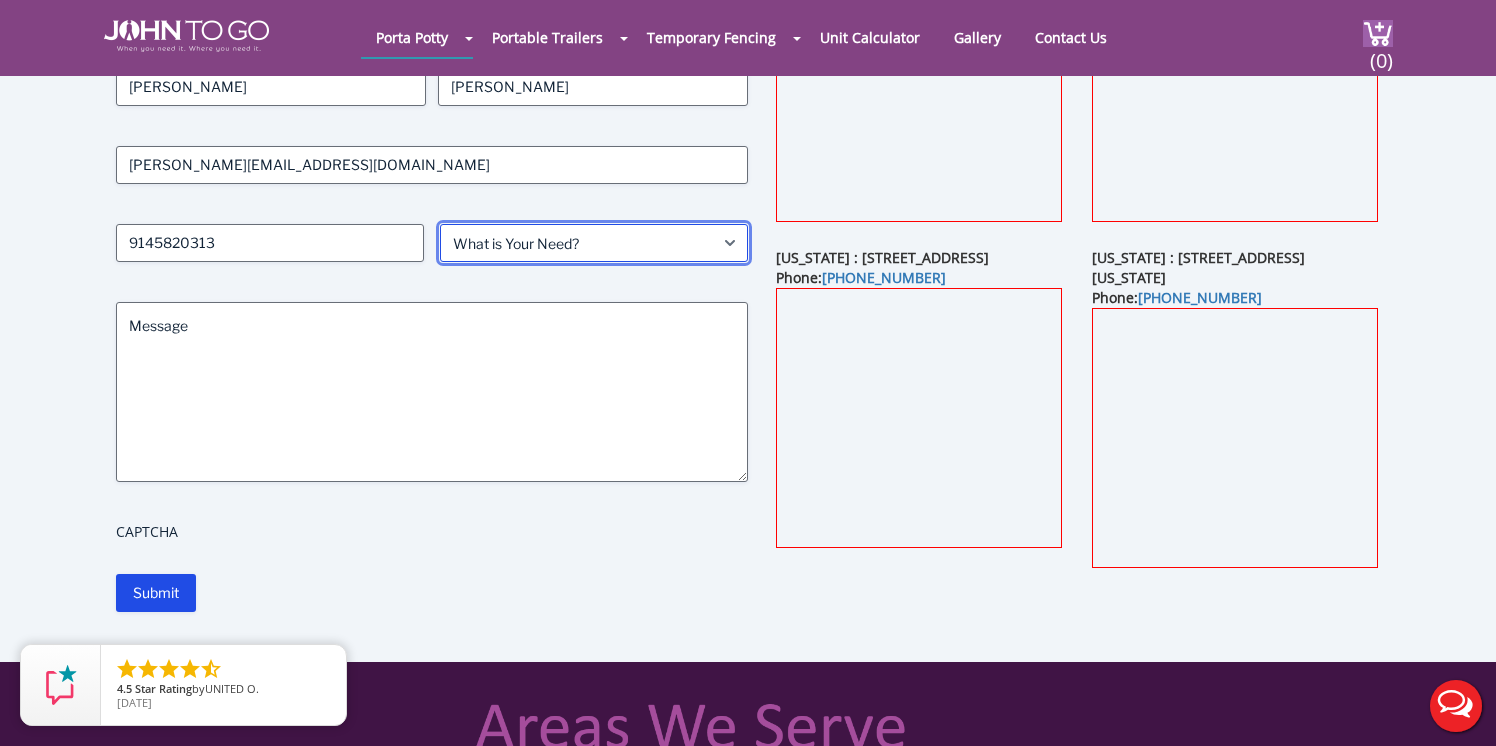 select on "Event" 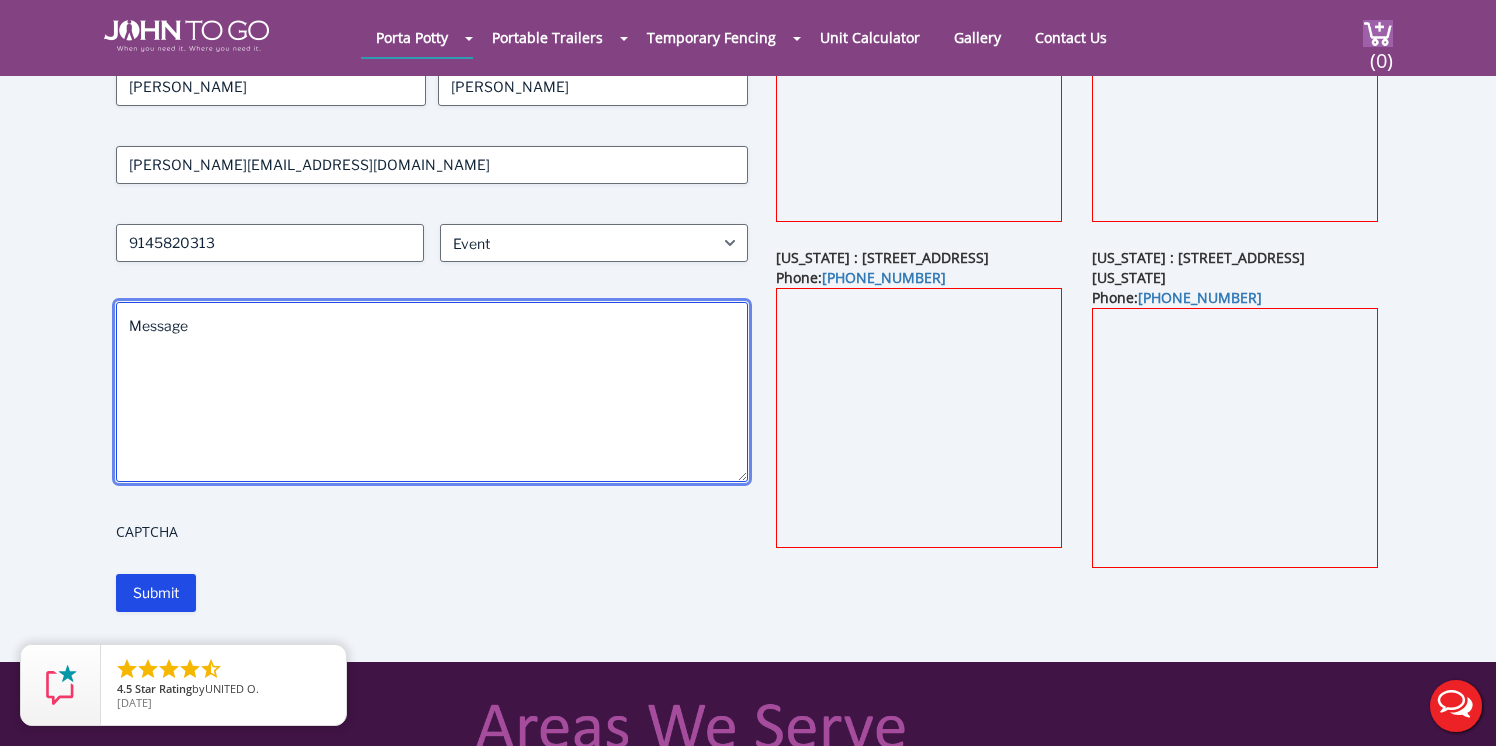 click on "Message" at bounding box center (432, 392) 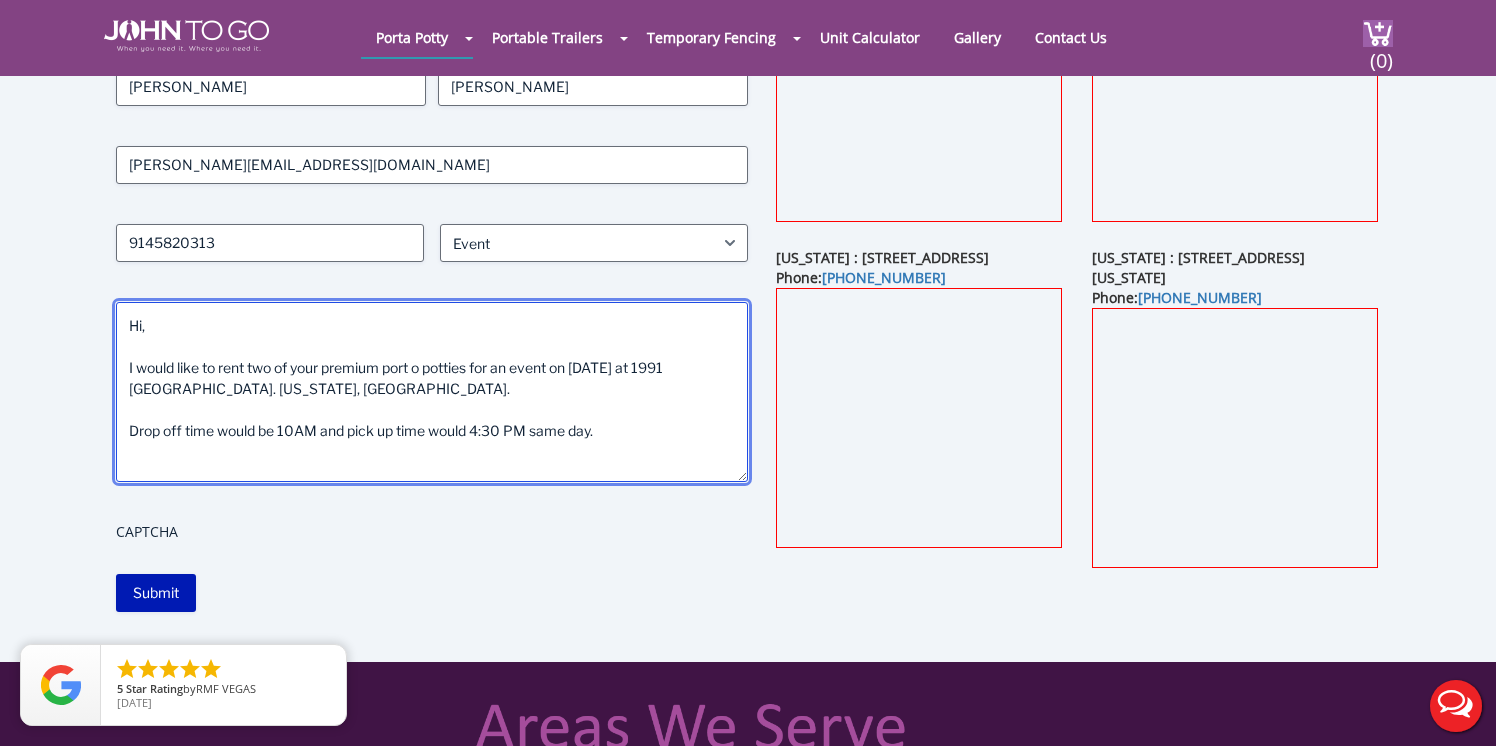 type on "Hi,
I would like to rent two of your premium port o potties for an event on [DATE] at 1991 [GEOGRAPHIC_DATA]. [US_STATE], [GEOGRAPHIC_DATA].
Drop off time would be 10AM and pick up time would 4:30 PM same day." 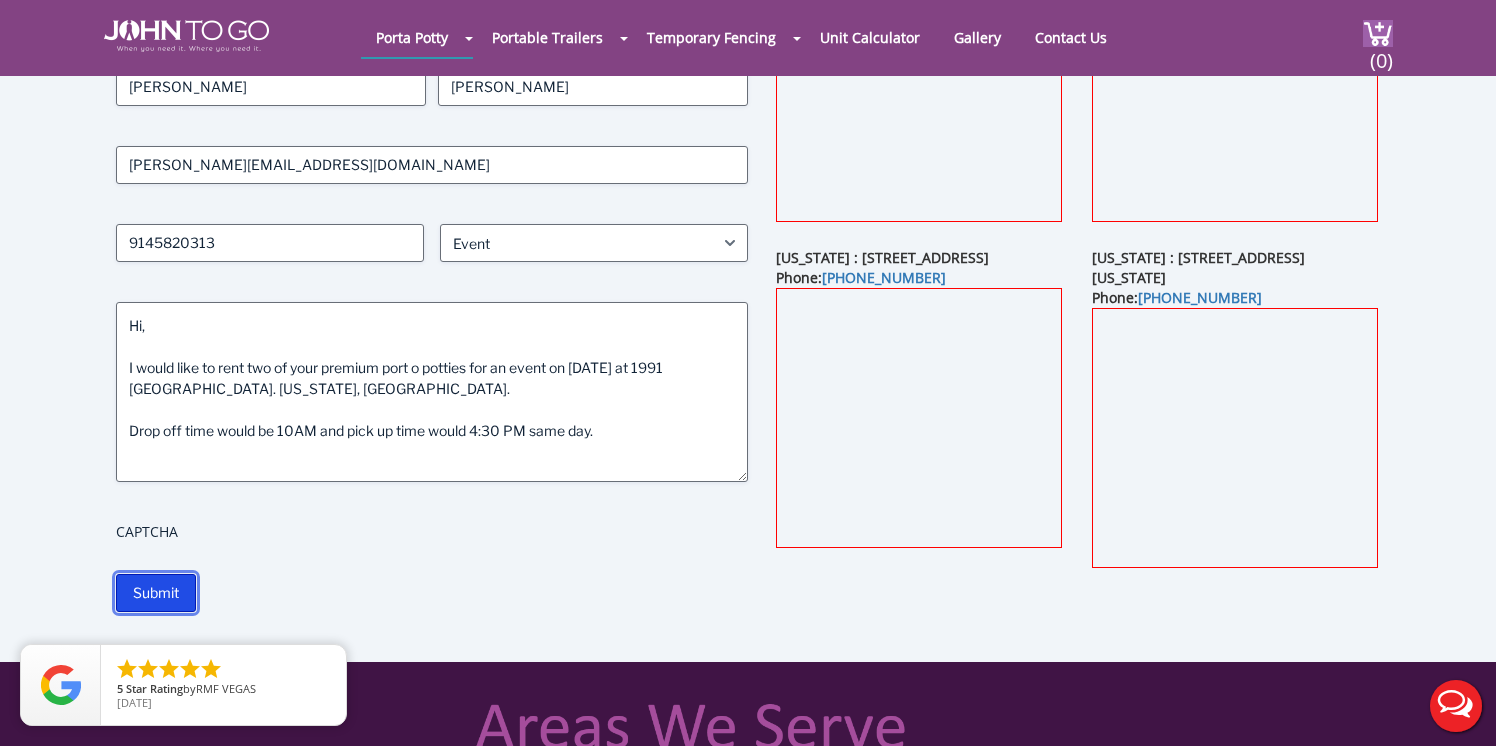 click on "Submit" at bounding box center (156, 593) 